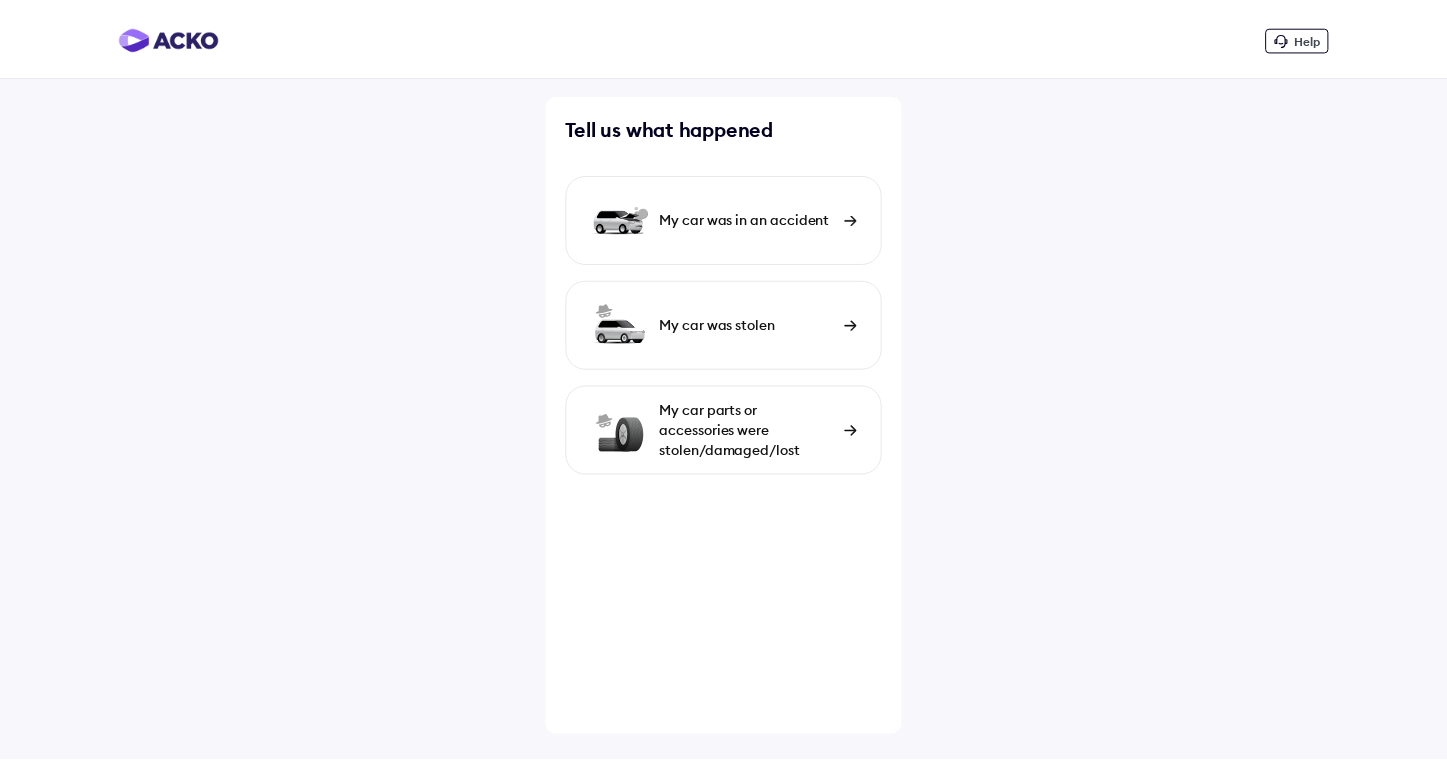 scroll, scrollTop: 0, scrollLeft: 0, axis: both 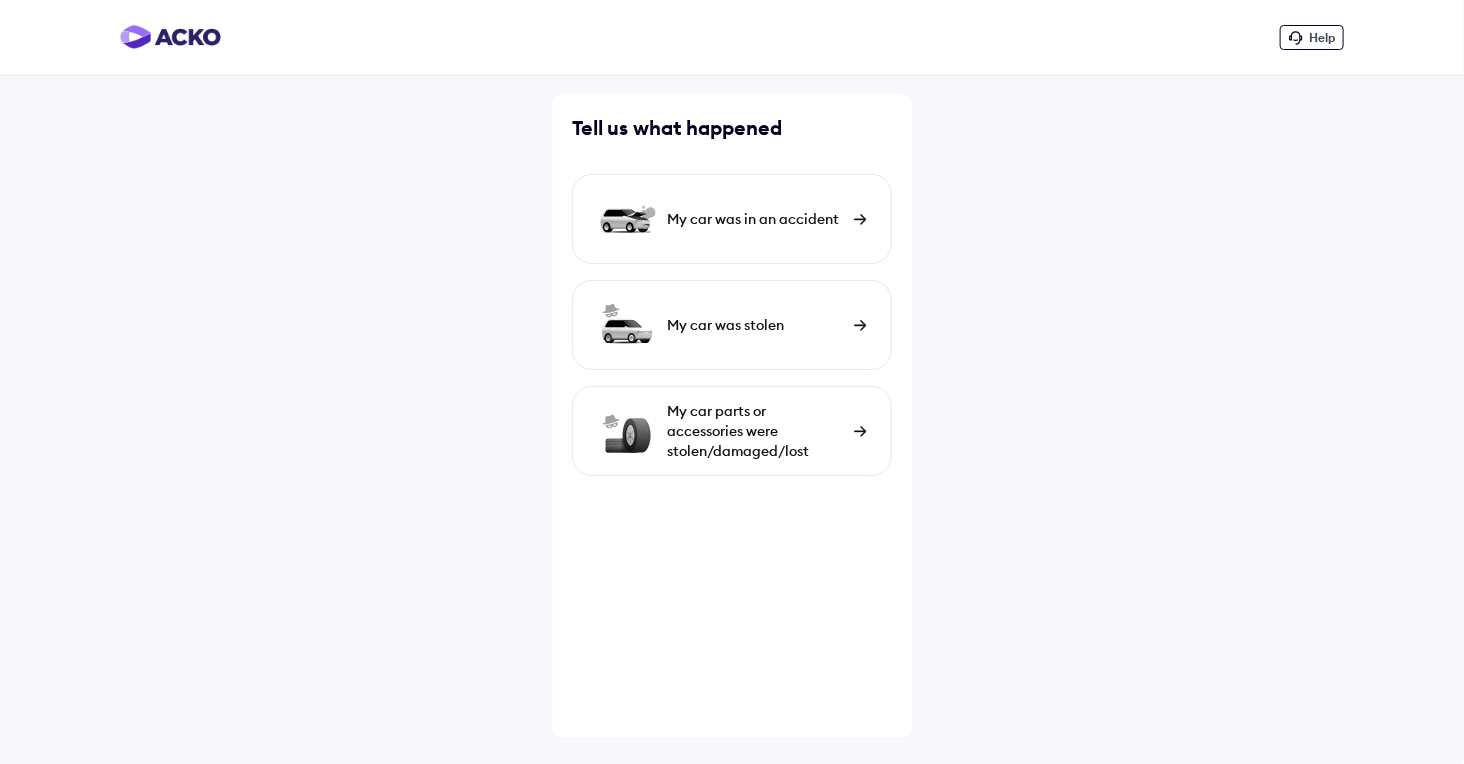 click at bounding box center [860, 219] 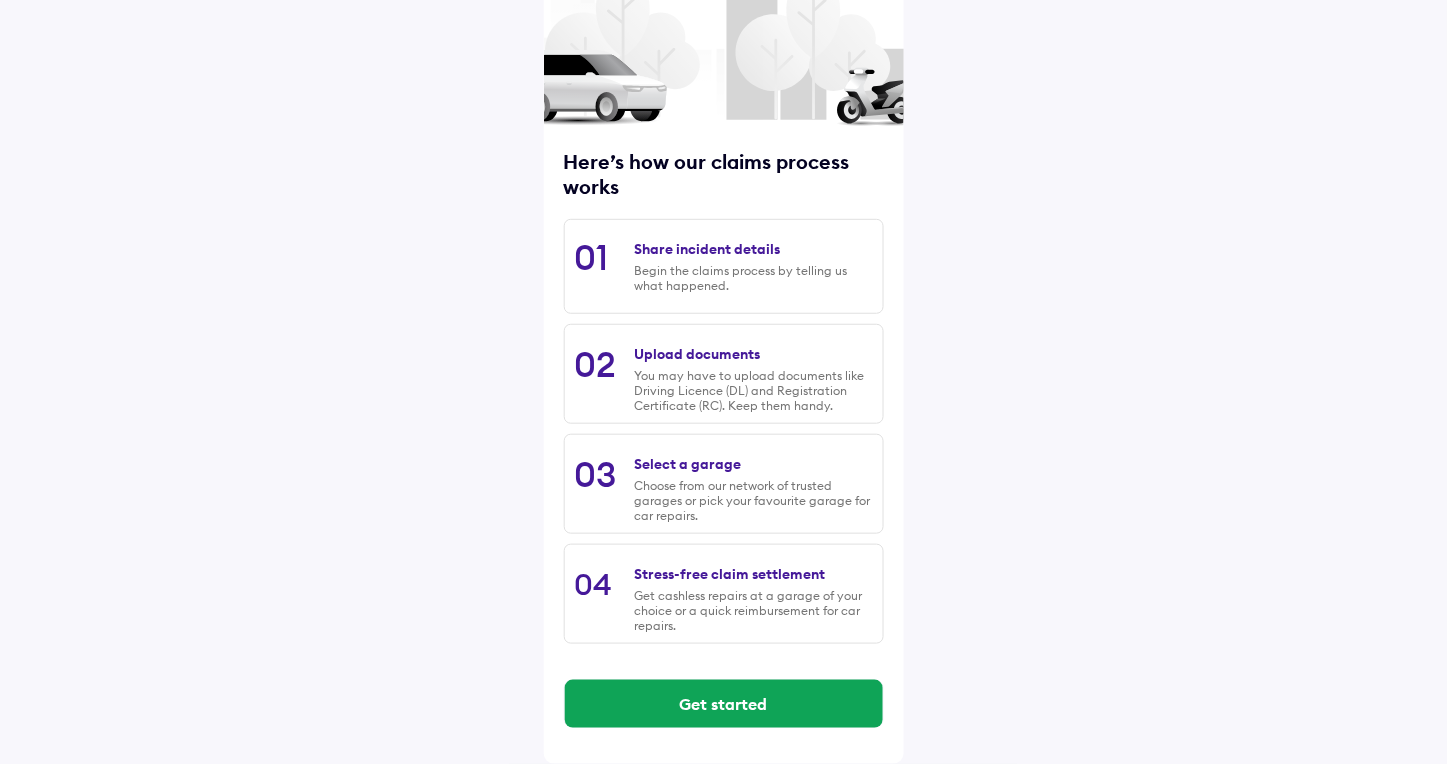 scroll, scrollTop: 138, scrollLeft: 0, axis: vertical 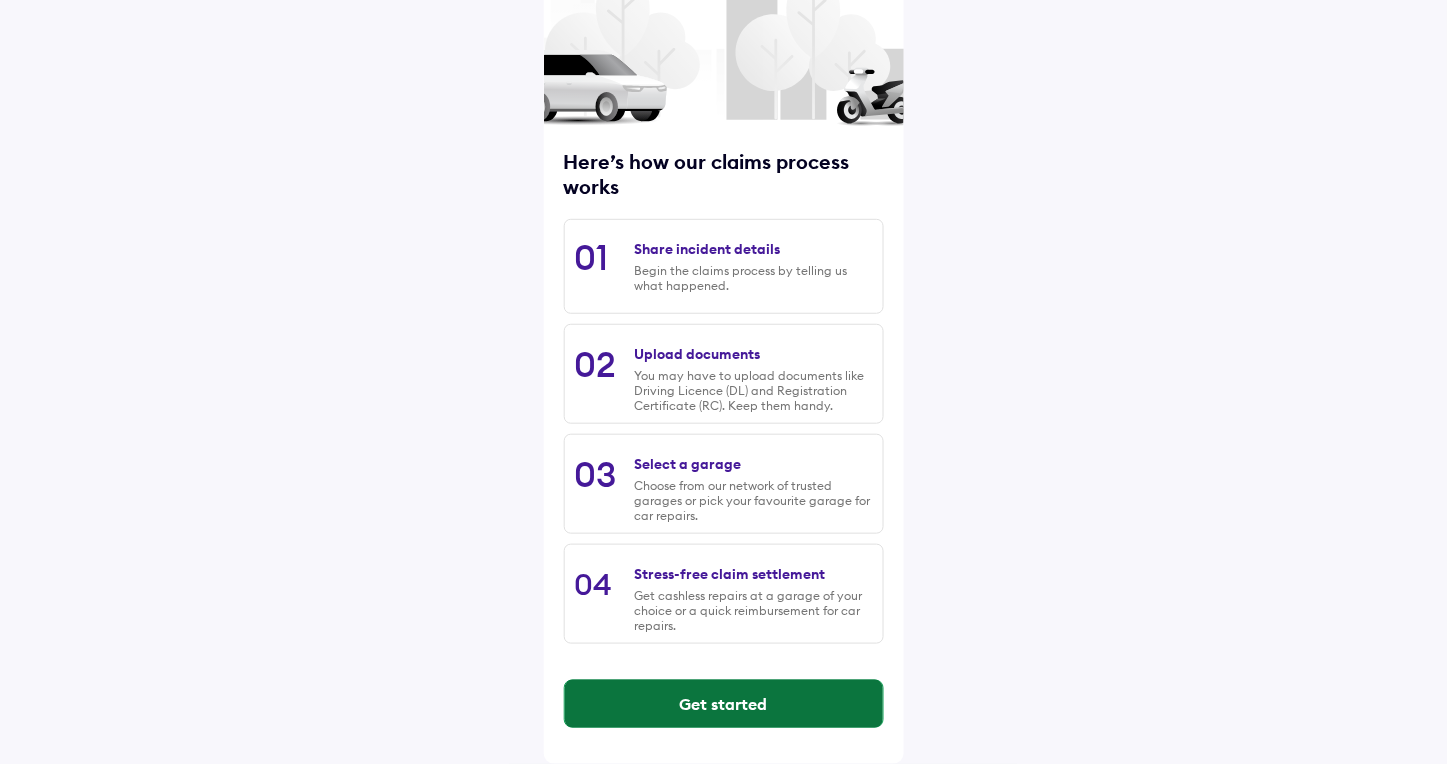 click on "Get started" at bounding box center [724, 704] 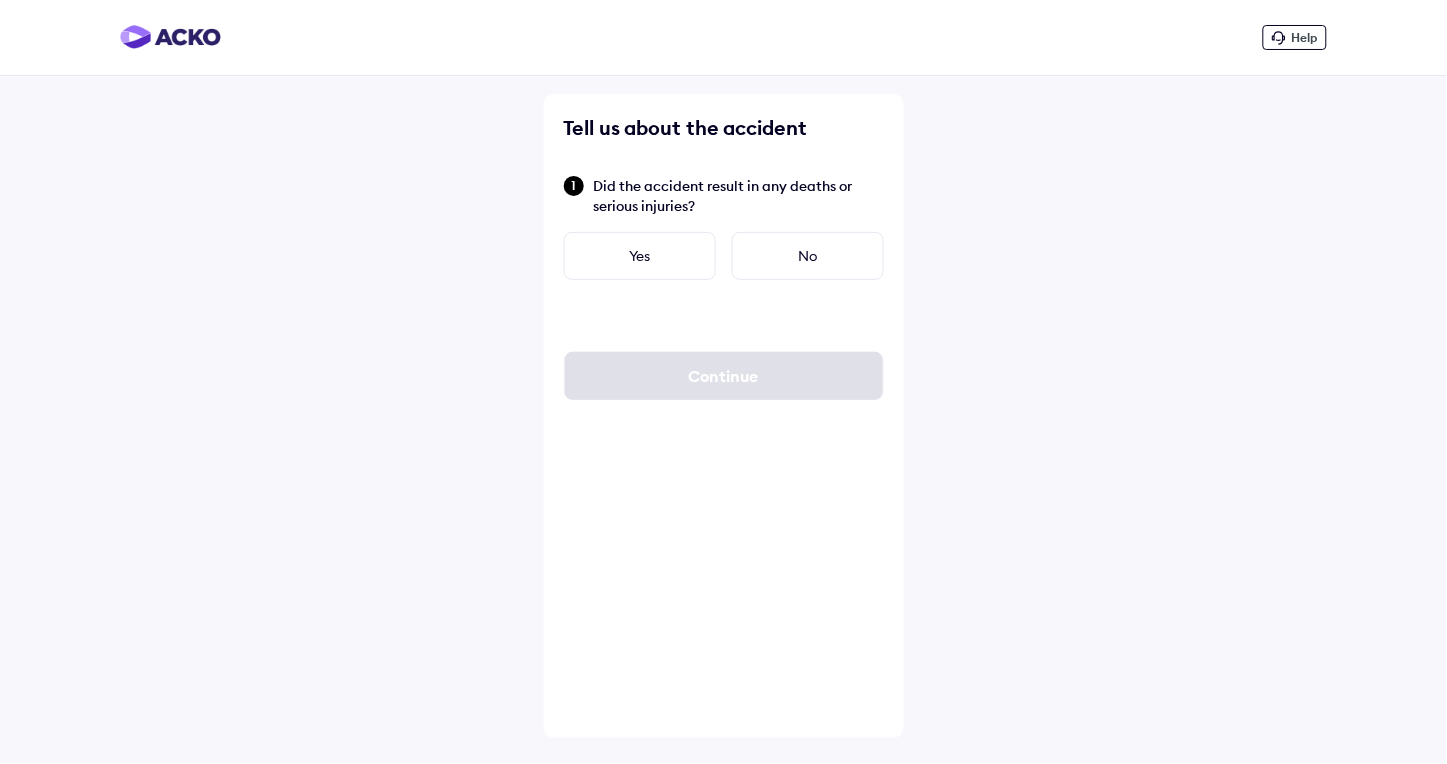 scroll, scrollTop: 0, scrollLeft: 0, axis: both 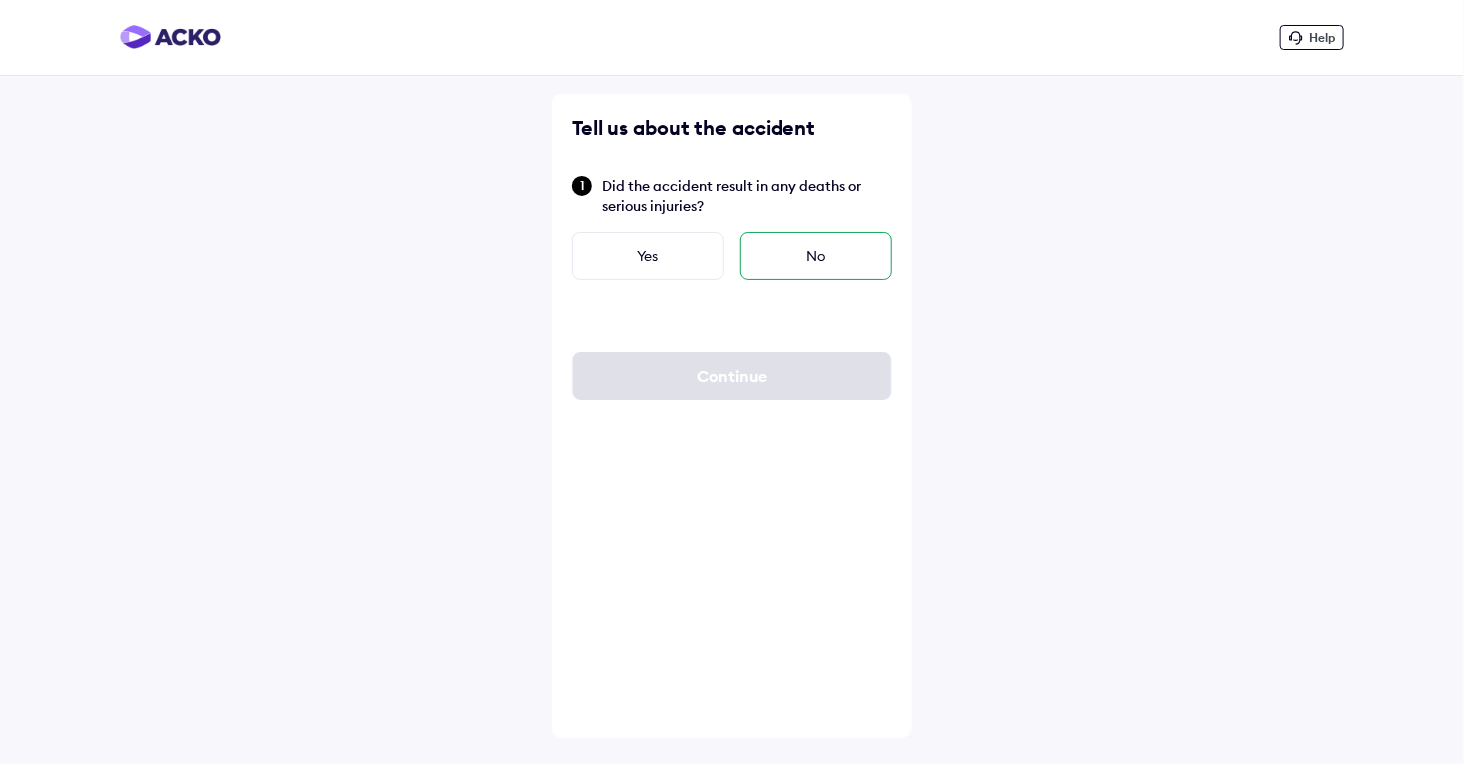 click on "No" at bounding box center [816, 256] 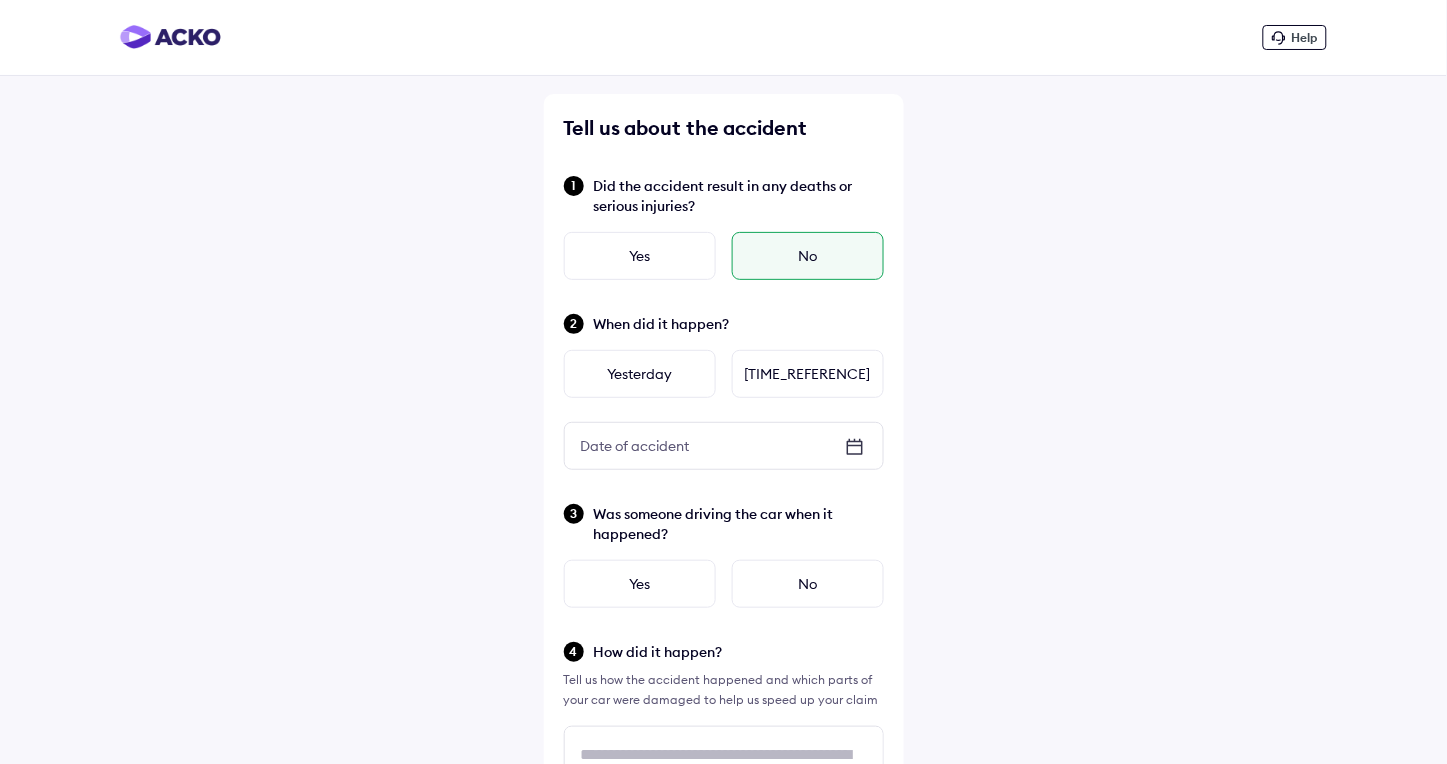 click 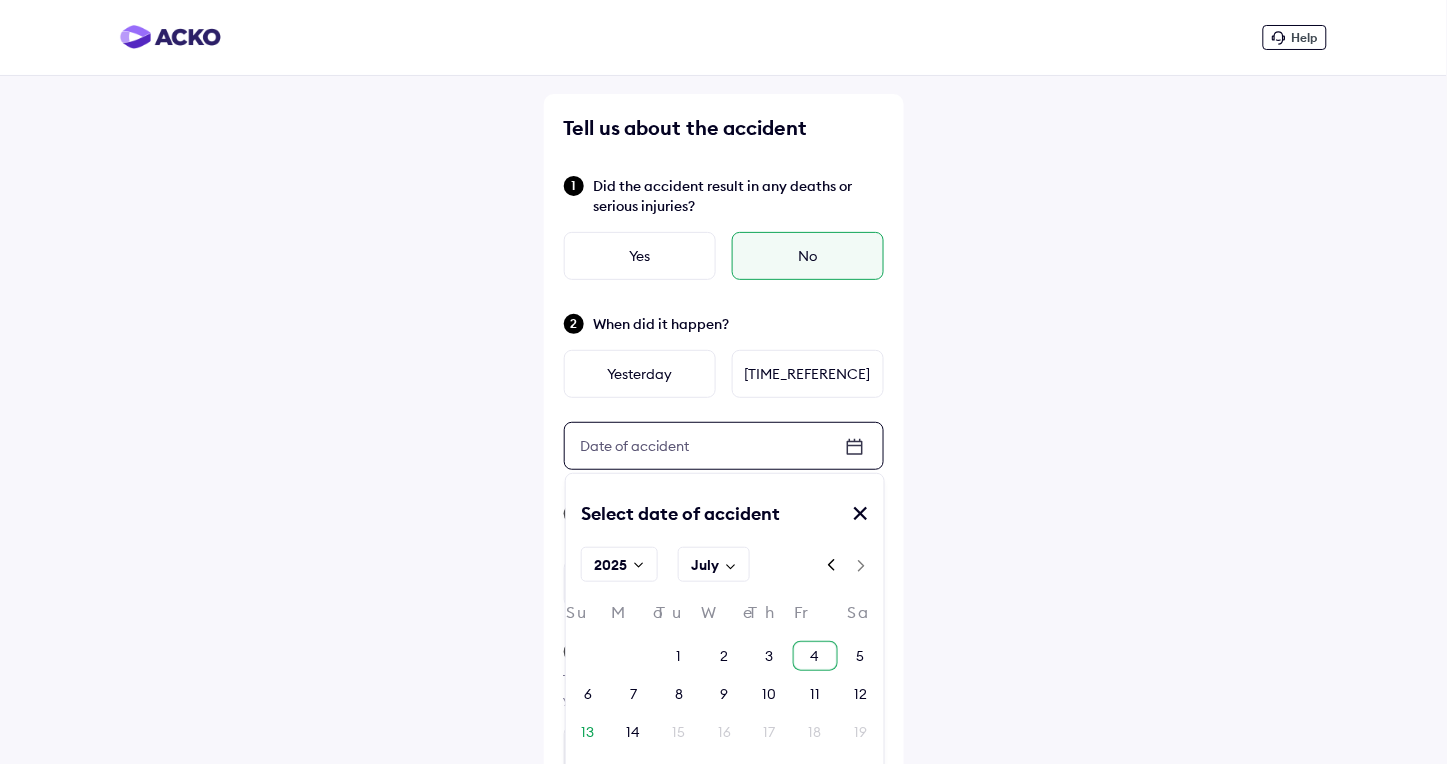 click on "4" at bounding box center [815, 656] 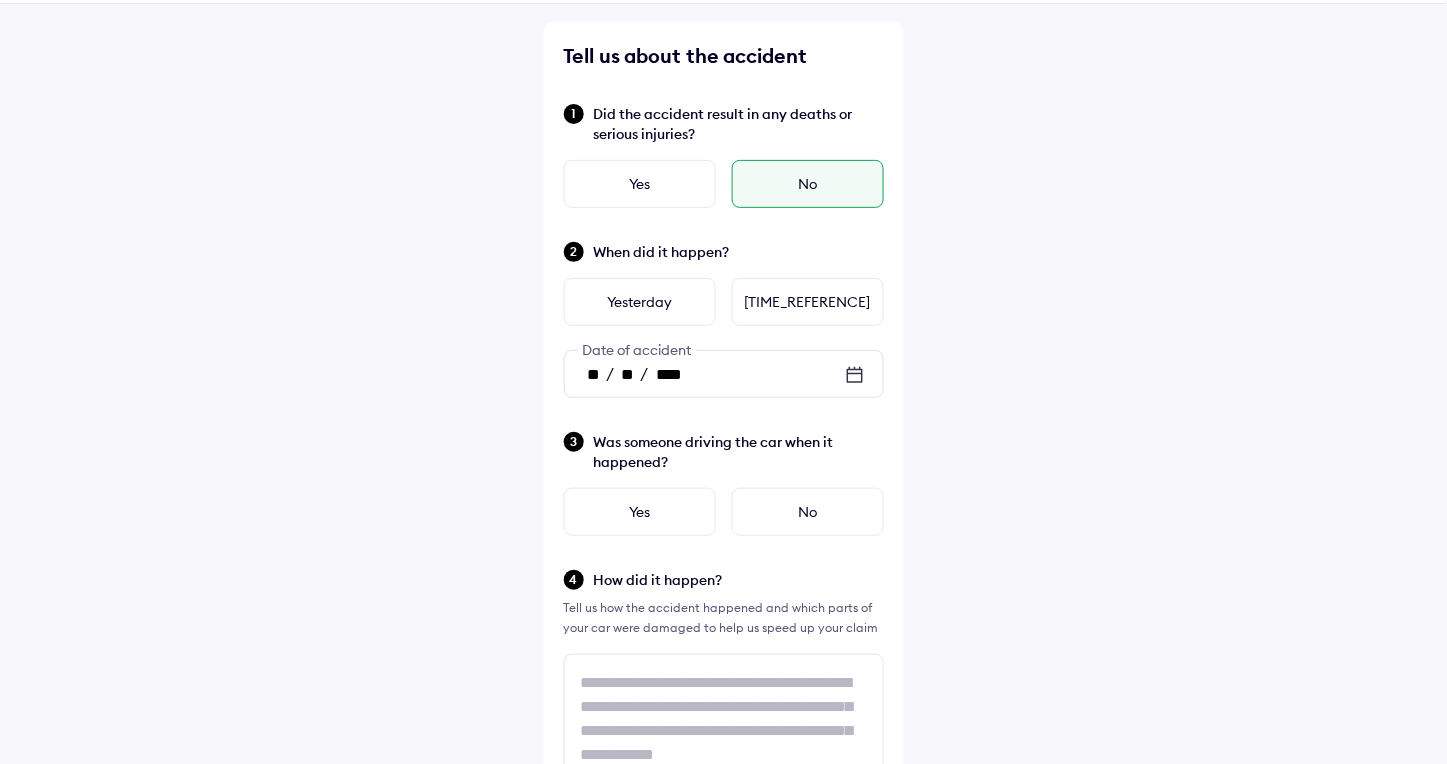 scroll, scrollTop: 111, scrollLeft: 0, axis: vertical 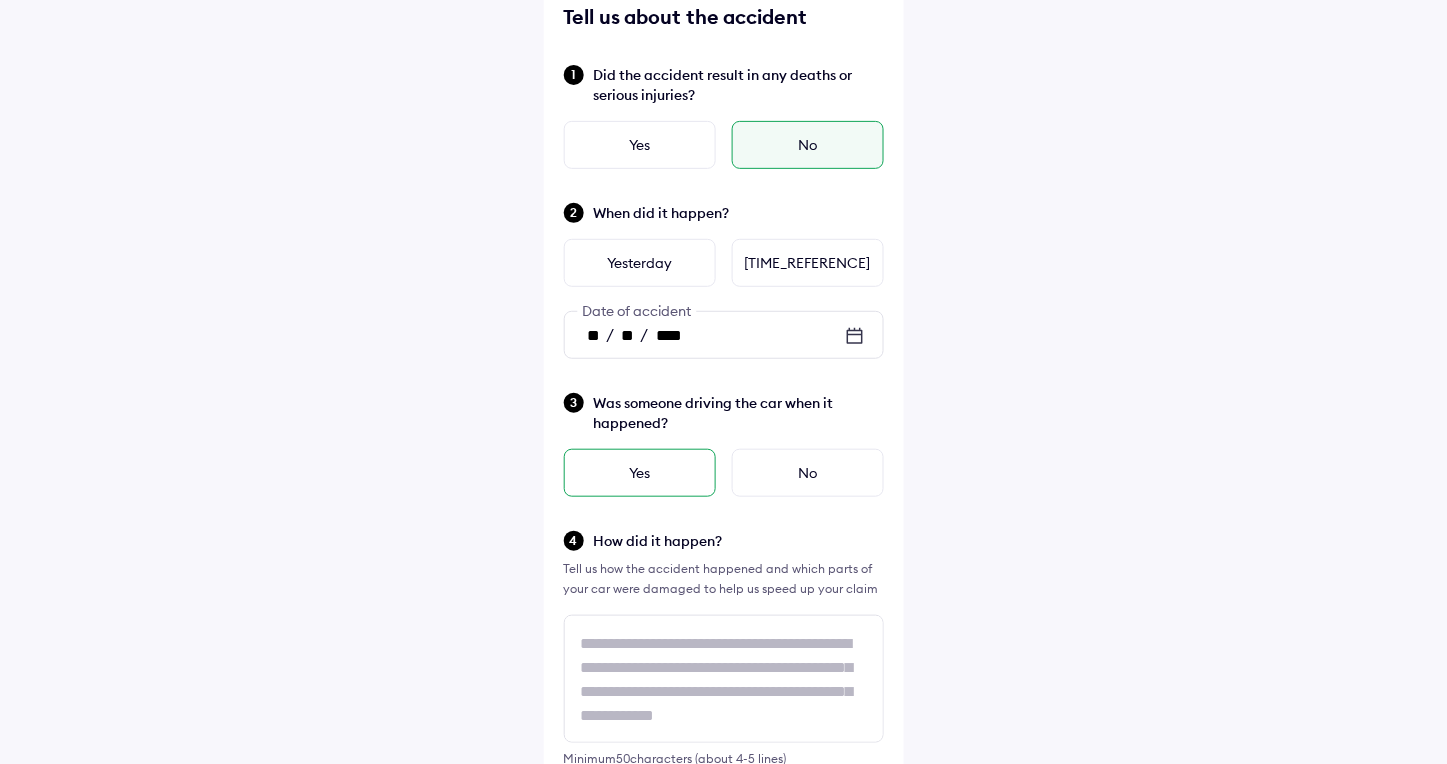 click on "Yes" at bounding box center (640, 473) 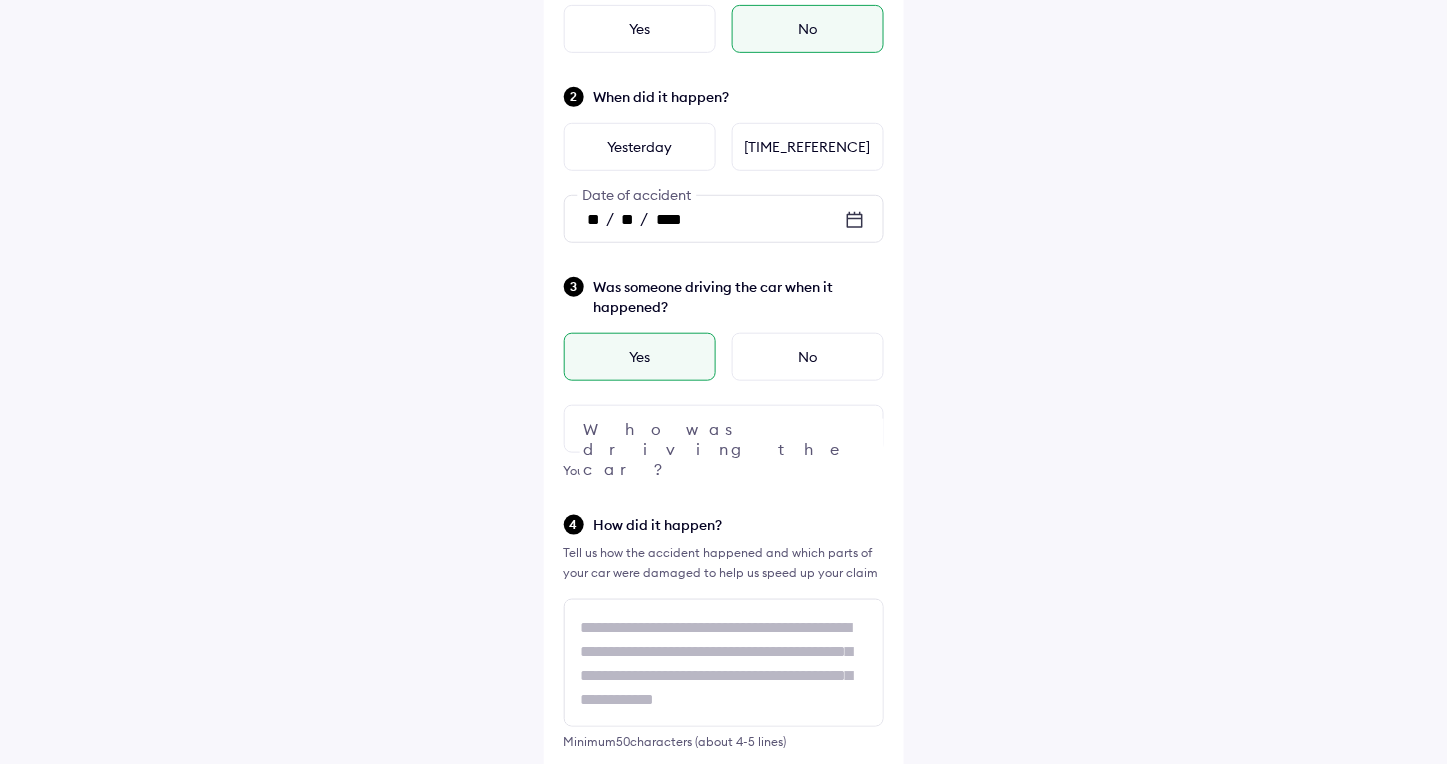 scroll, scrollTop: 333, scrollLeft: 0, axis: vertical 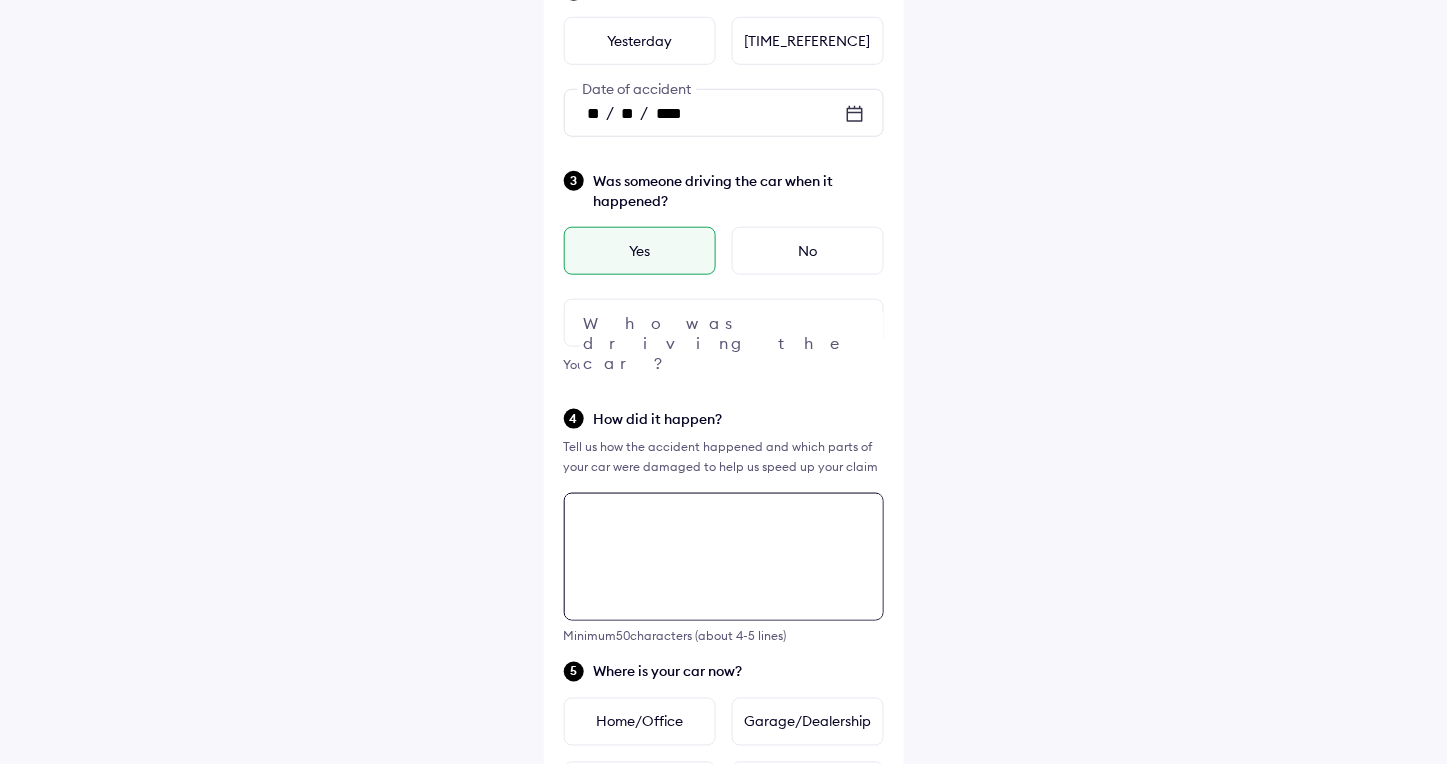 click at bounding box center (724, 557) 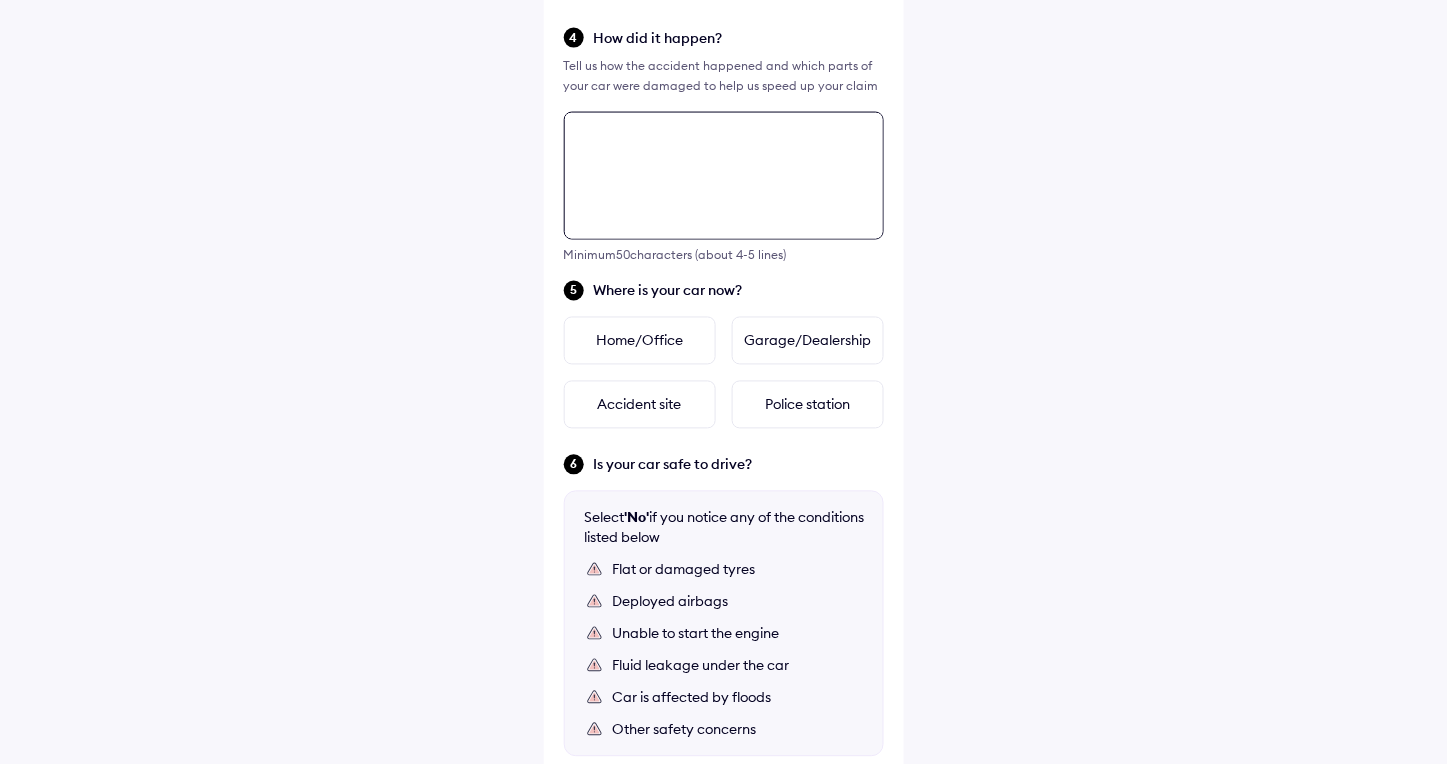 scroll, scrollTop: 603, scrollLeft: 0, axis: vertical 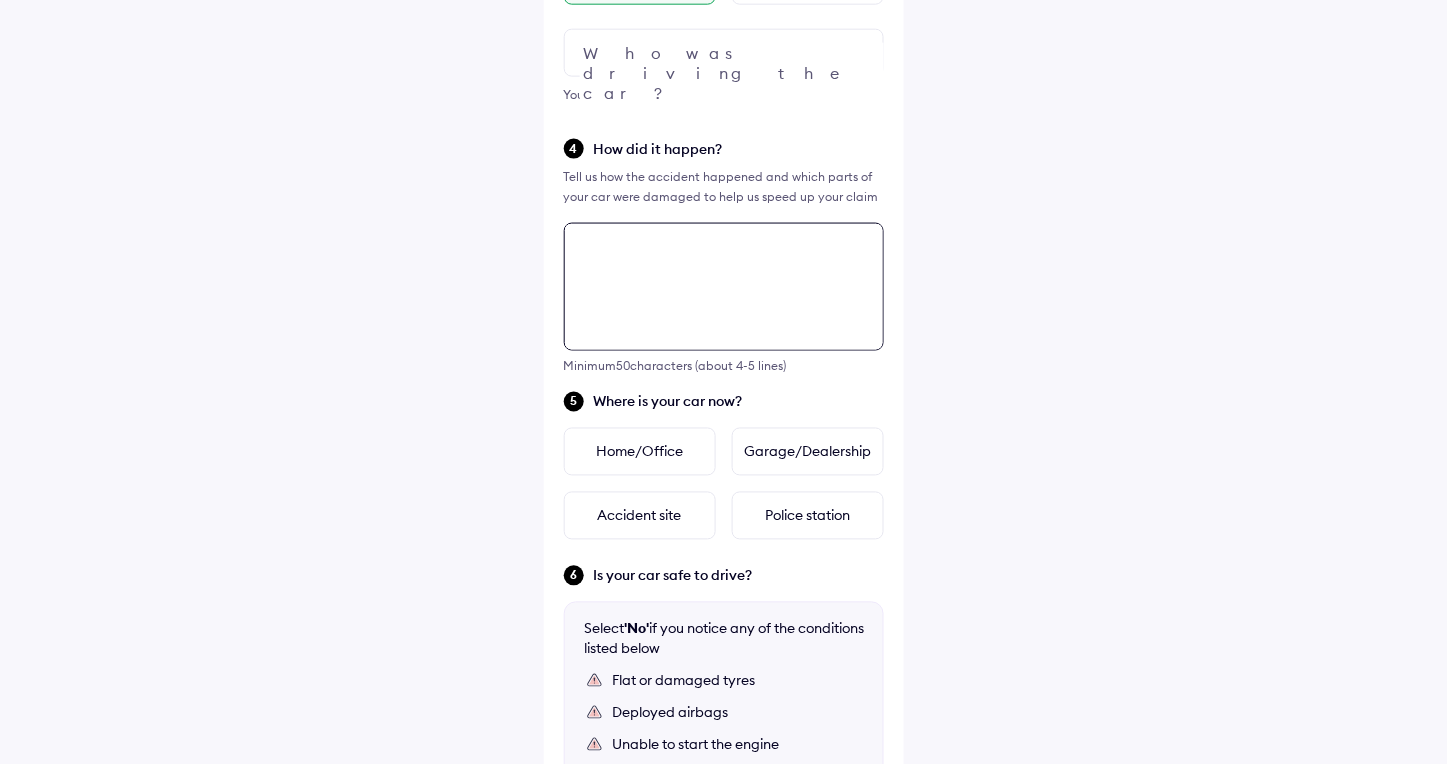 click at bounding box center (724, 287) 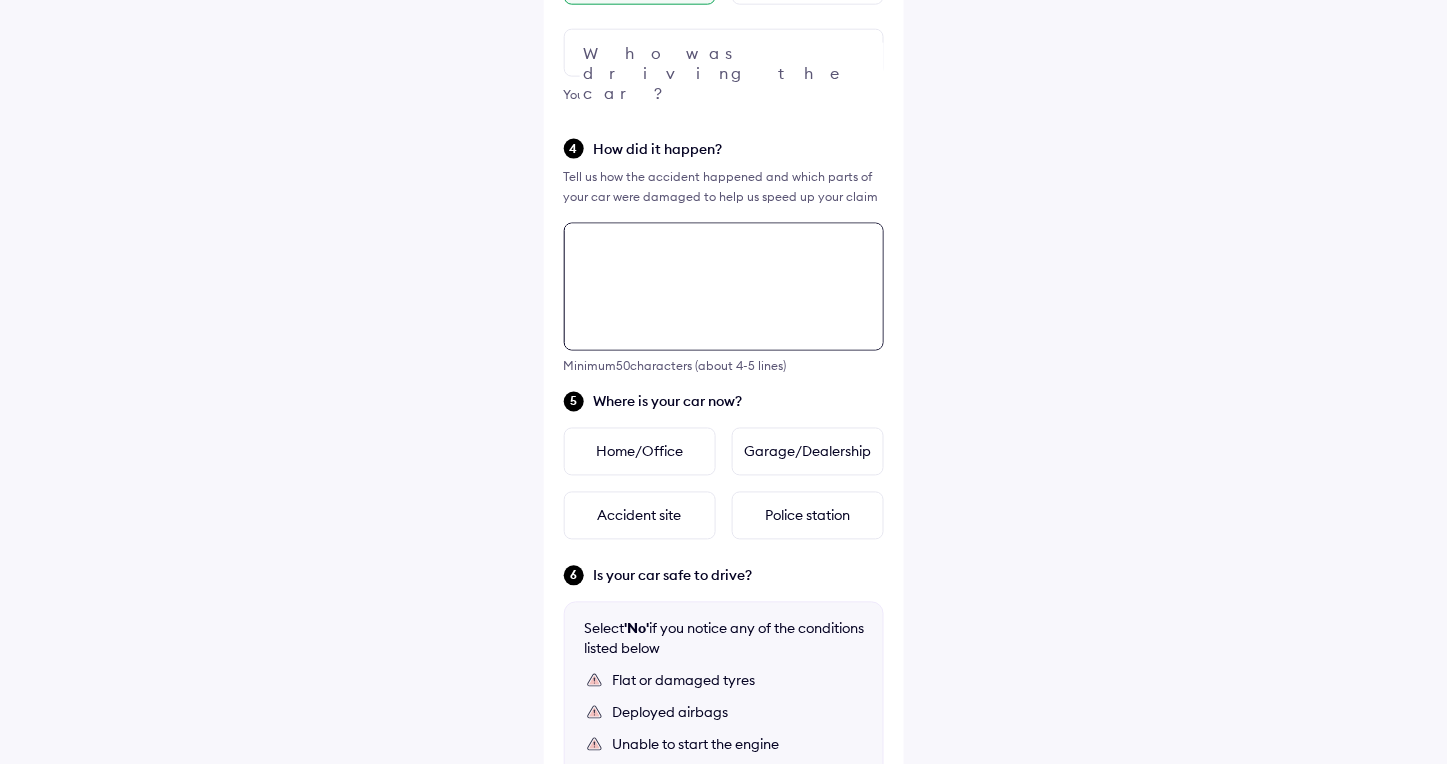 scroll, scrollTop: 26, scrollLeft: 0, axis: vertical 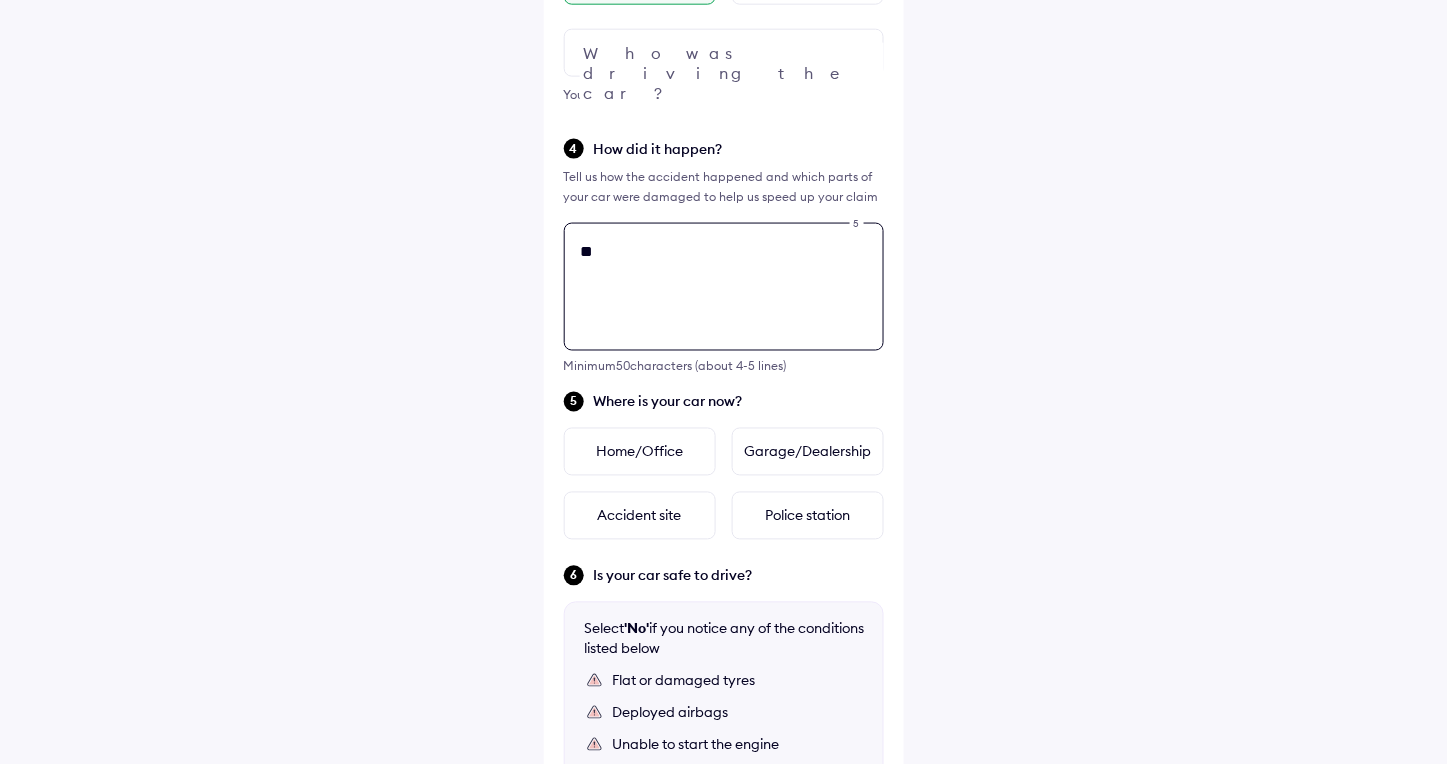 type on "*" 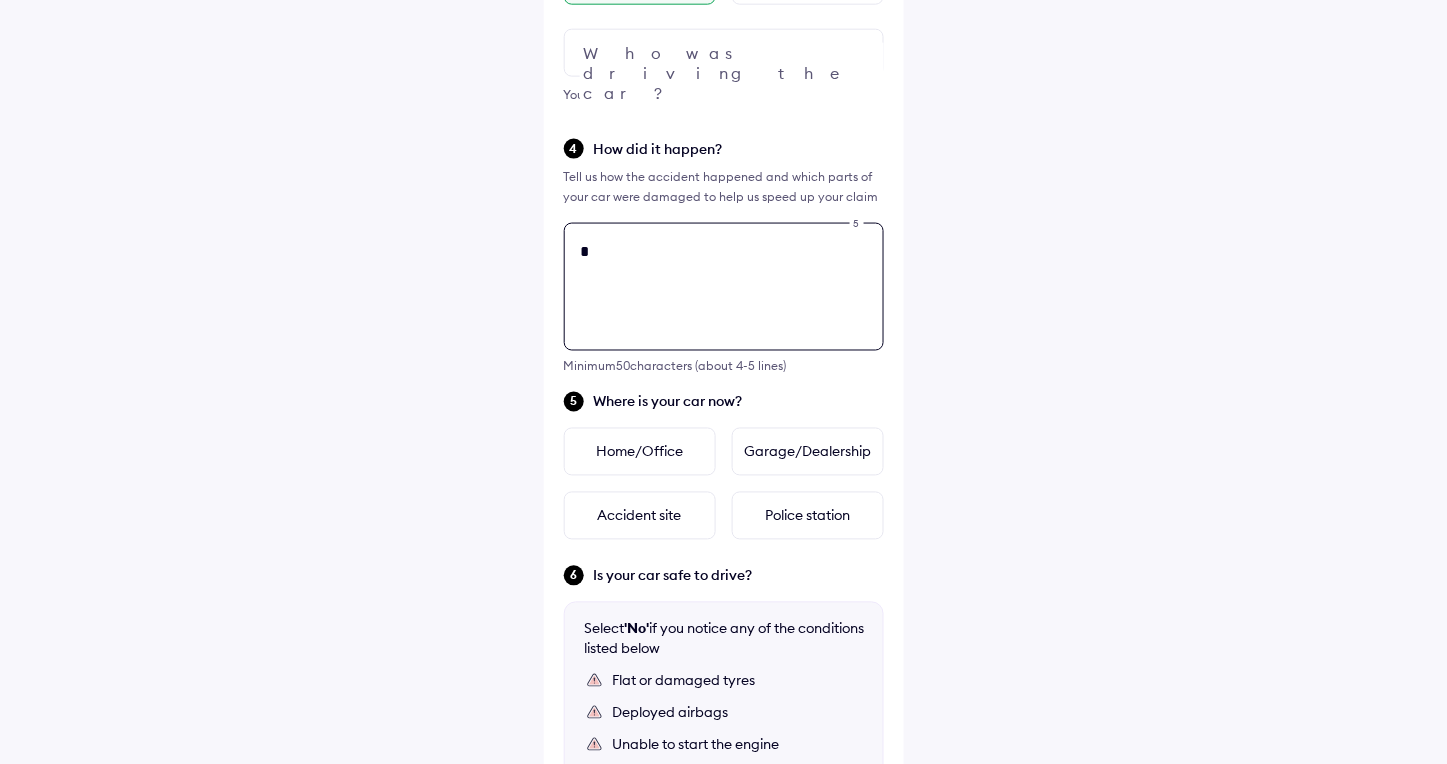 type 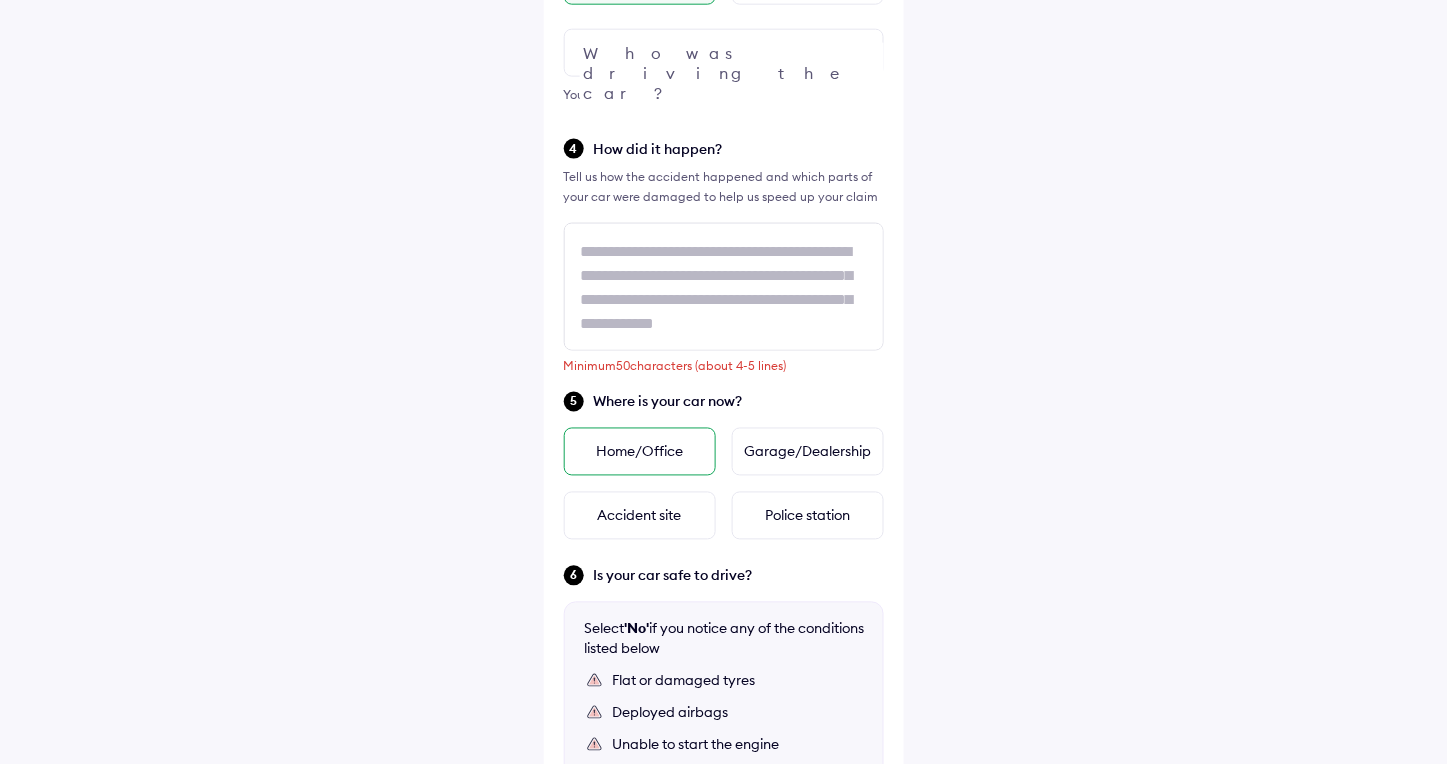 click on "Home/Office" at bounding box center [640, 452] 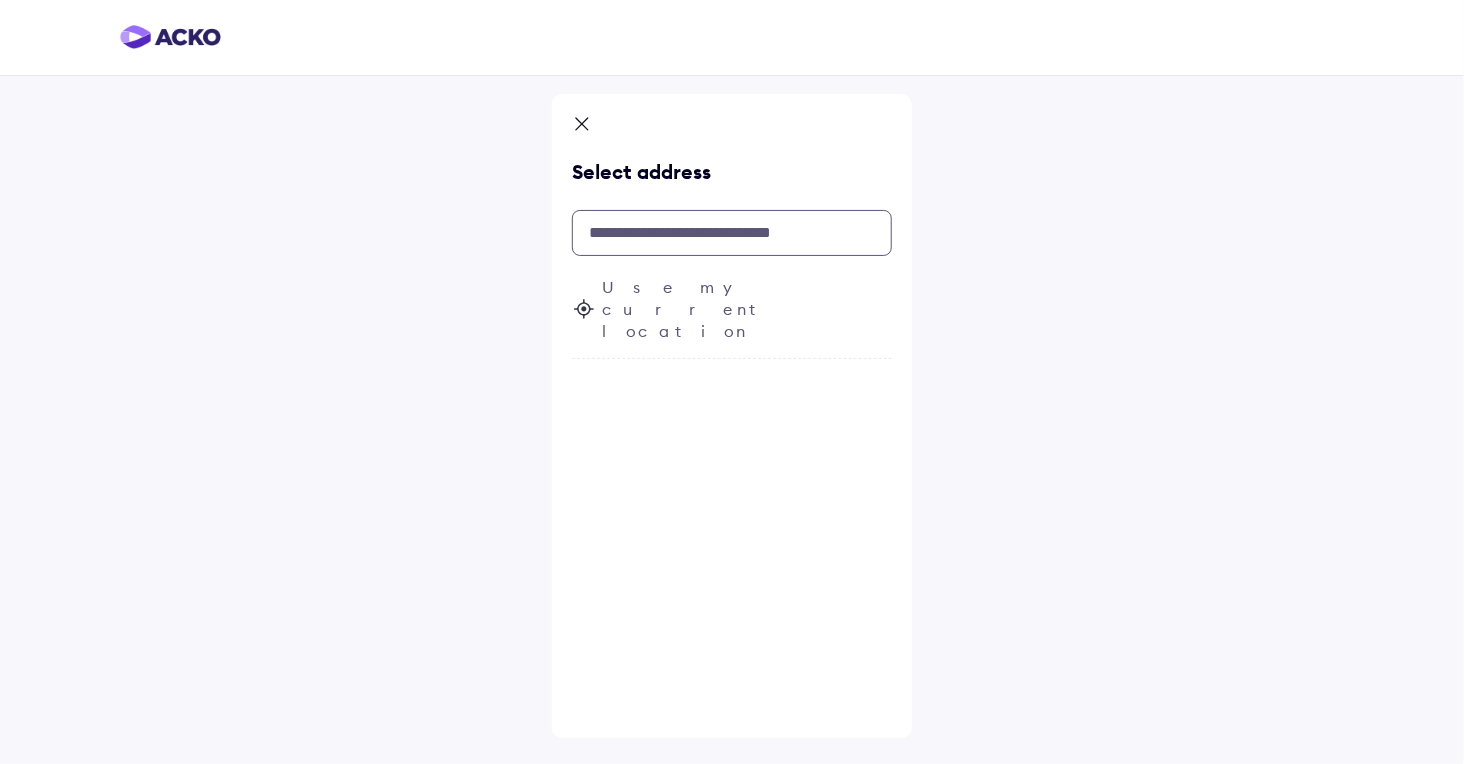 click at bounding box center (732, 233) 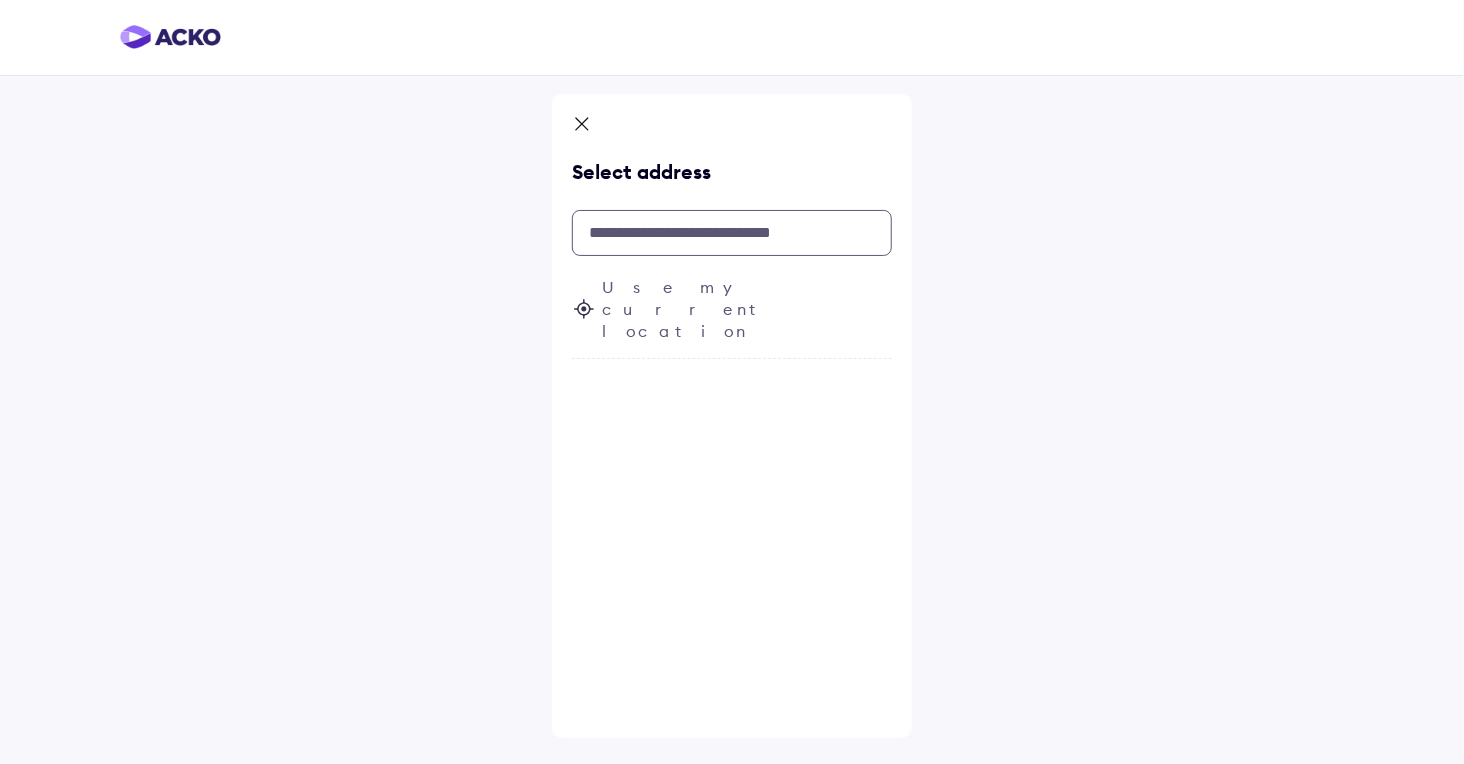 type on "*" 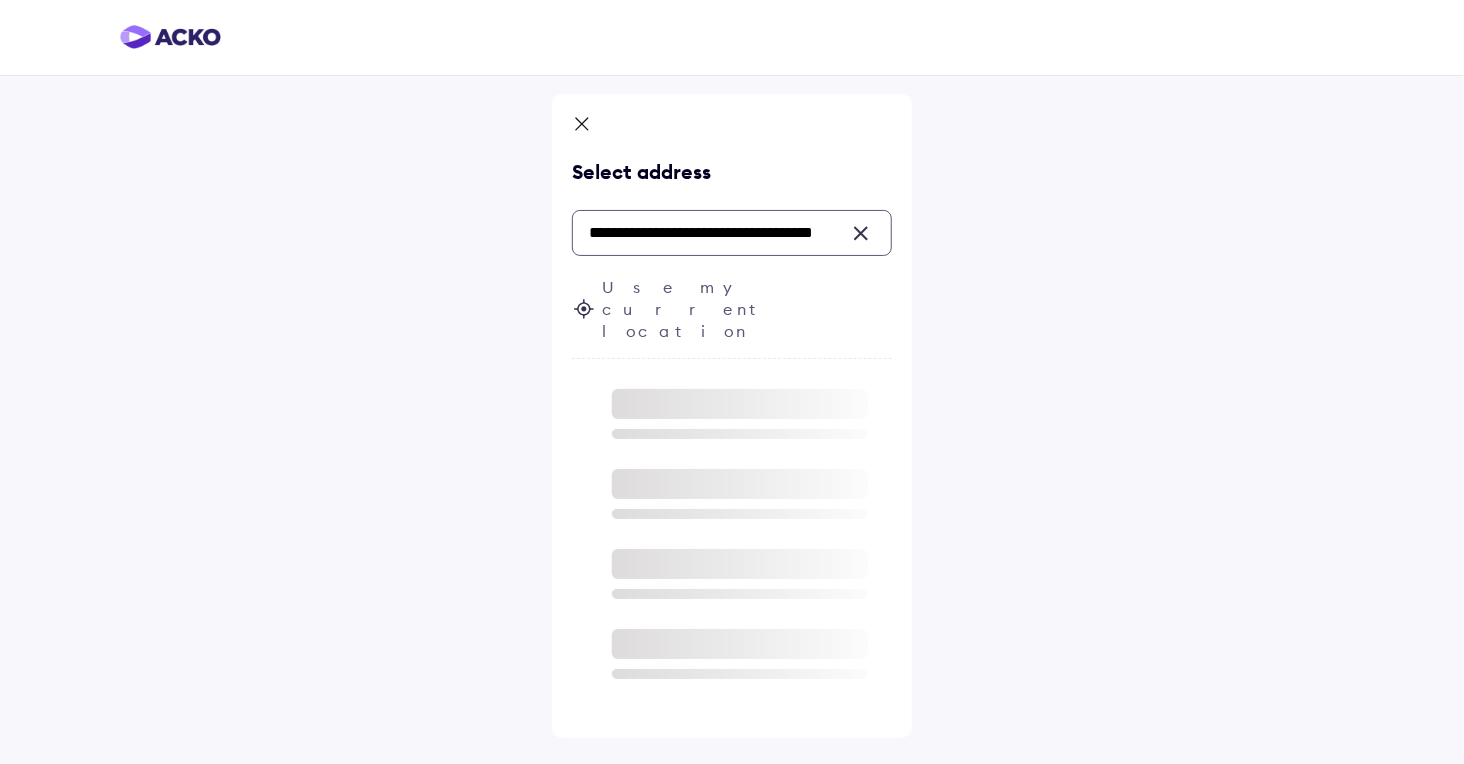 scroll, scrollTop: 0, scrollLeft: 87, axis: horizontal 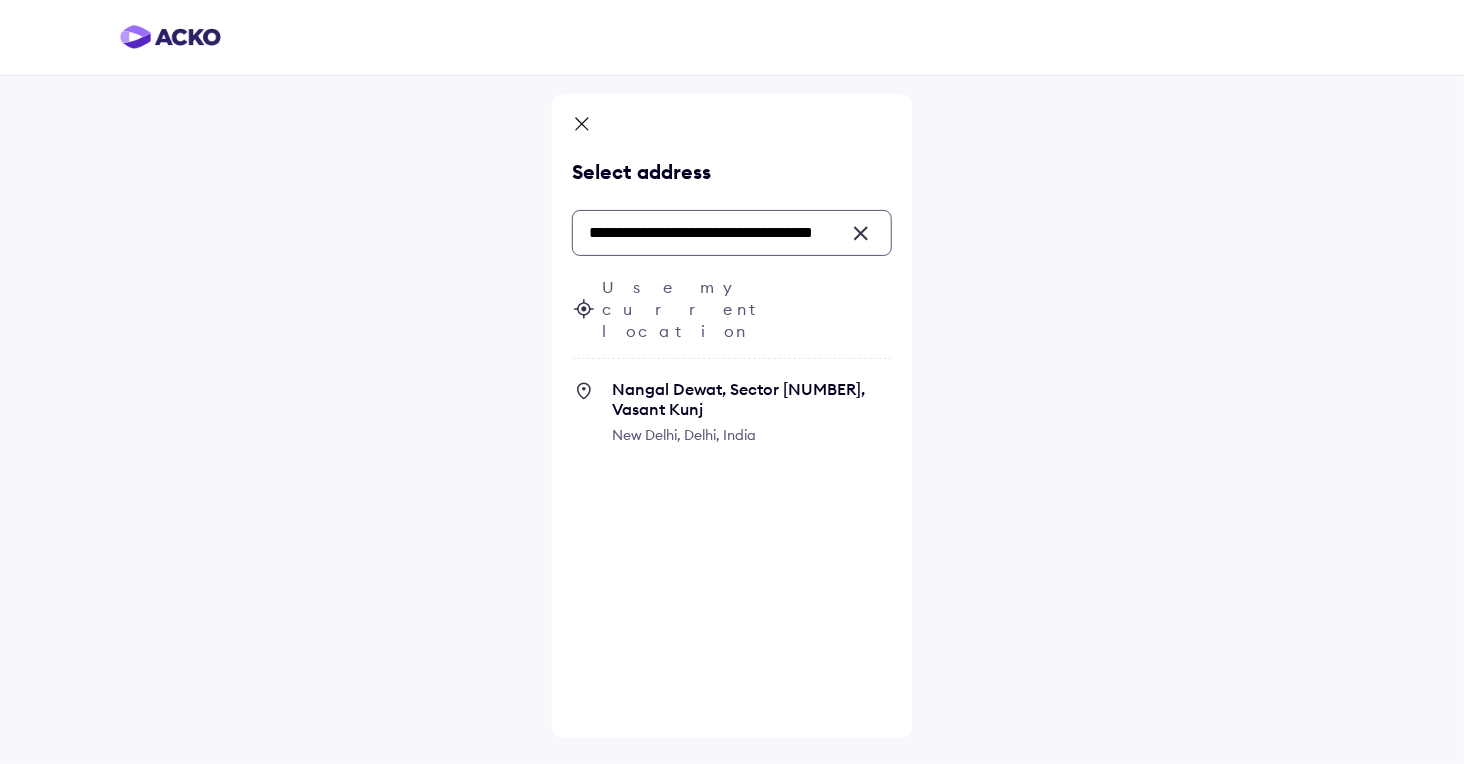 click on "Nangal Dewat, Sector [NUMBER], Vasant Kunj" at bounding box center (752, 399) 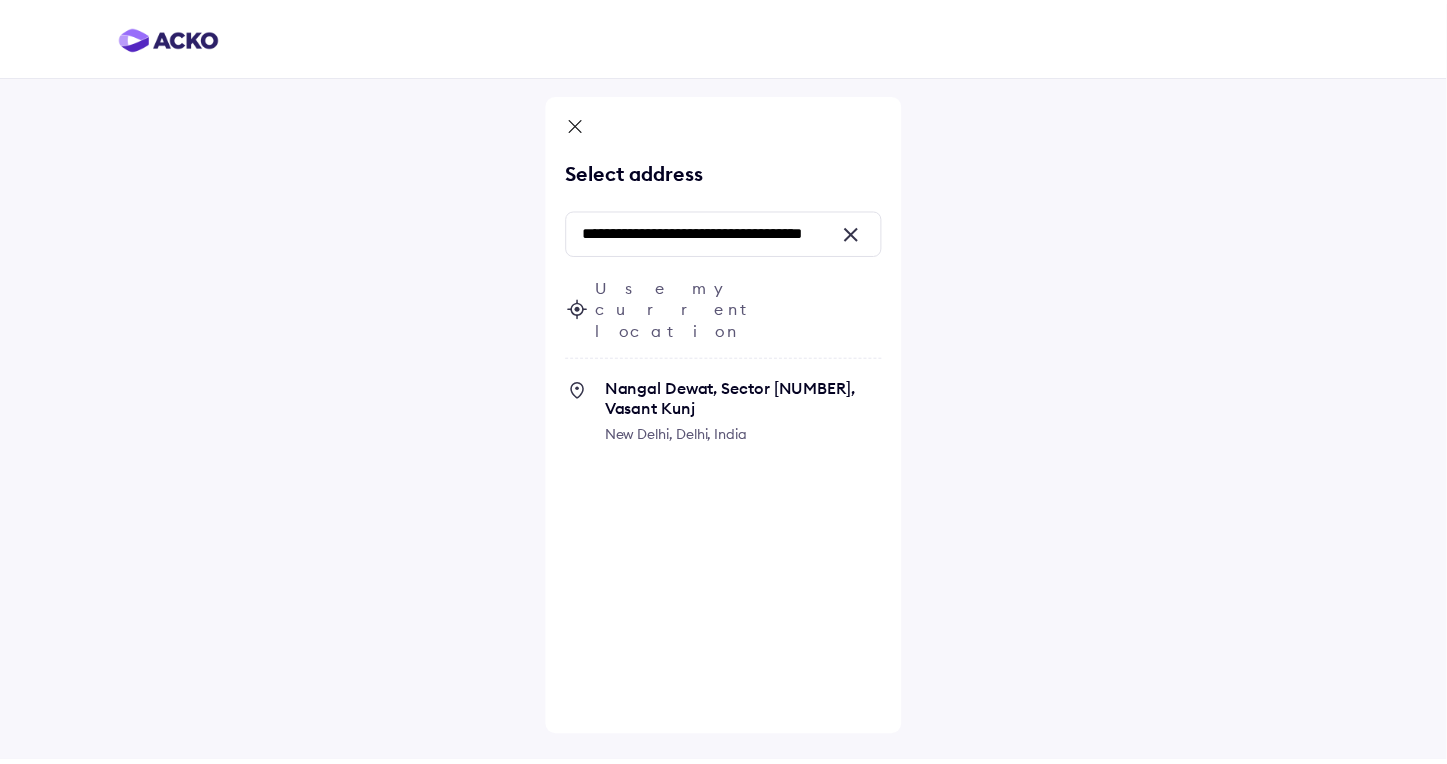 scroll, scrollTop: 0, scrollLeft: 0, axis: both 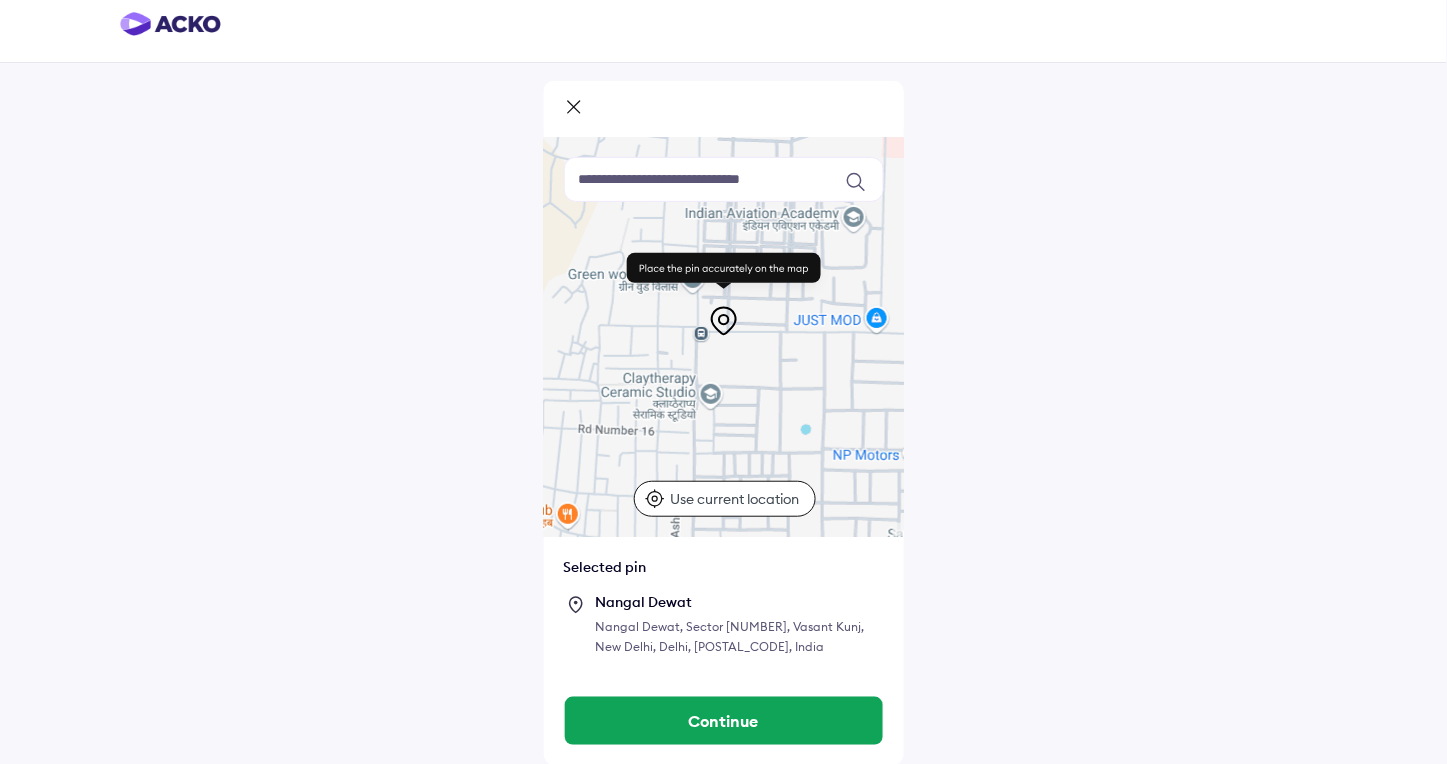 click on "Keyboard shortcuts Map Data Map data ©2025 Map data ©2025 100 m  Click to toggle between metric and imperial units Terms Report a map error Use current location Selected pin [AREA] [AREA], Sector [LETTER], [AREA], [CITY], [STATE], [COUNTRY] Continue" at bounding box center (723, 376) 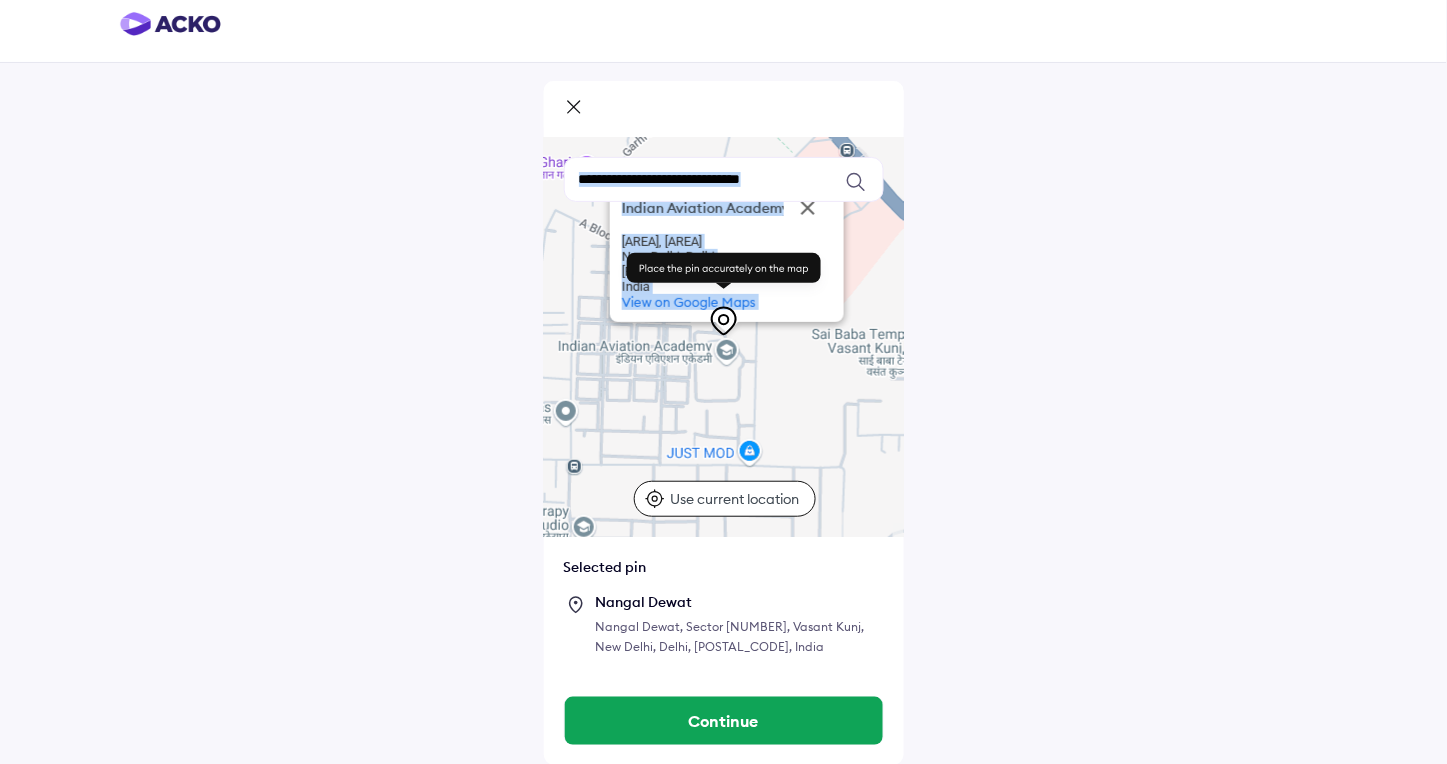 drag, startPoint x: 725, startPoint y: 318, endPoint x: 650, endPoint y: 377, distance: 95.42536 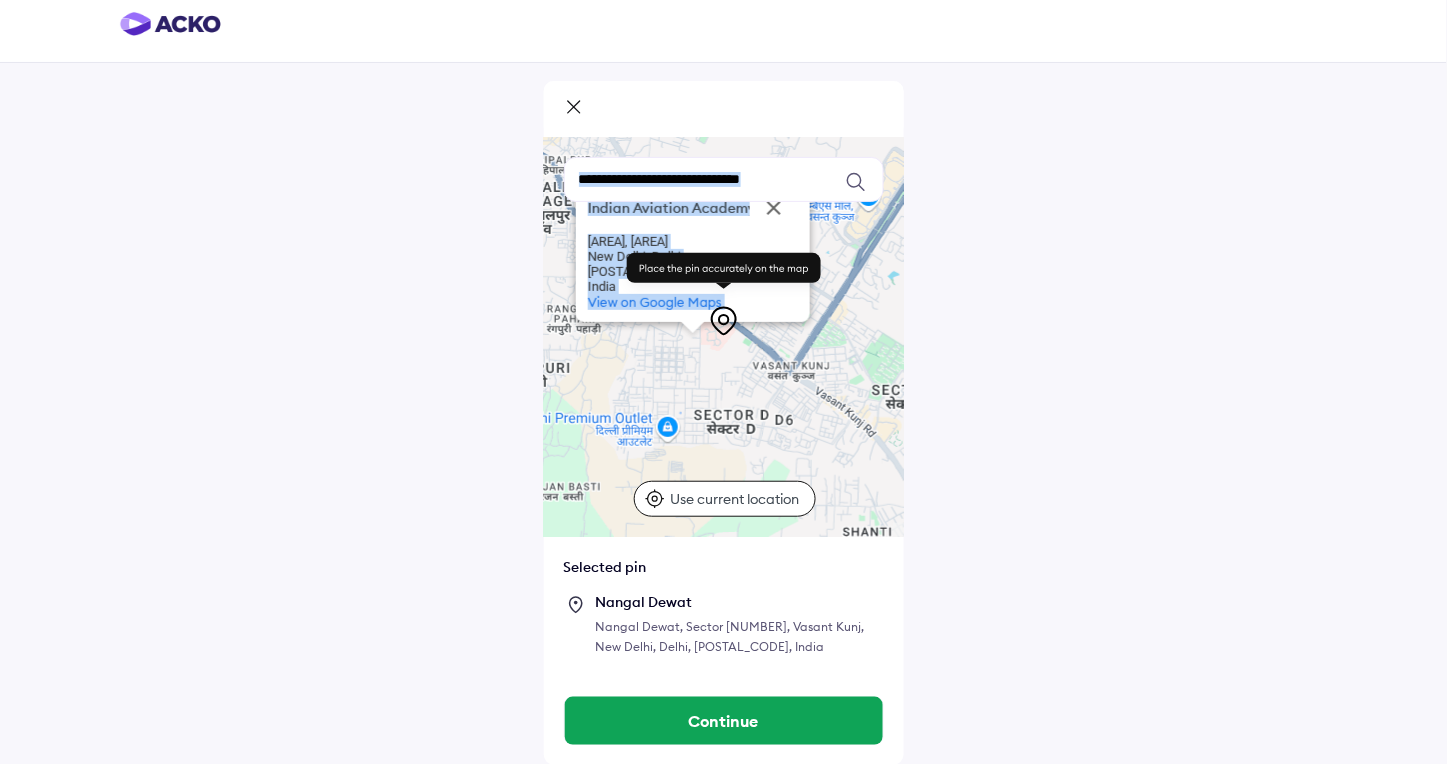 click on "Indian Aviation Academy                     Indian Aviation Academy                 Ruchi Vihar, Vasant Kunj New [CITY], [CITY] [POSTAL_CODE] India             View on Google Maps" at bounding box center [724, 337] 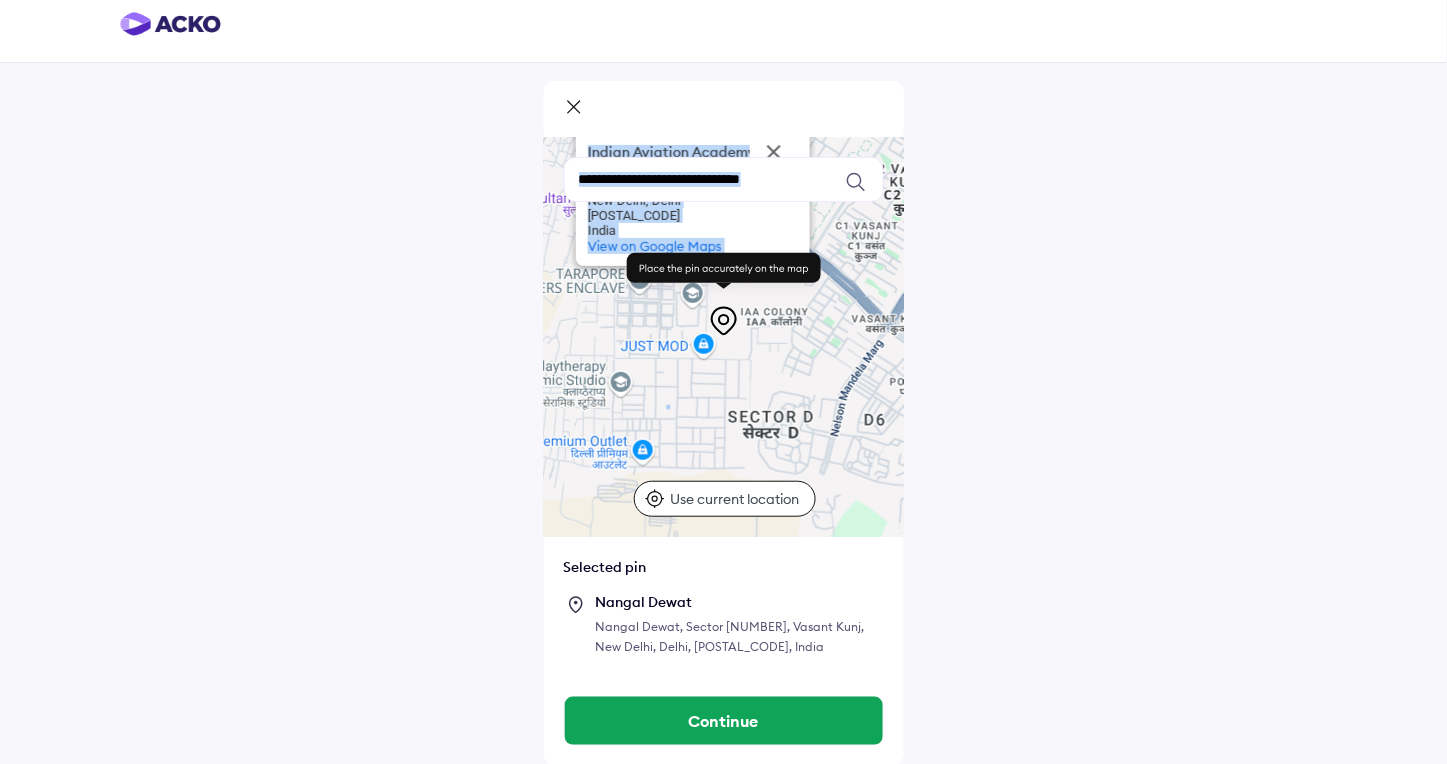 drag, startPoint x: 694, startPoint y: 418, endPoint x: 660, endPoint y: 436, distance: 38.470768 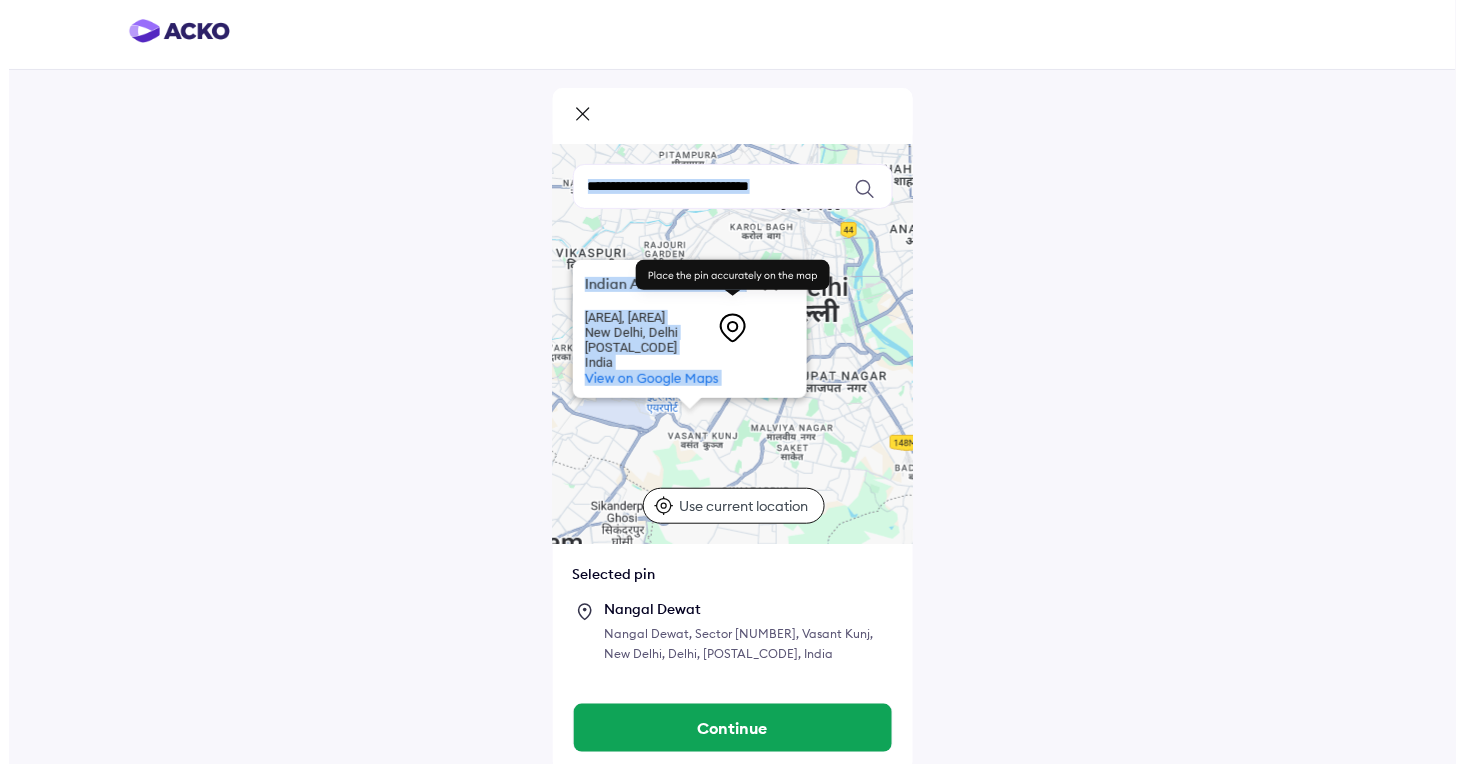 scroll, scrollTop: 0, scrollLeft: 0, axis: both 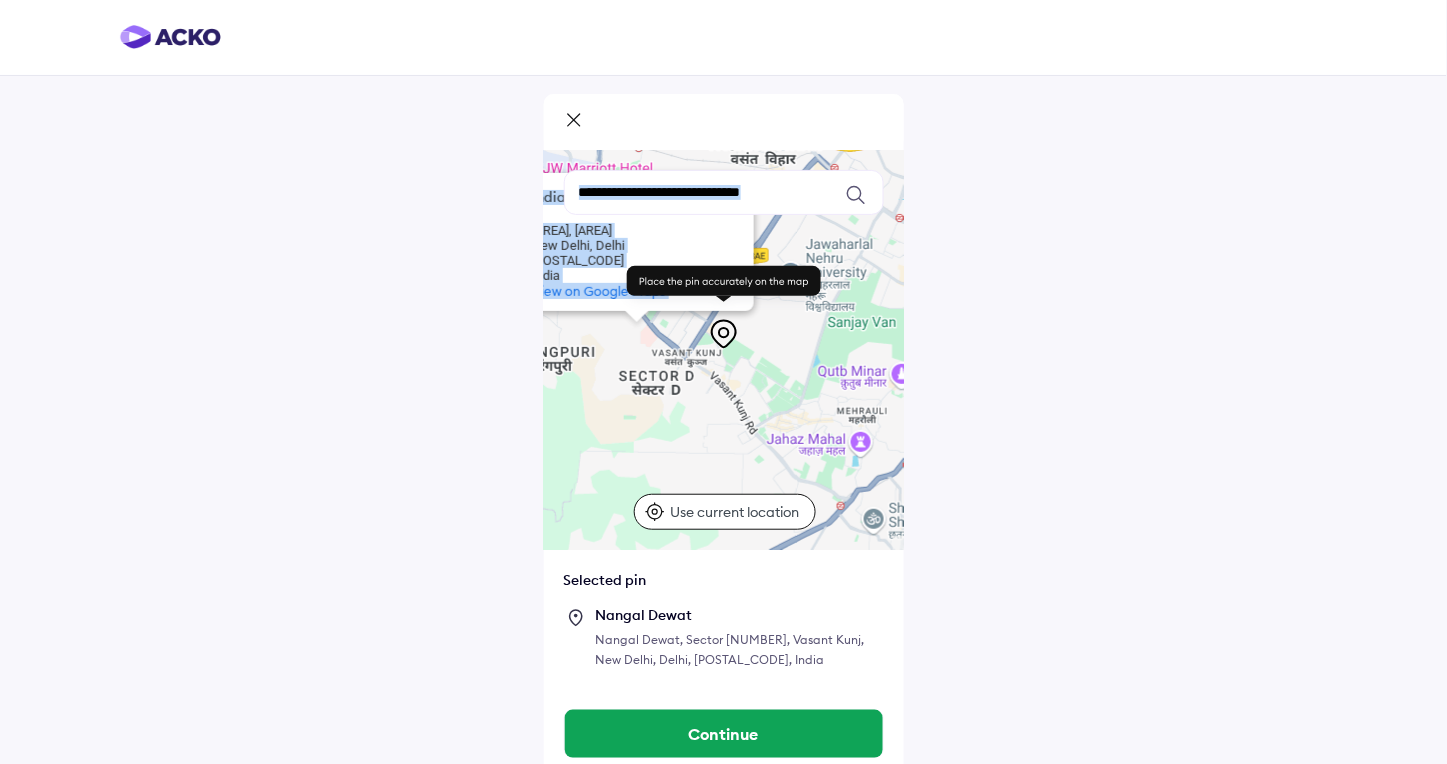 click on "Indian Aviation Academy                     Indian Aviation Academy                 Ruchi Vihar, Vasant Kunj New [CITY], [CITY] [POSTAL_CODE] India             View on Google Maps" at bounding box center (724, 350) 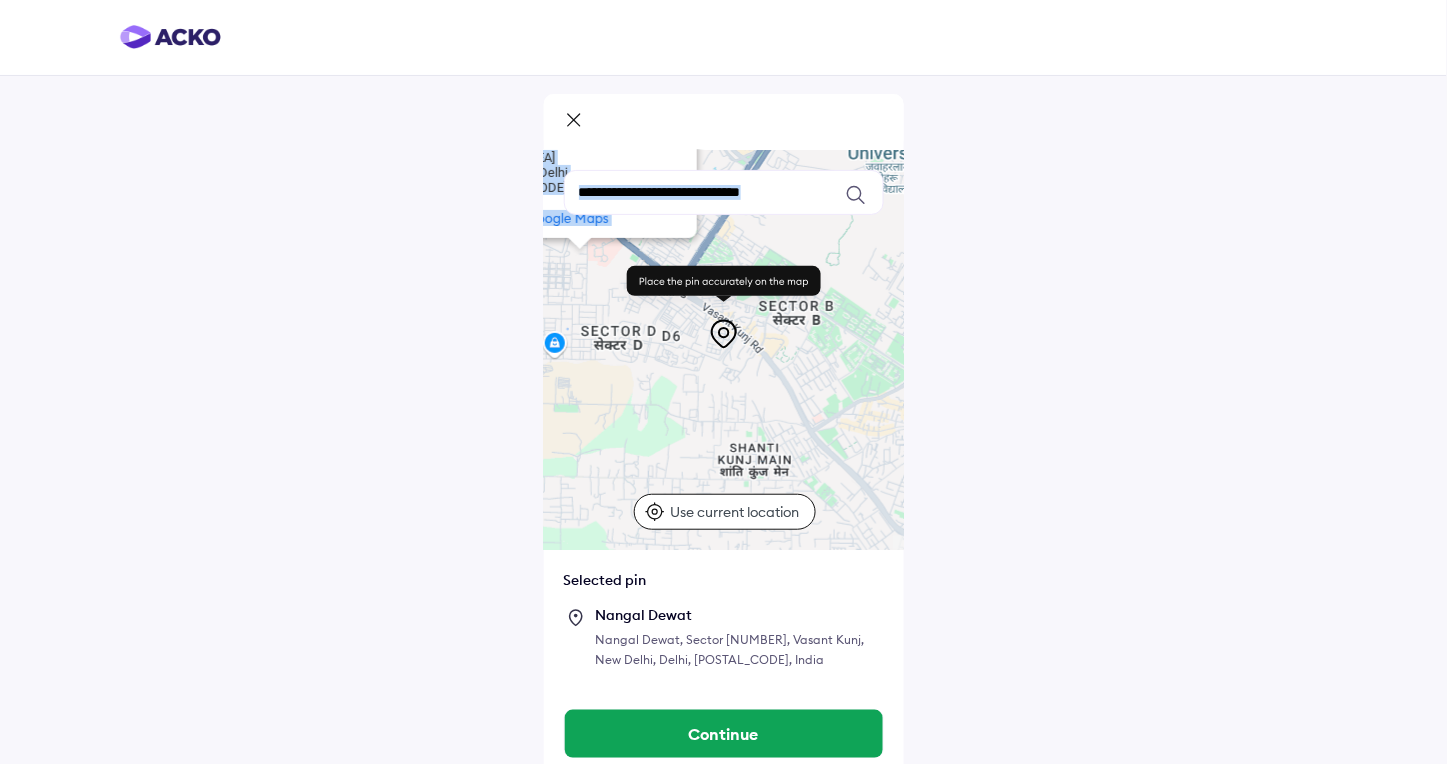 click at bounding box center (724, 306) 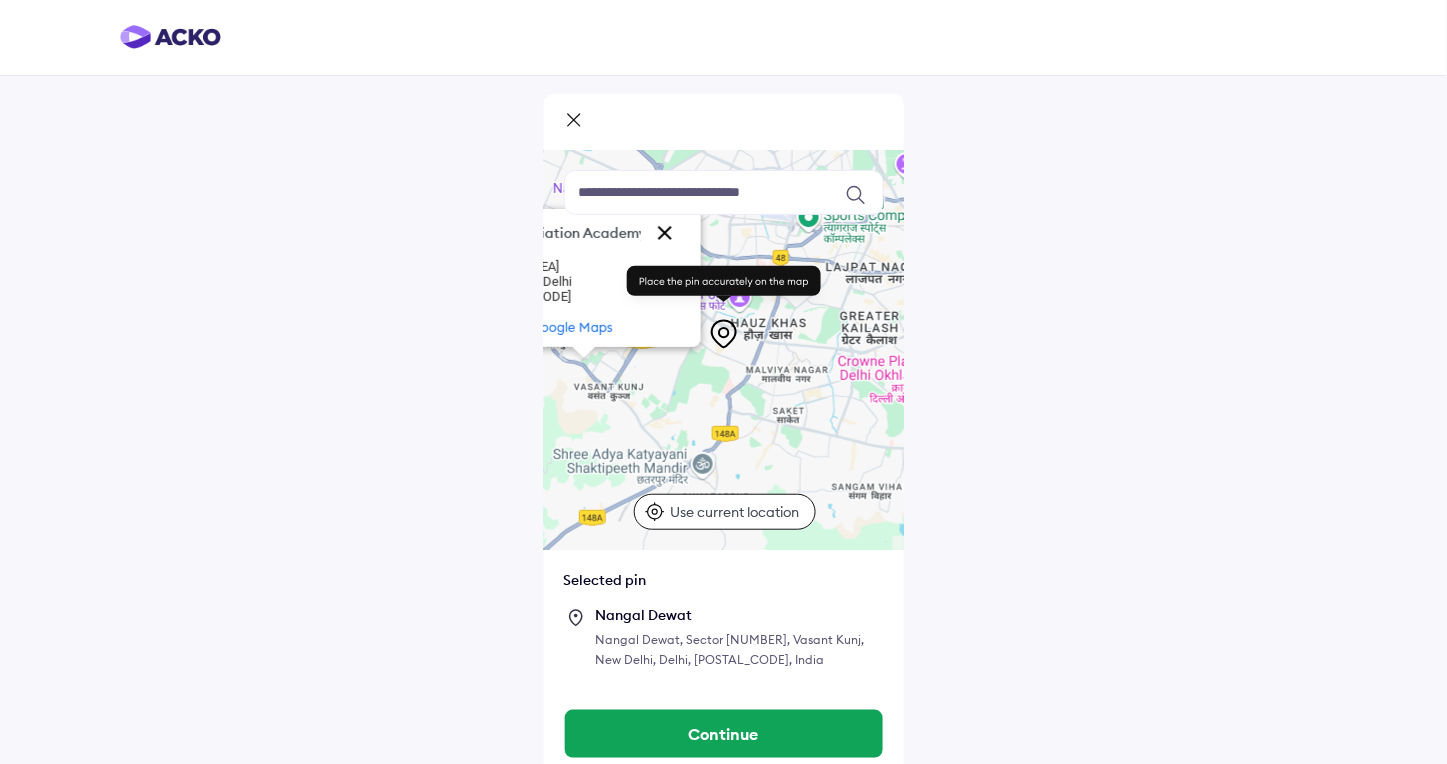 click at bounding box center (665, 233) 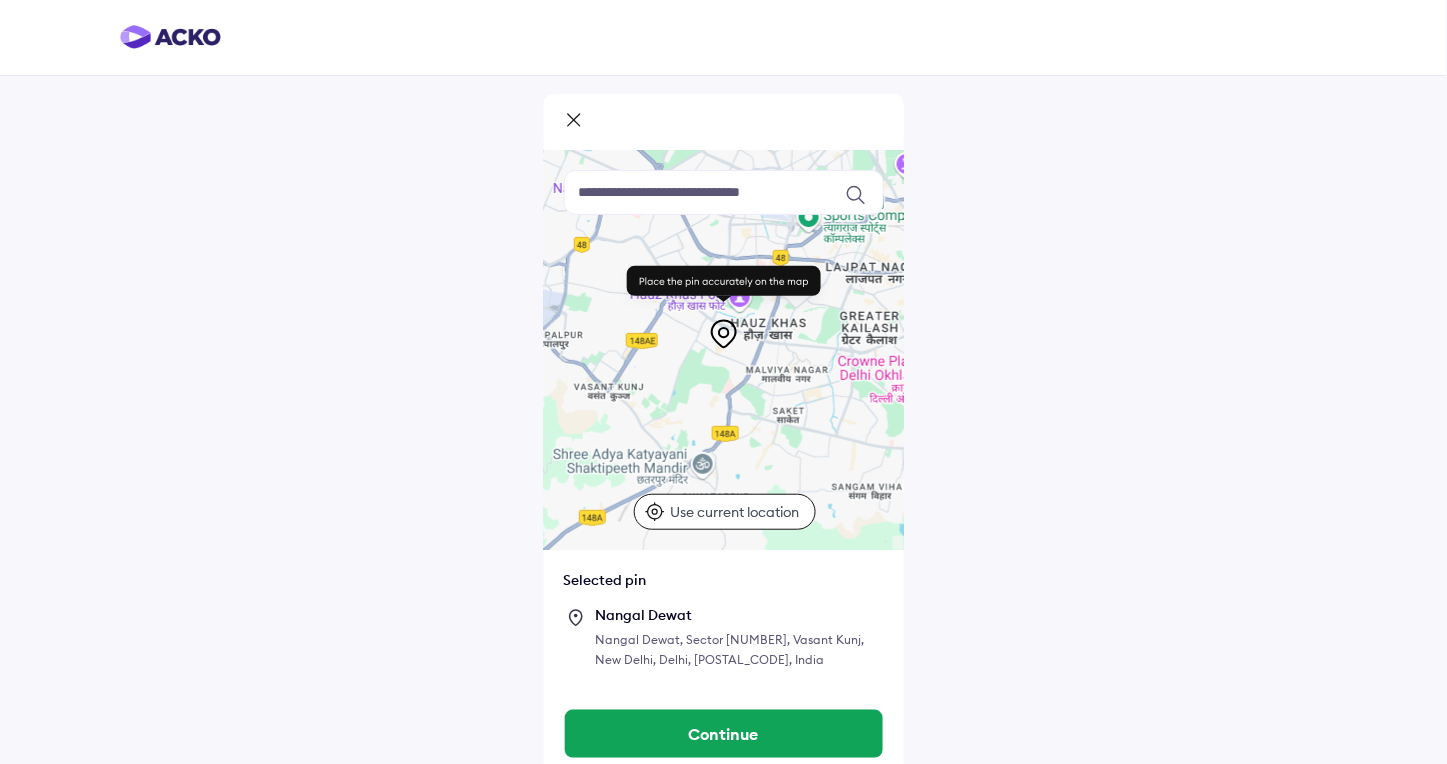 click at bounding box center [724, 350] 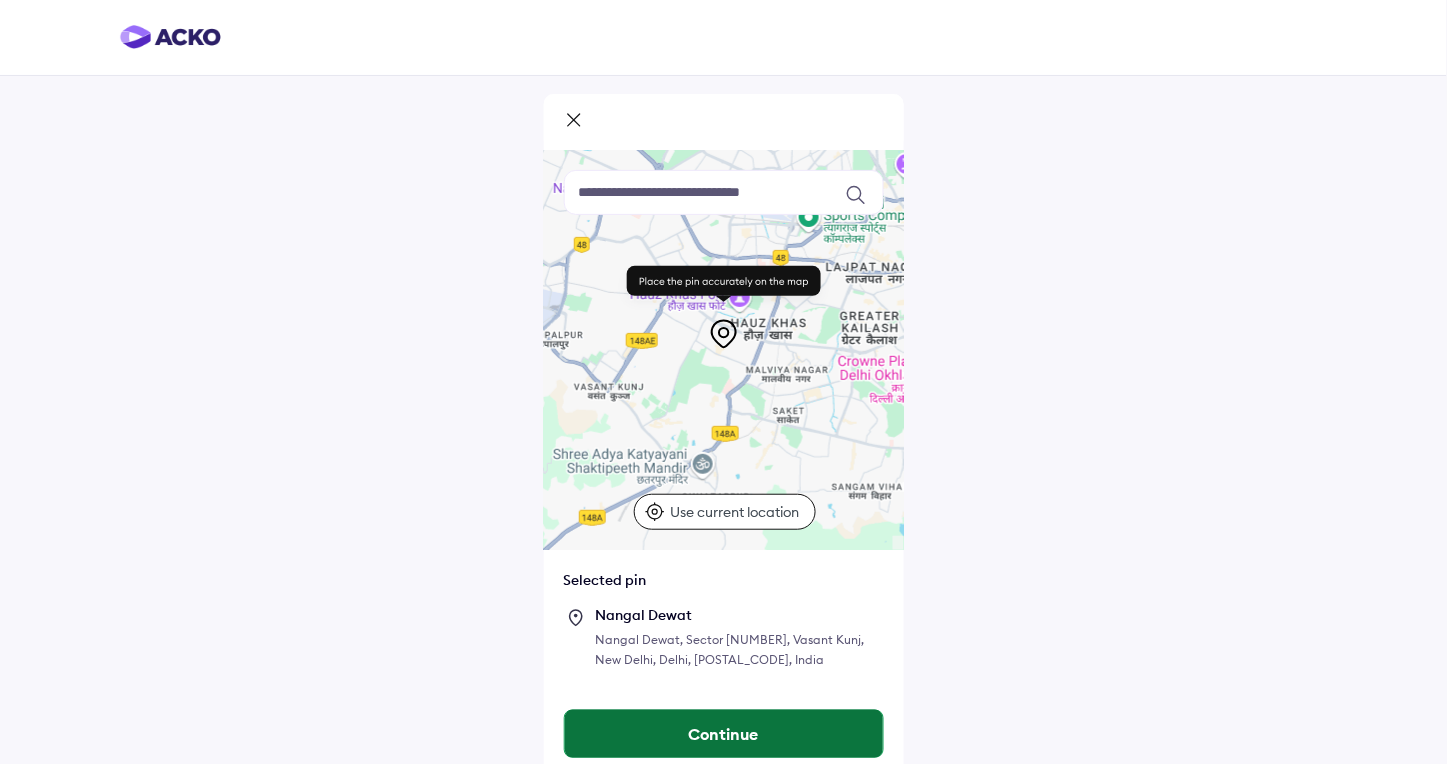 click on "Continue" at bounding box center (724, 734) 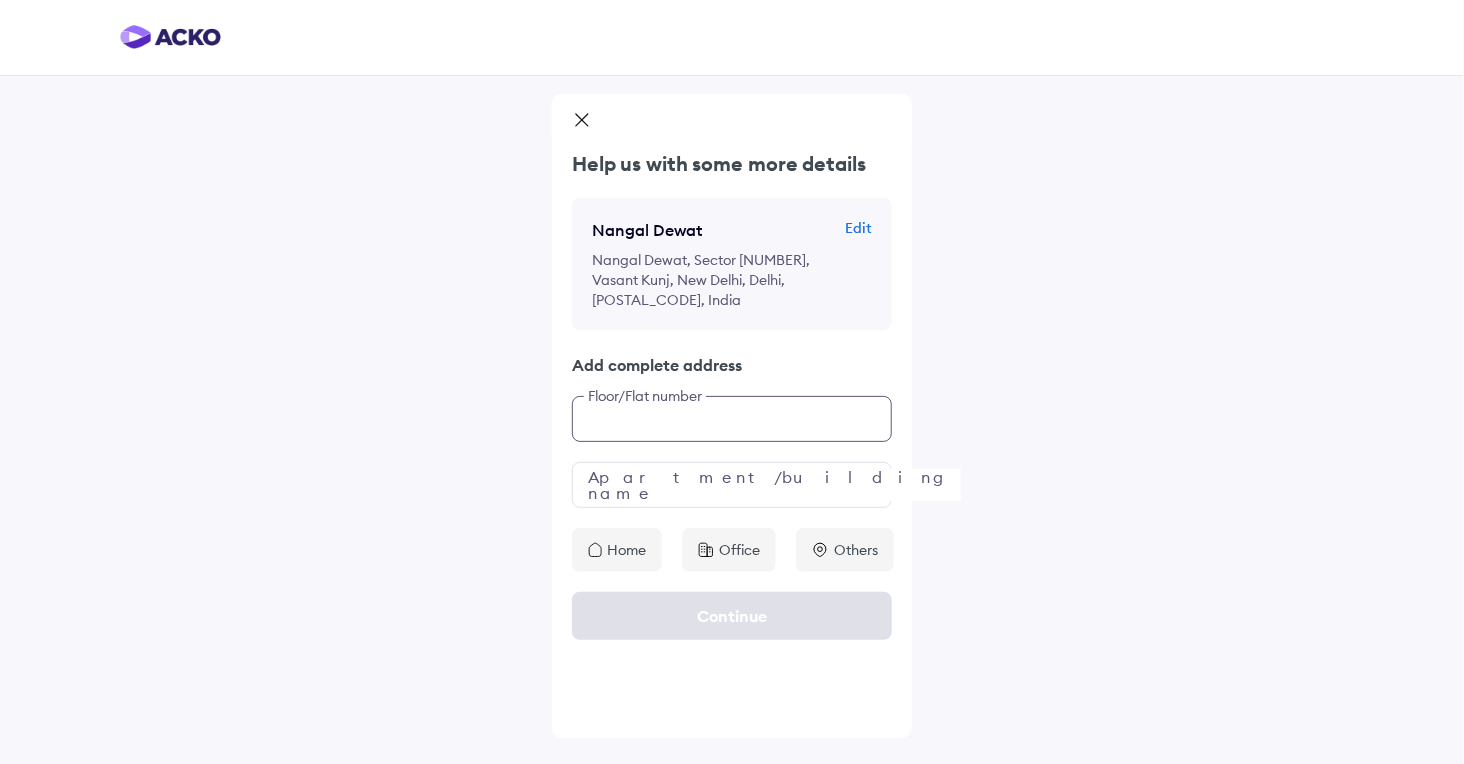 click at bounding box center [732, 419] 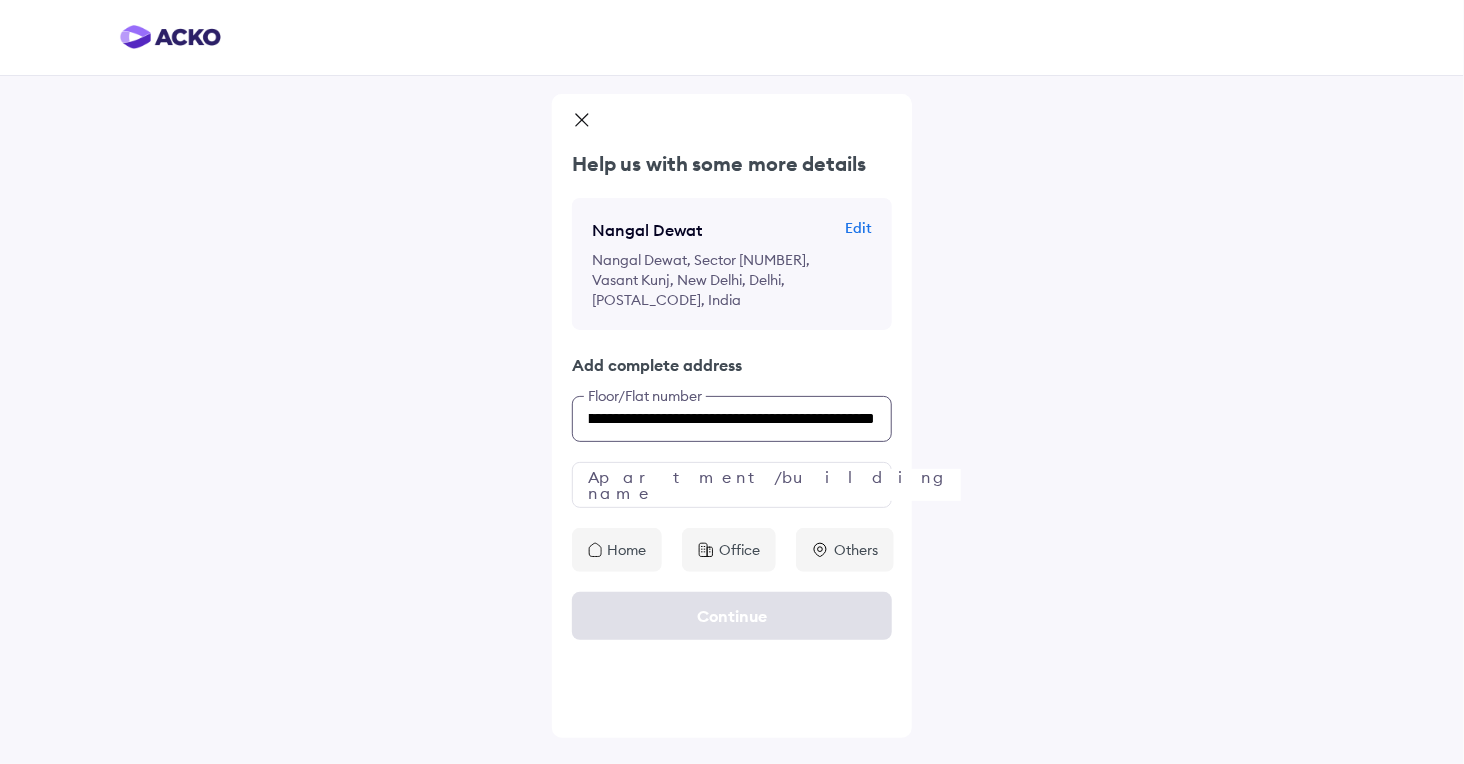 scroll, scrollTop: 0, scrollLeft: 161, axis: horizontal 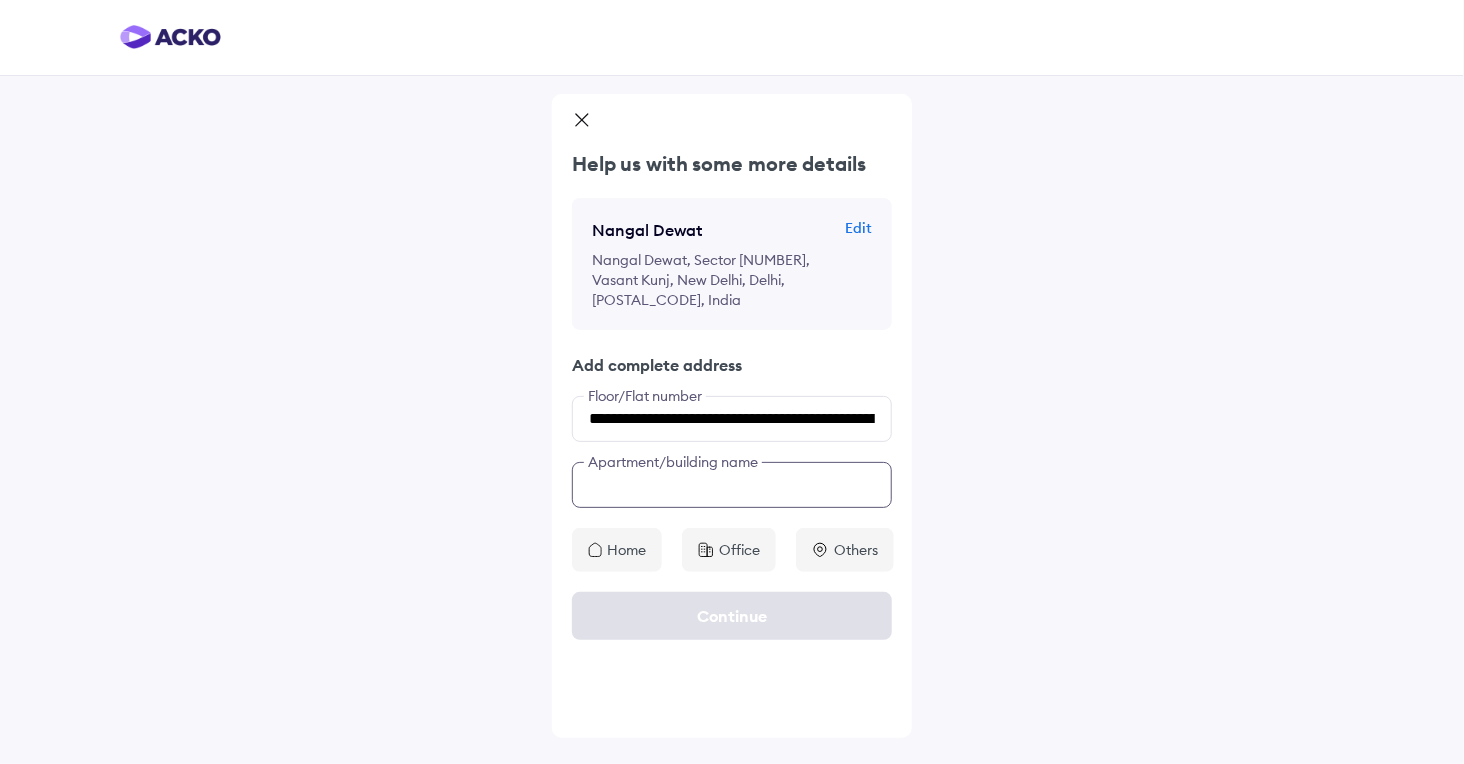click at bounding box center [732, 485] 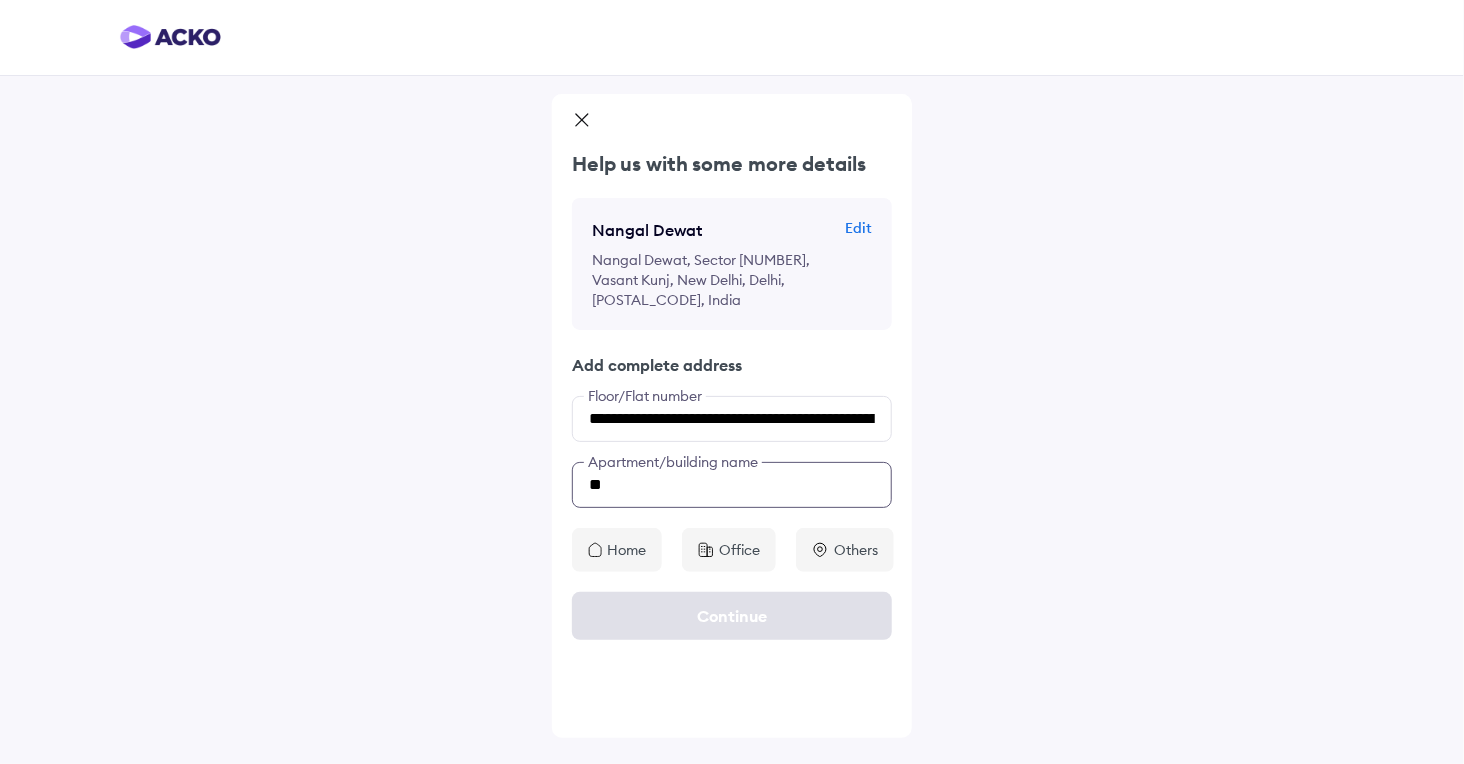 type on "*" 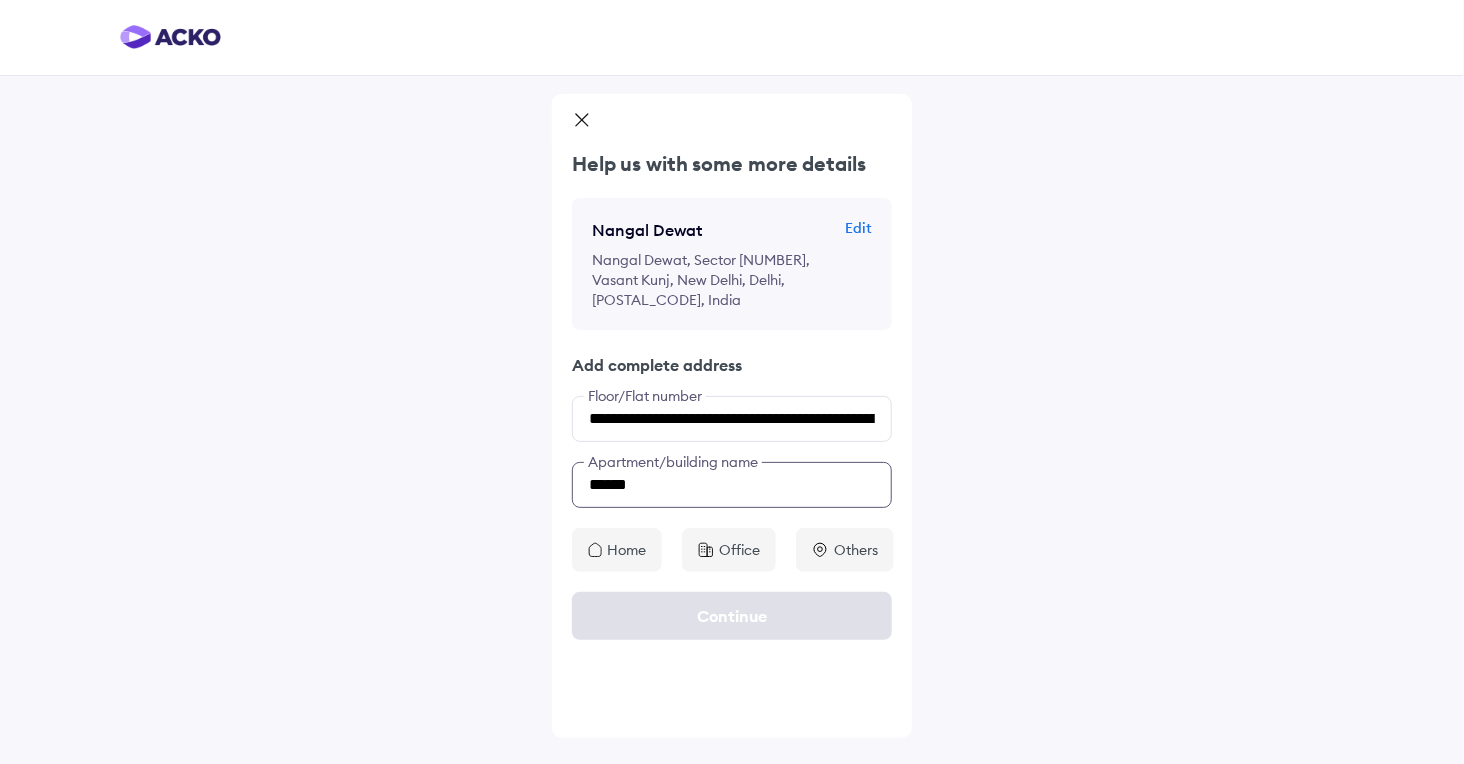 type on "*****" 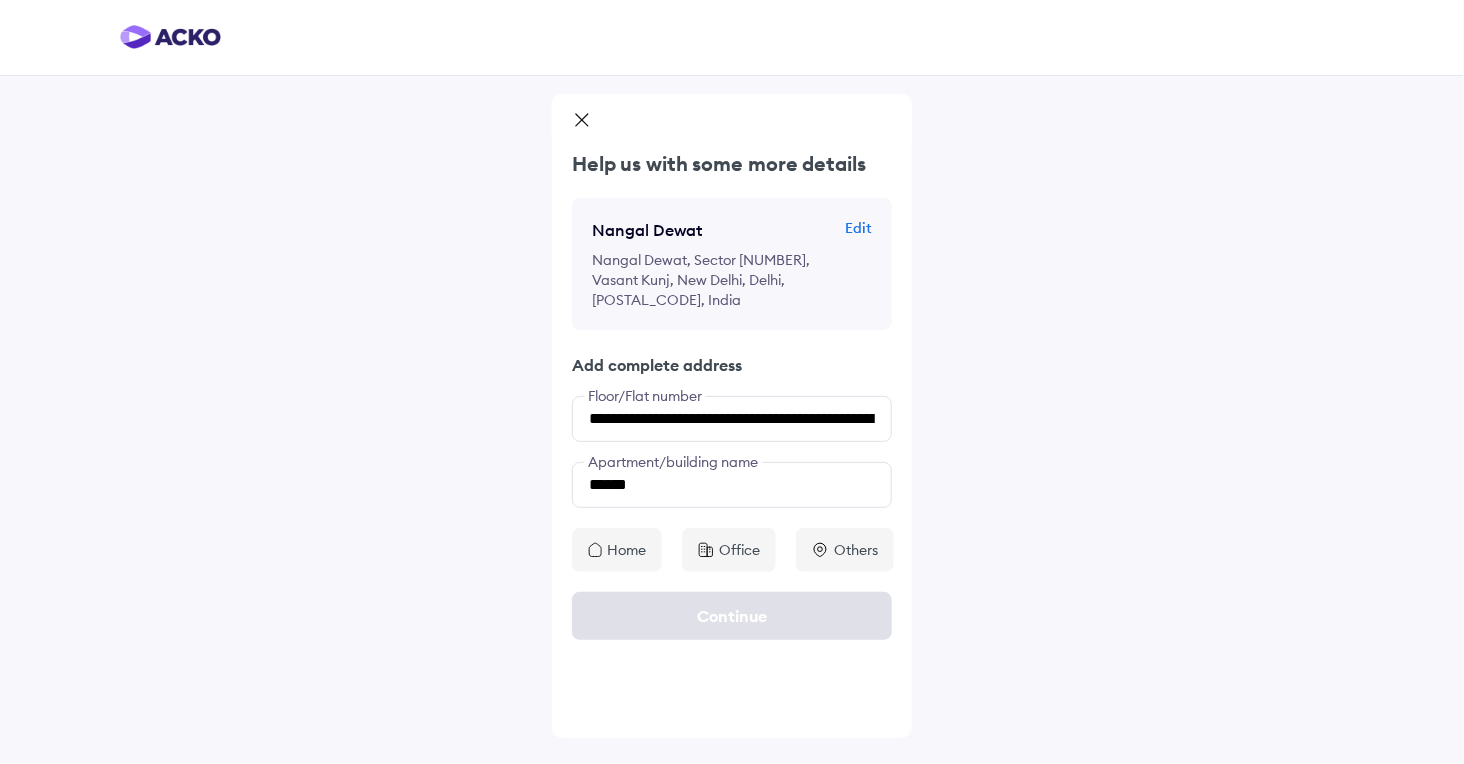click on "Home" at bounding box center (626, 550) 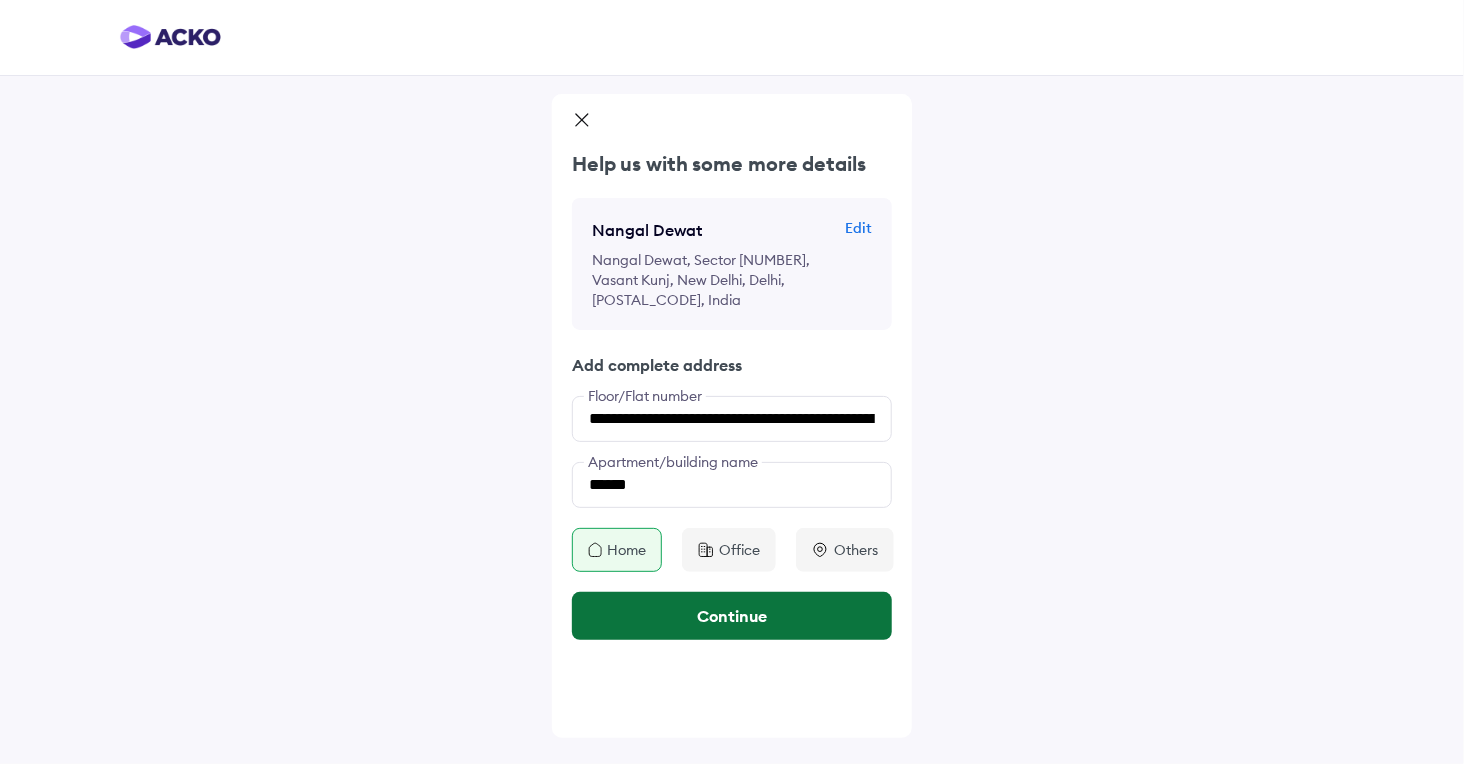 click on "Continue" at bounding box center [732, 616] 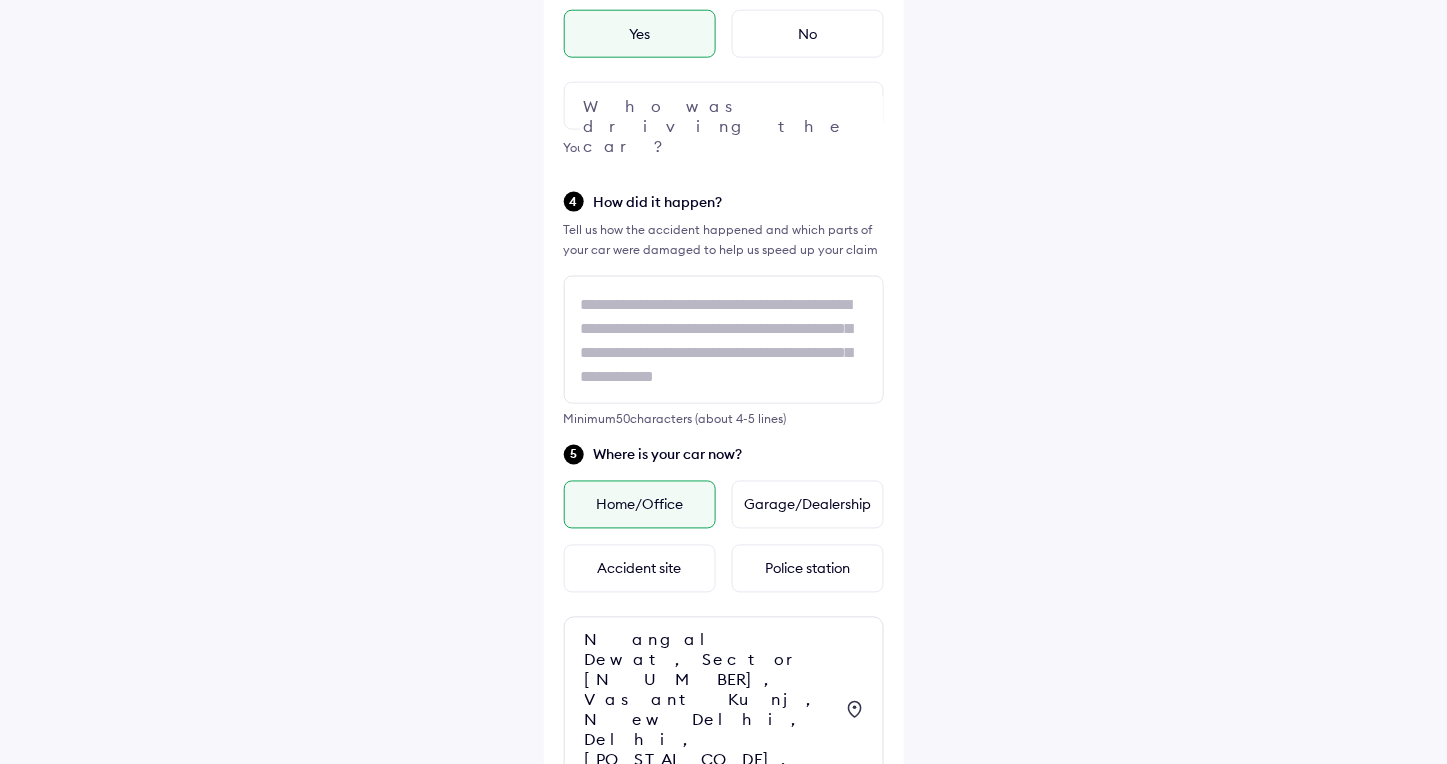 scroll, scrollTop: 548, scrollLeft: 0, axis: vertical 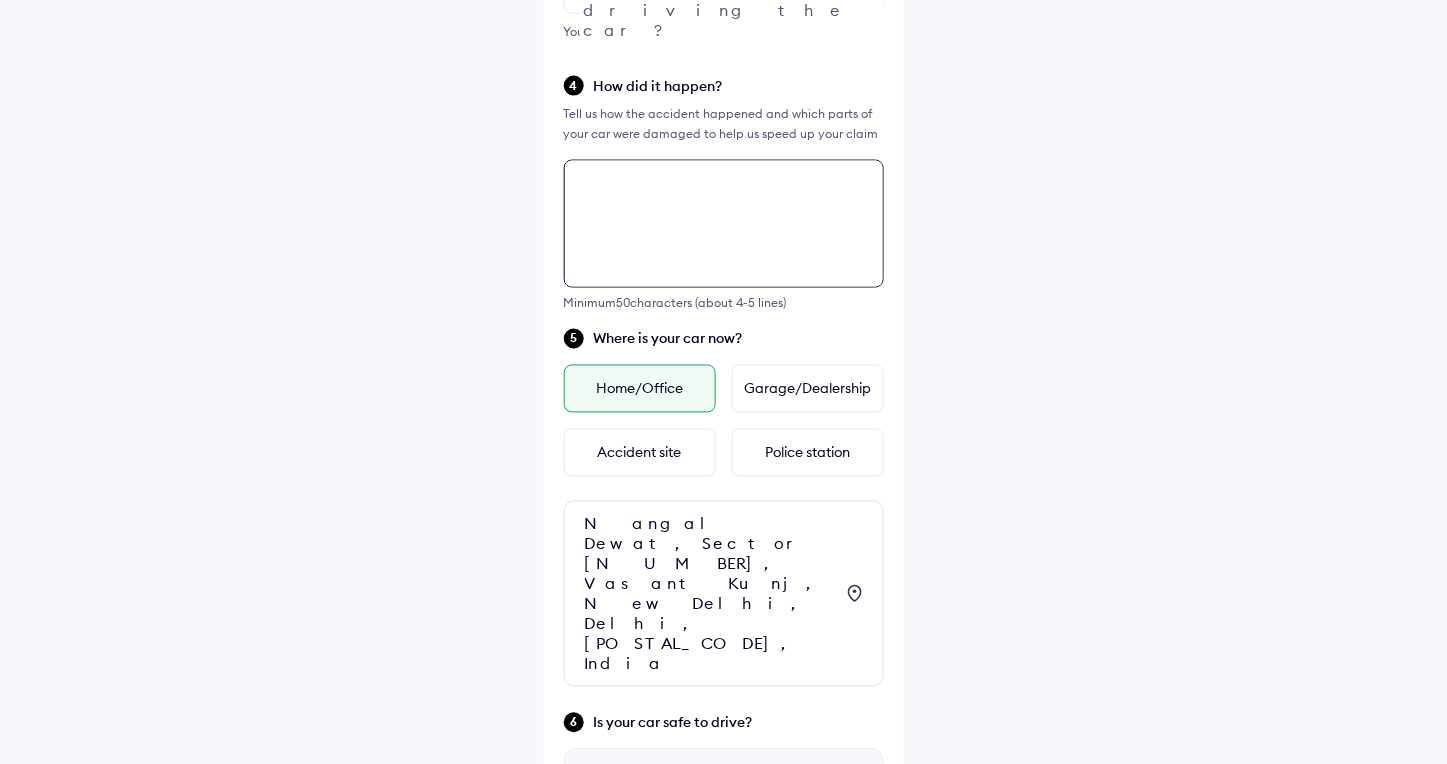 click at bounding box center [724, 224] 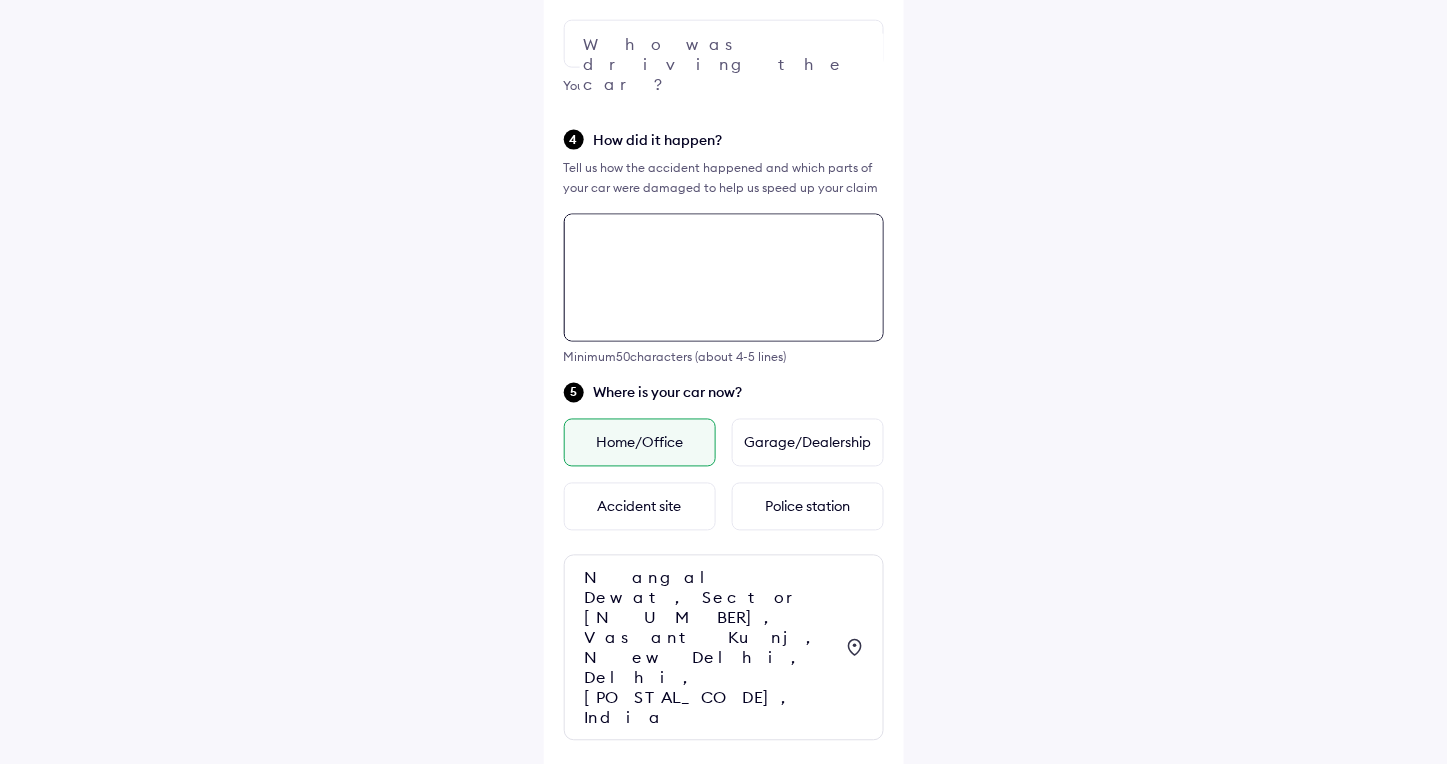 scroll, scrollTop: 603, scrollLeft: 0, axis: vertical 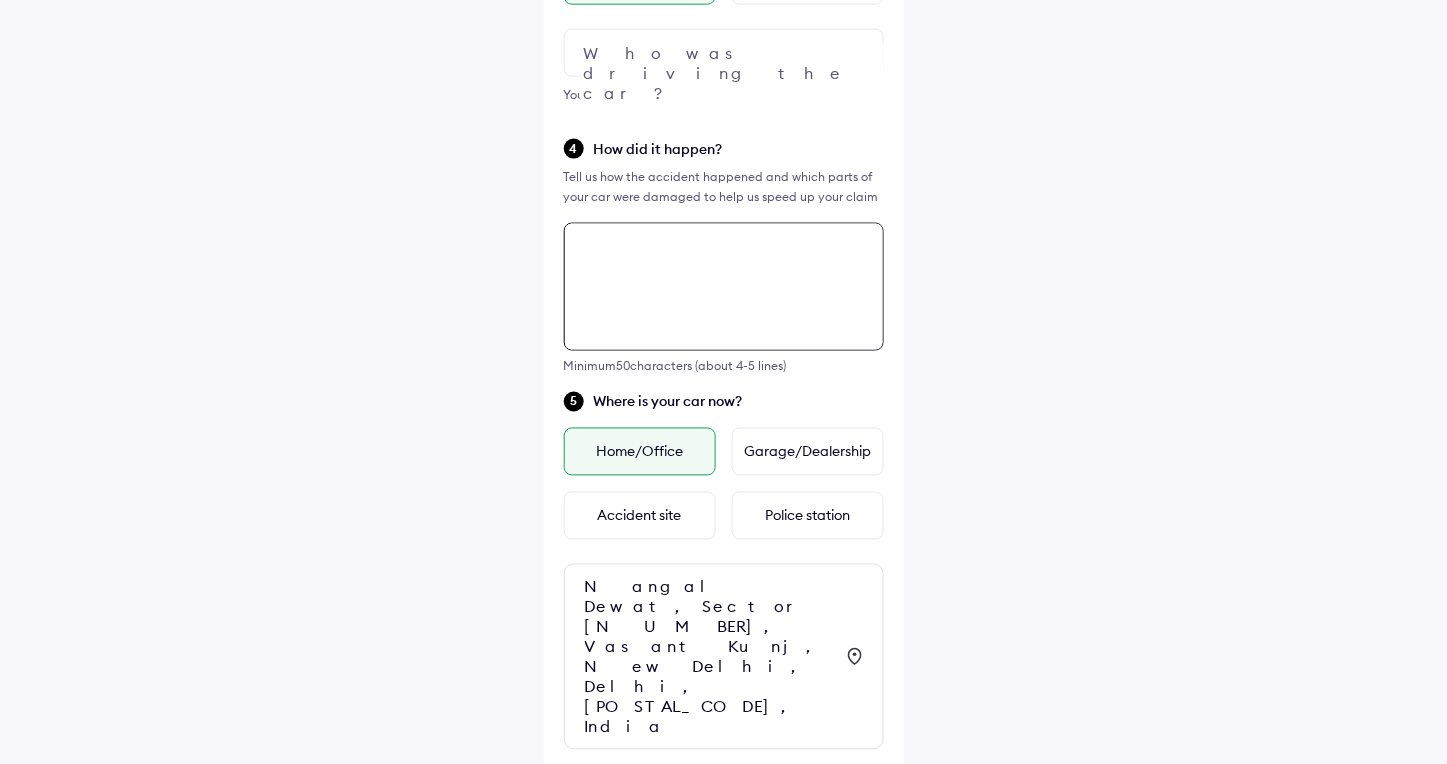 click at bounding box center (724, 287) 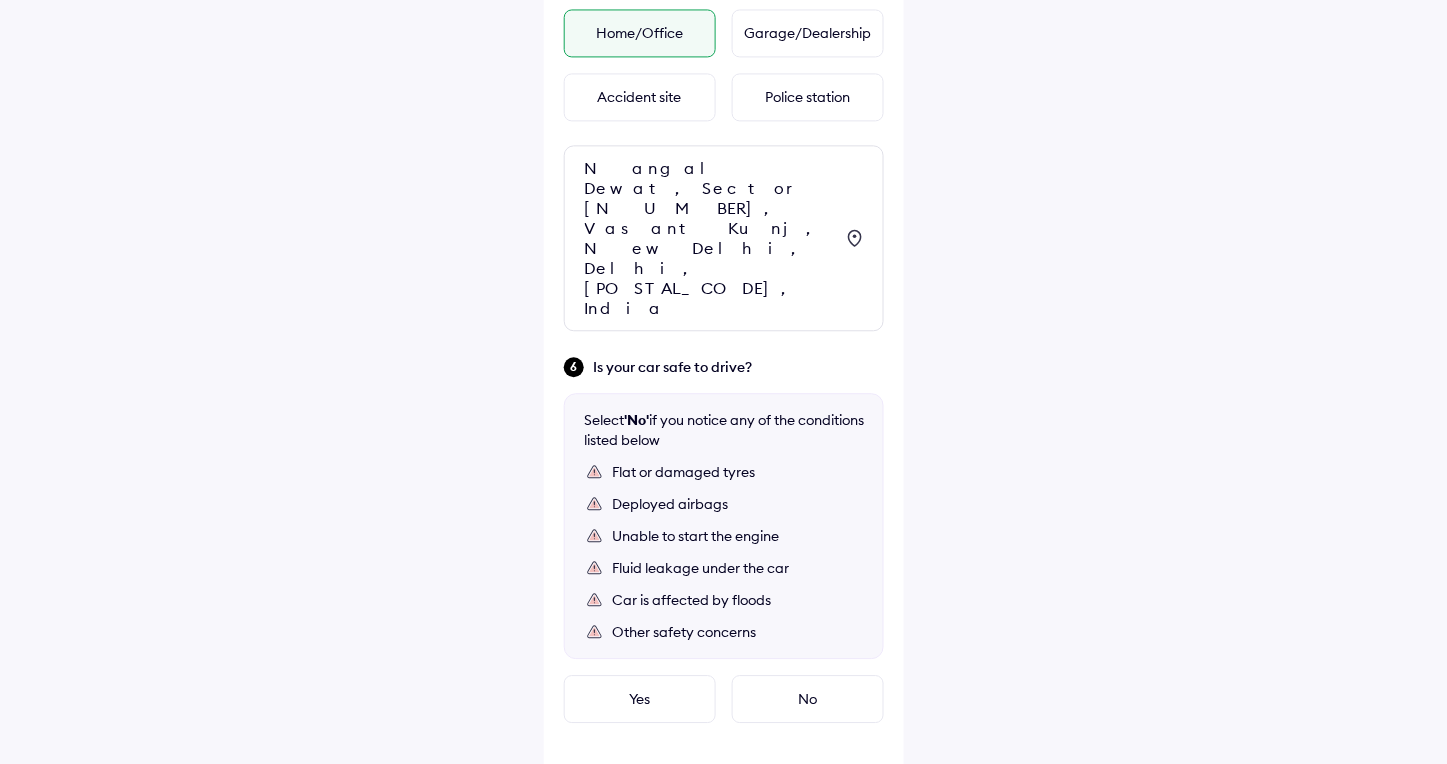 scroll, scrollTop: 1061, scrollLeft: 0, axis: vertical 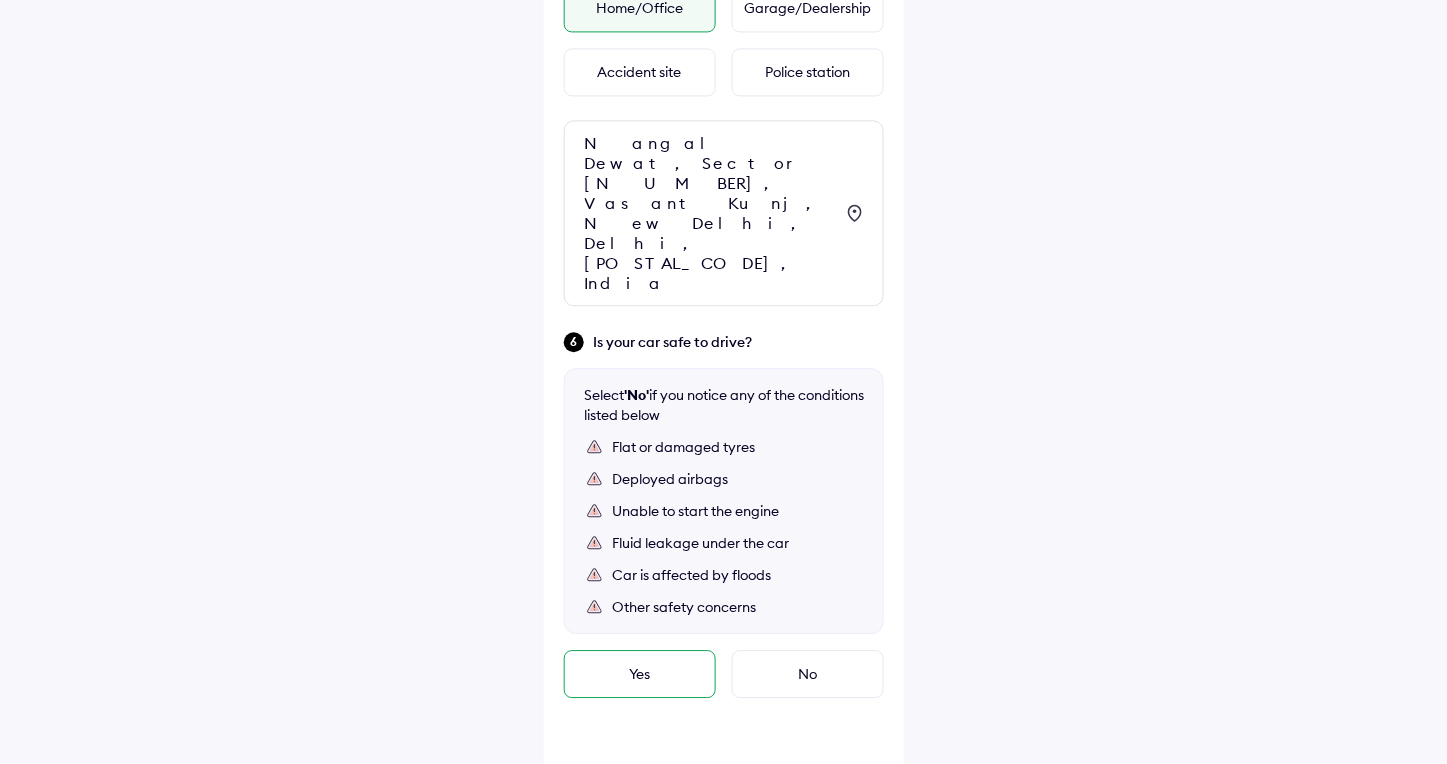 click on "Yes" at bounding box center (640, 674) 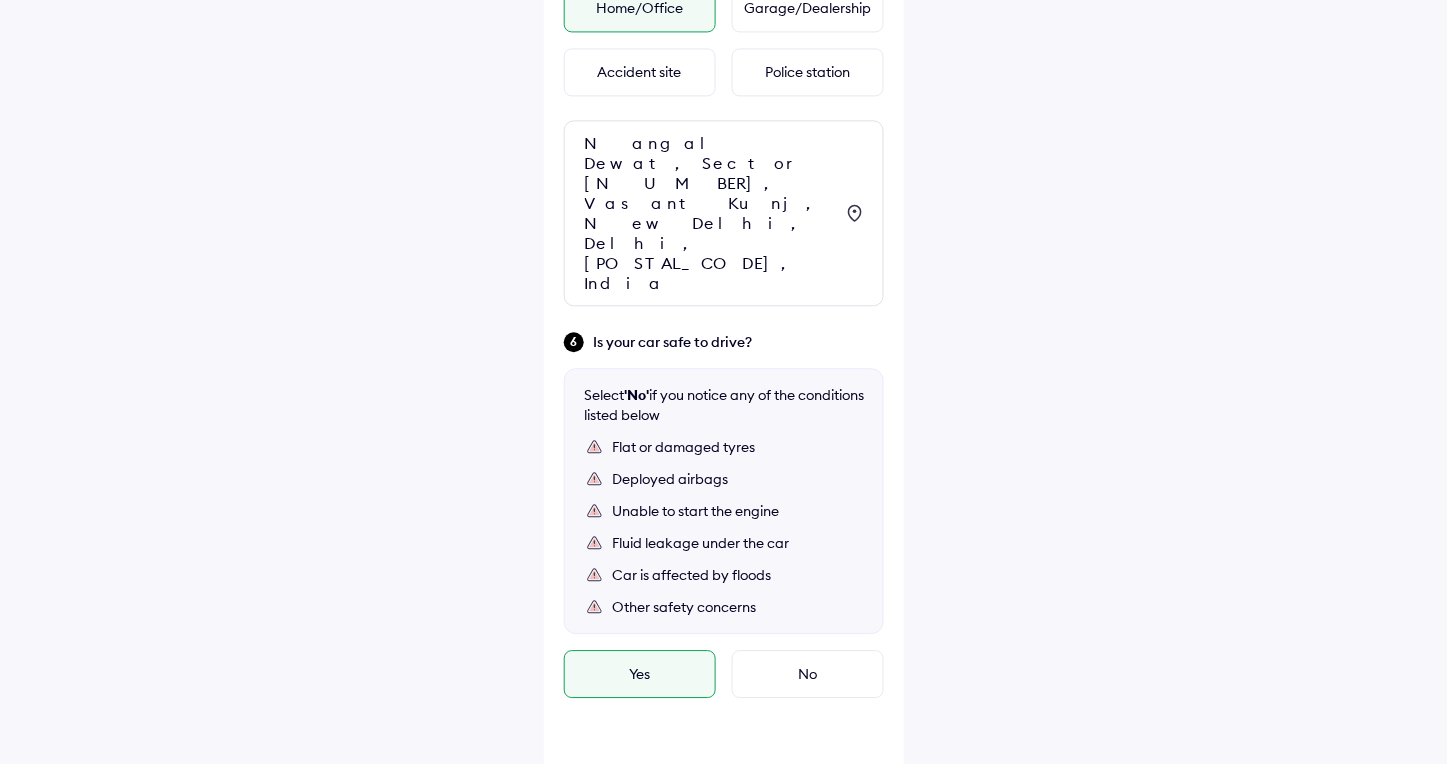 click on "Yes" at bounding box center (640, 674) 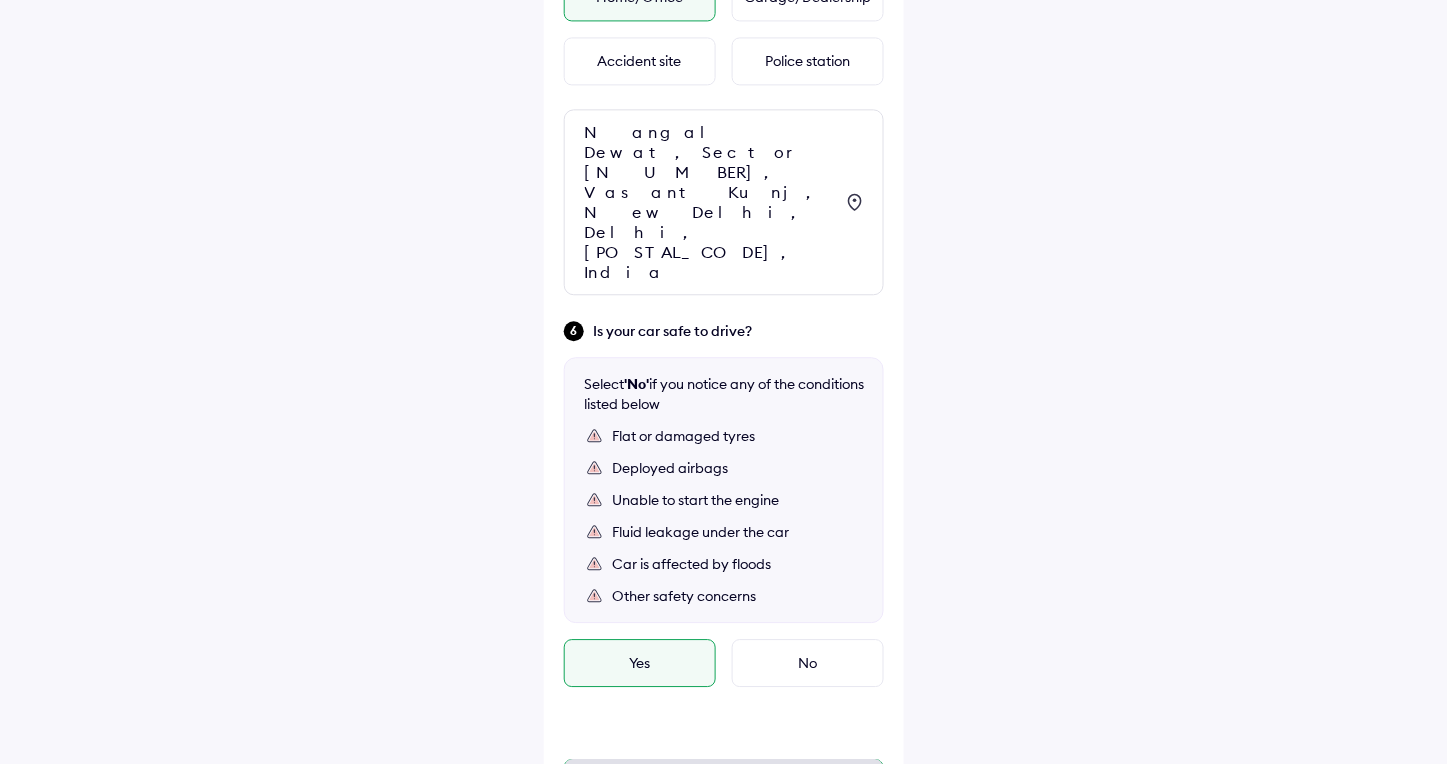 scroll, scrollTop: 1061, scrollLeft: 0, axis: vertical 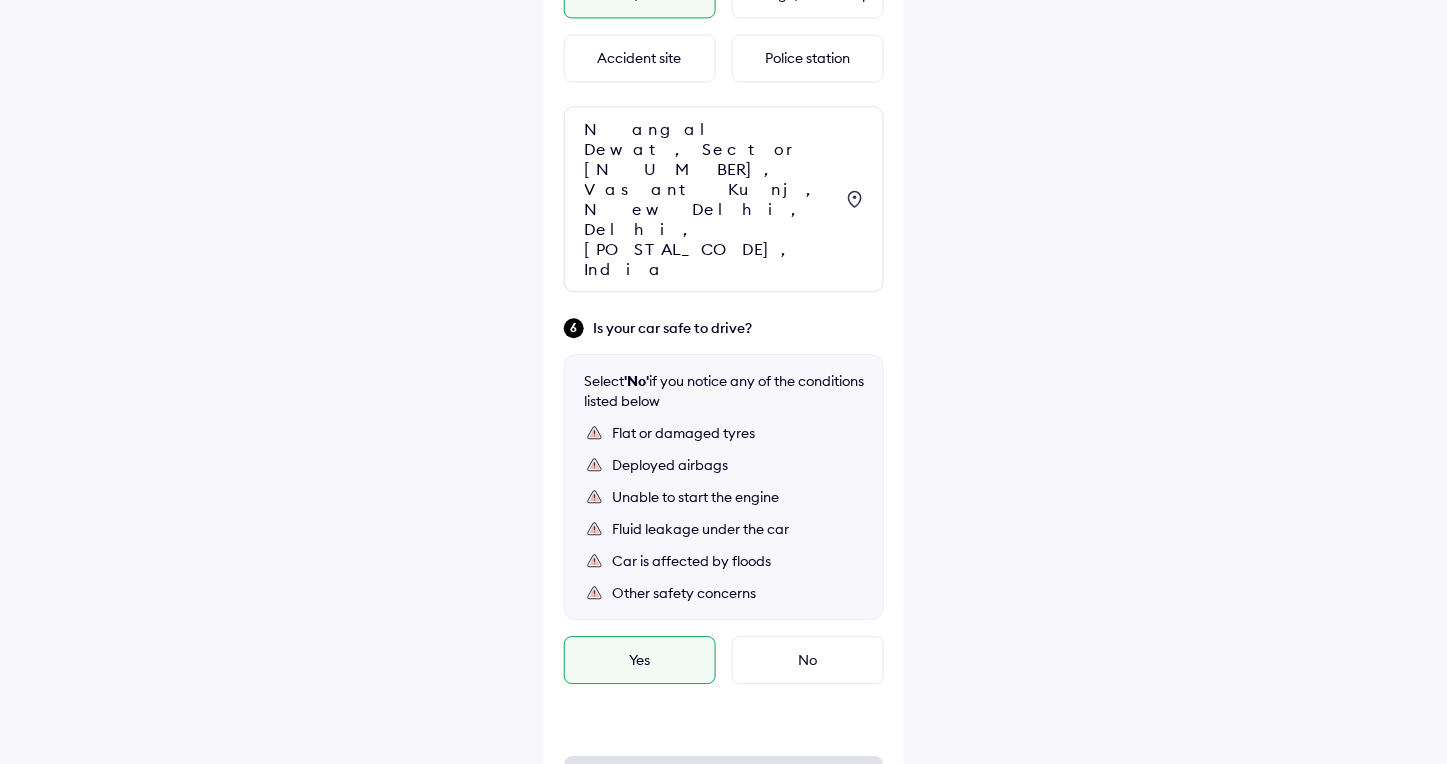 click on "Yes" at bounding box center [640, 660] 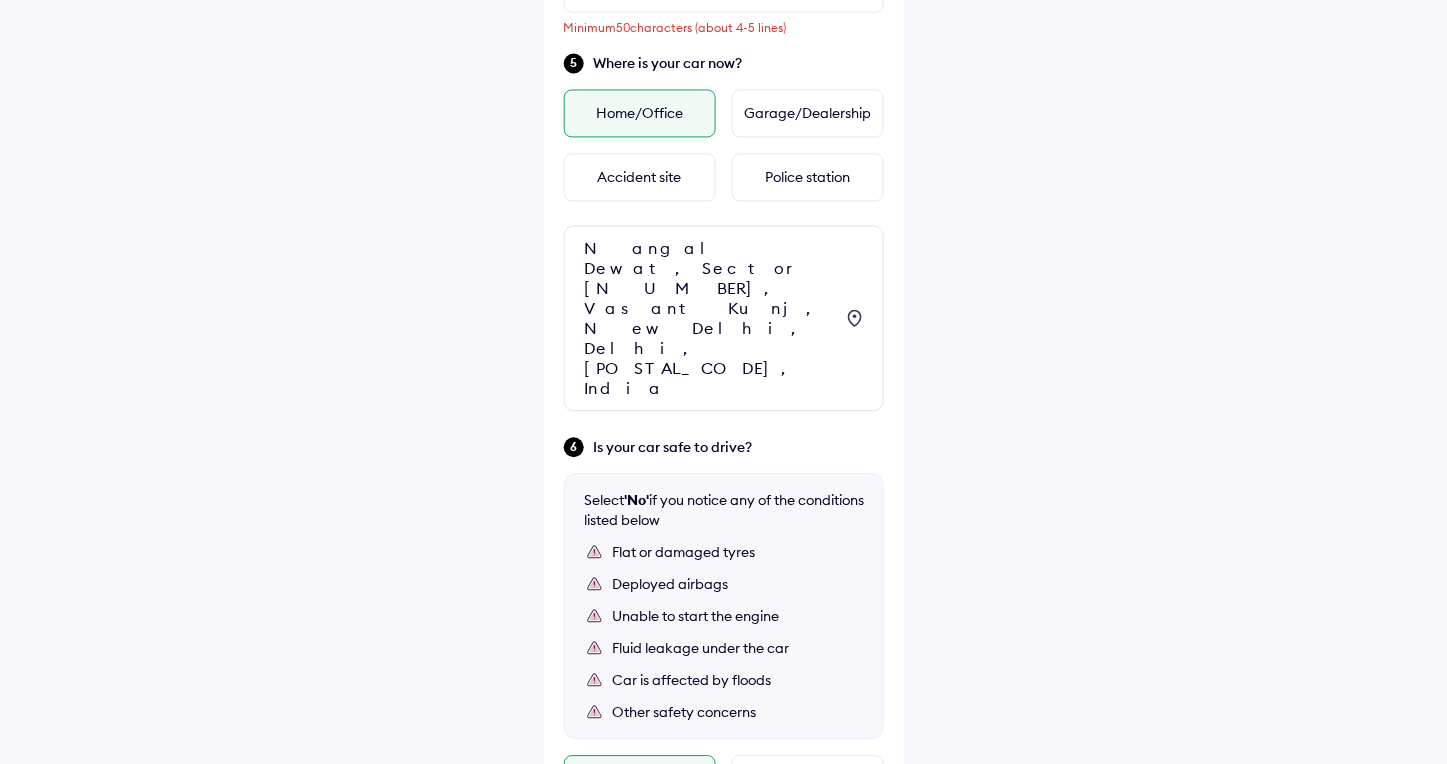 scroll, scrollTop: 727, scrollLeft: 0, axis: vertical 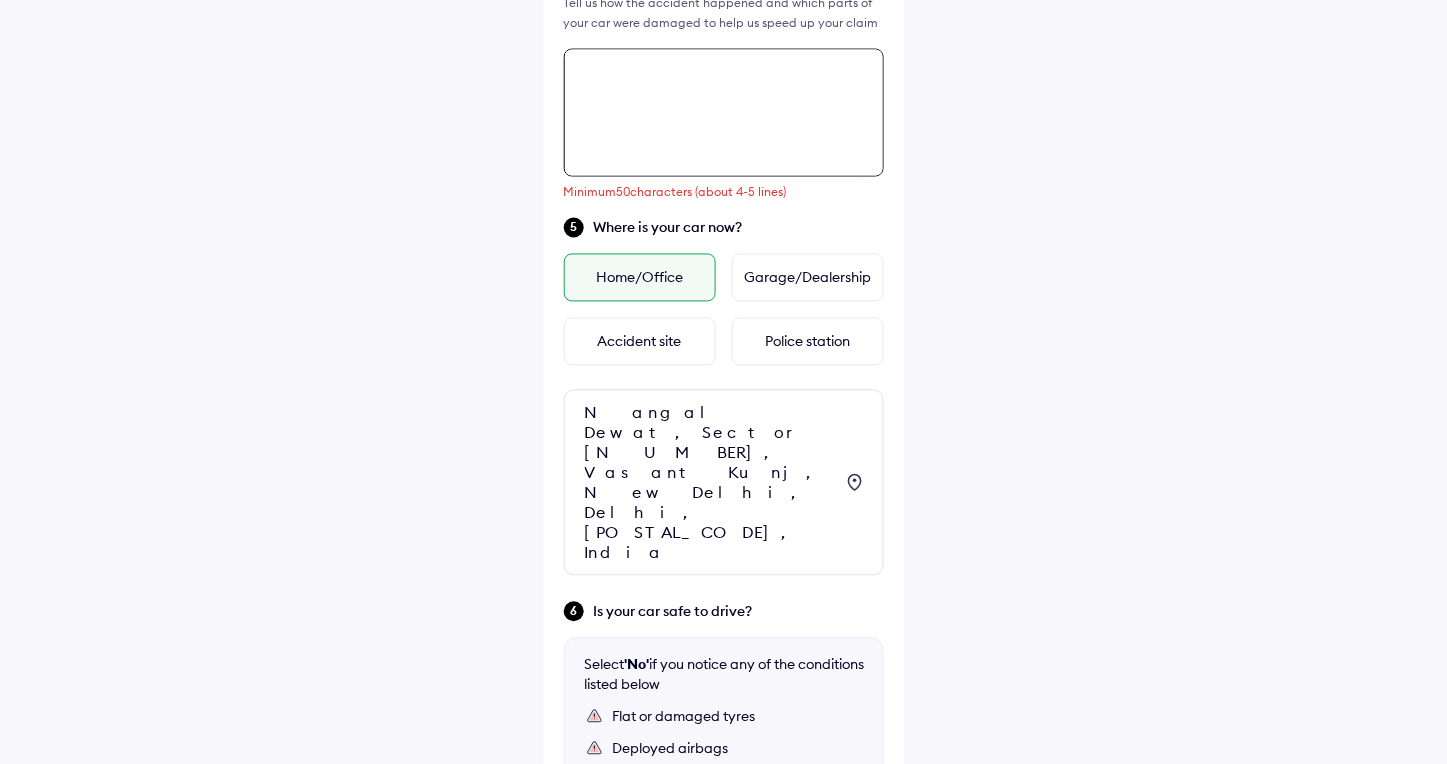 click at bounding box center [724, 113] 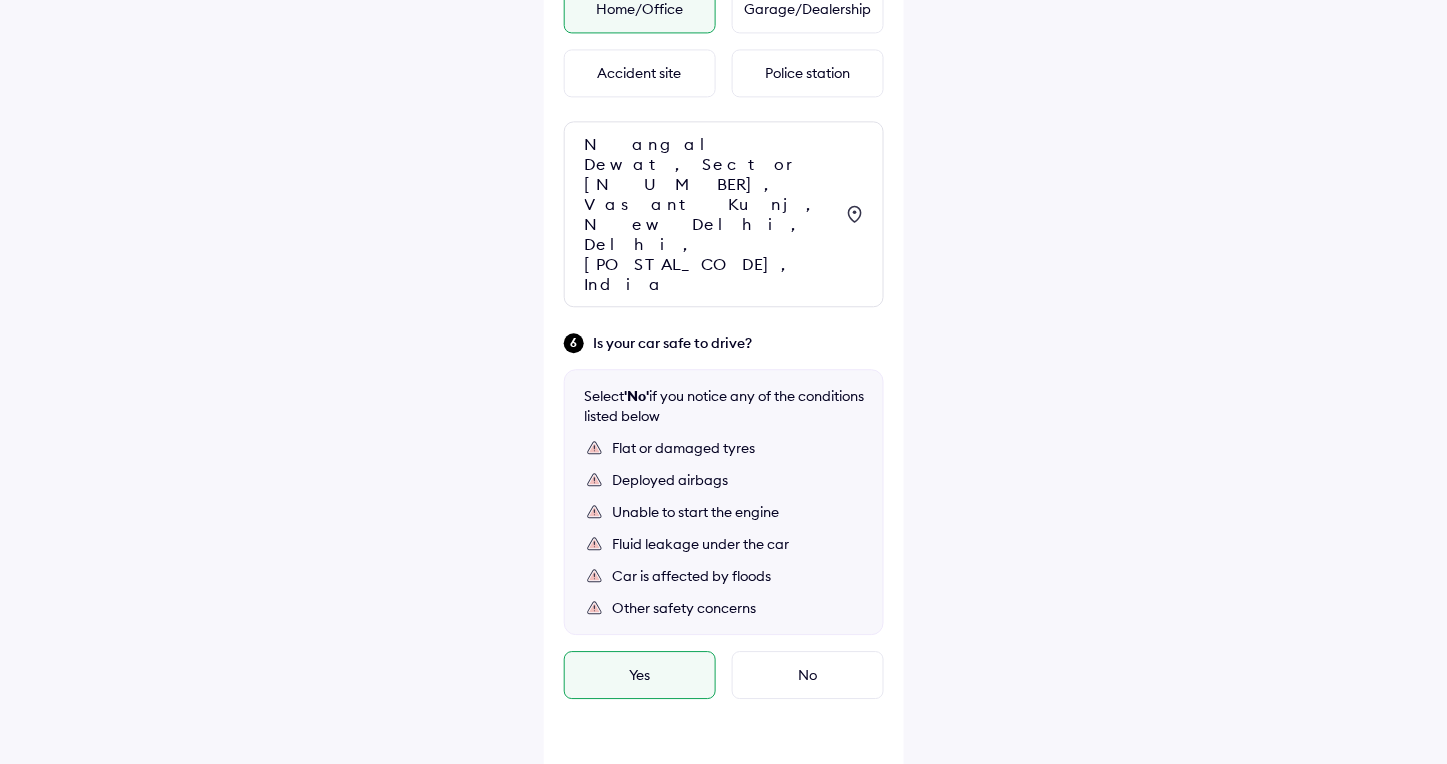 scroll, scrollTop: 1047, scrollLeft: 0, axis: vertical 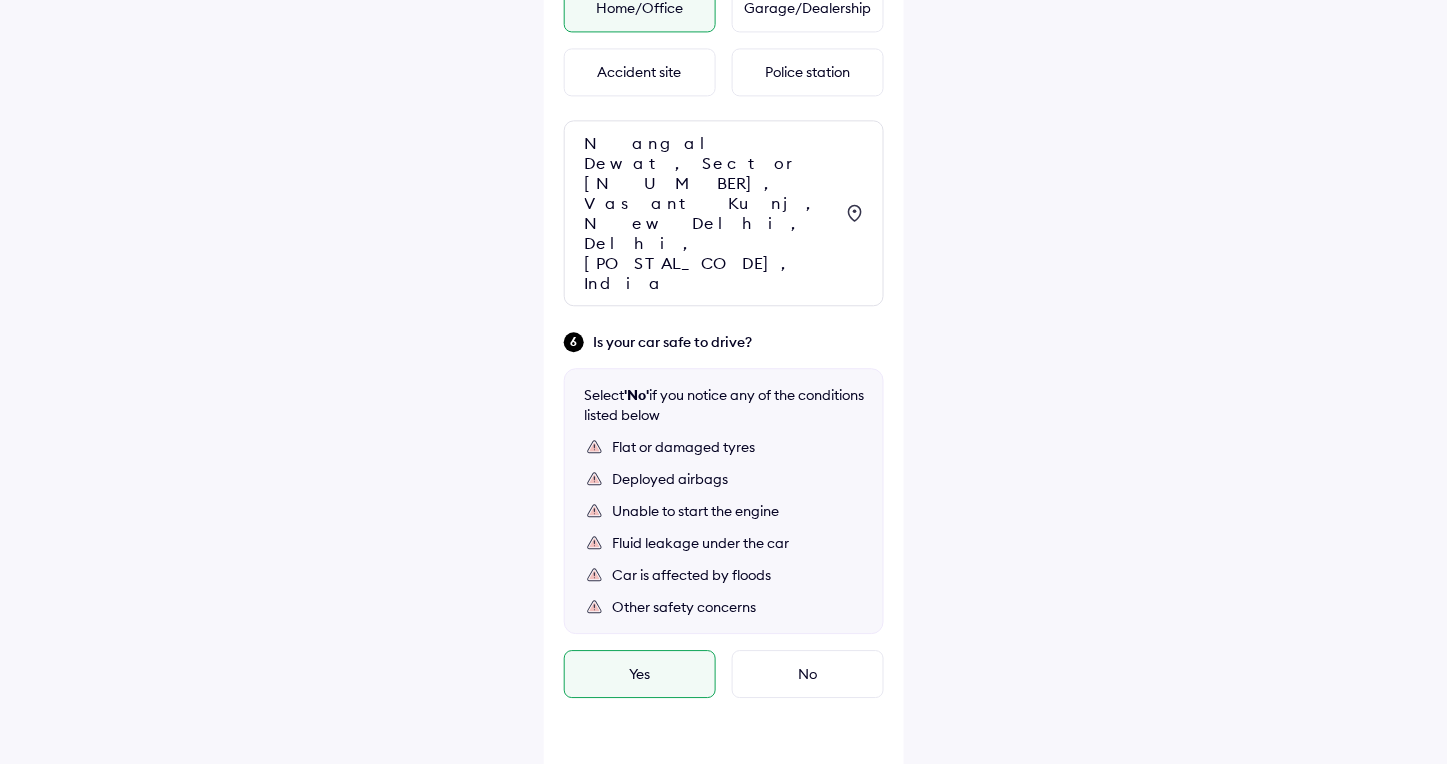 click on "Yes" at bounding box center (640, 674) 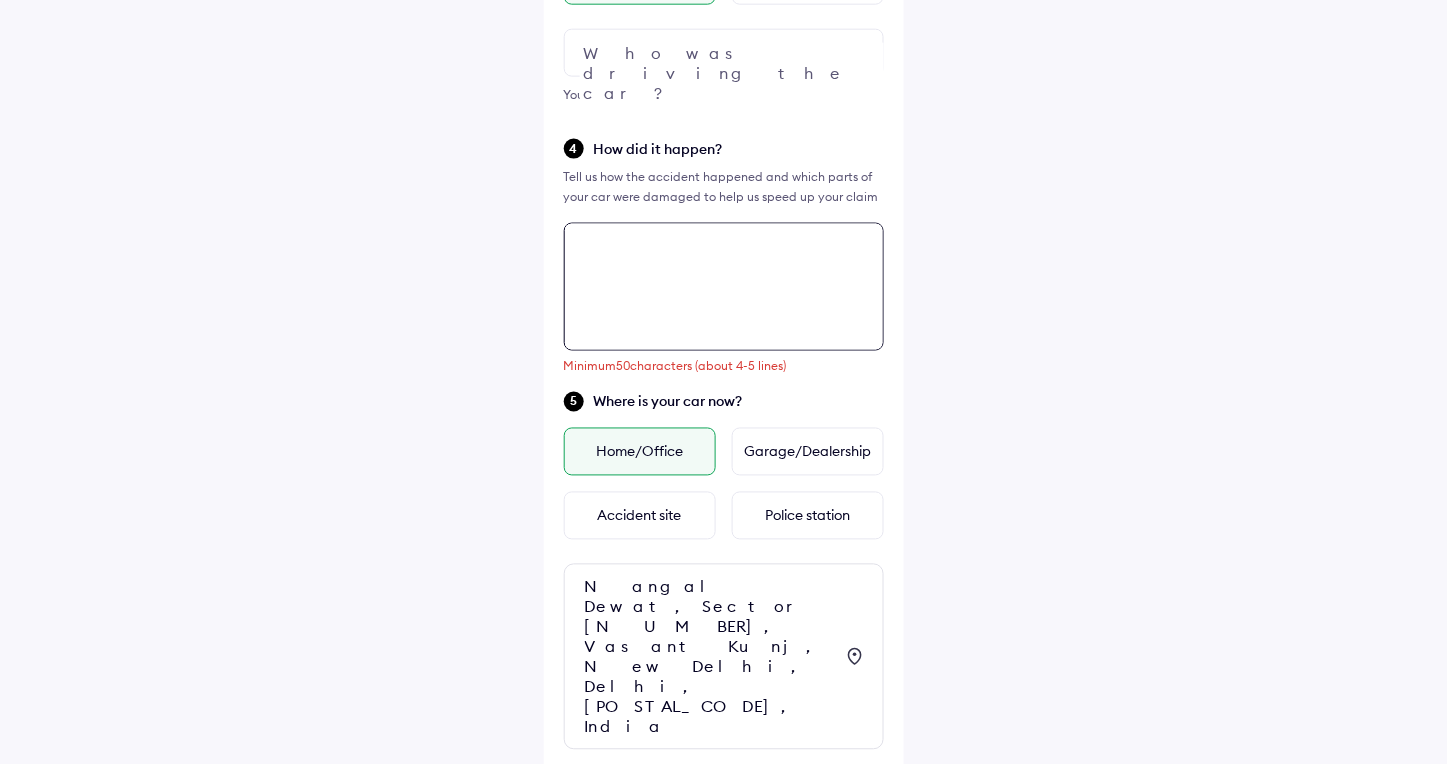 scroll, scrollTop: 825, scrollLeft: 0, axis: vertical 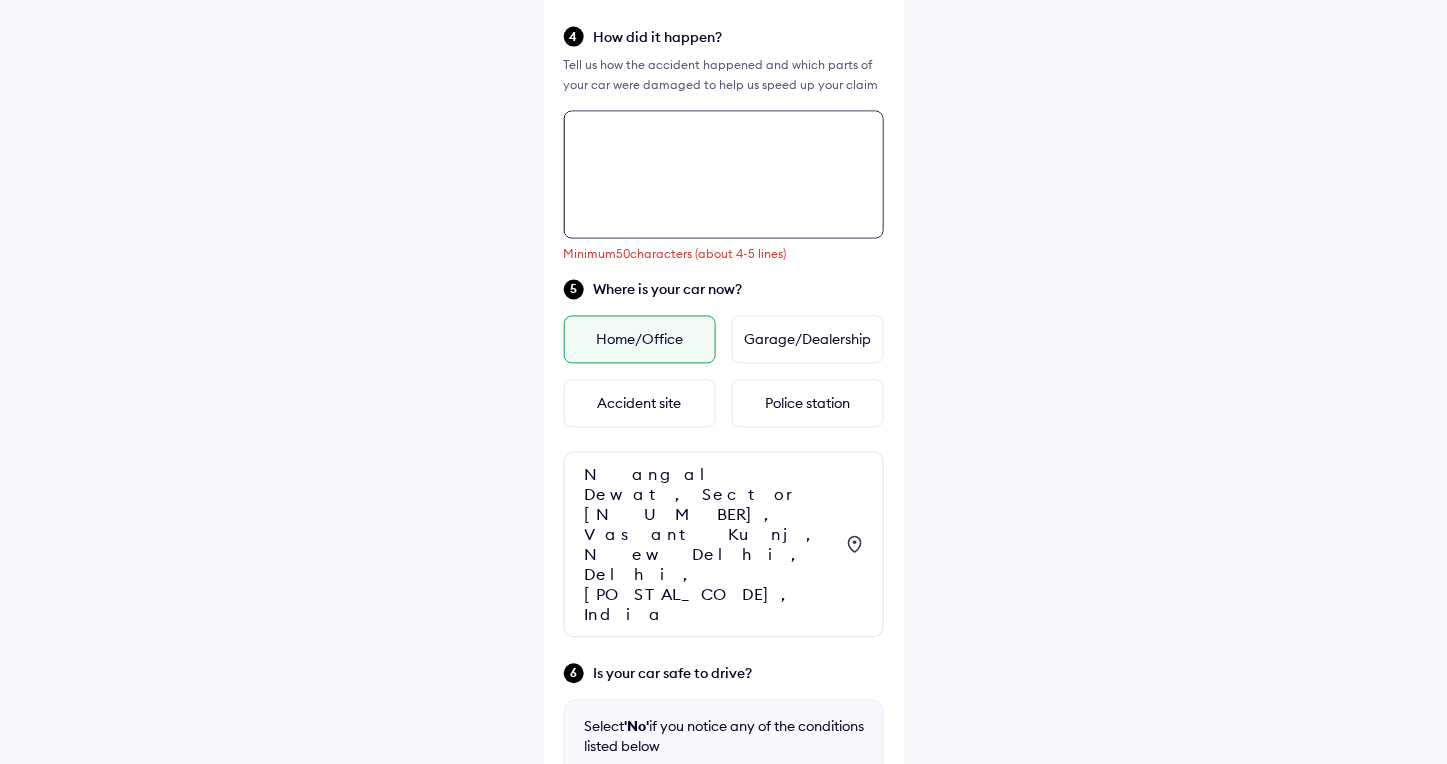 click at bounding box center [724, 175] 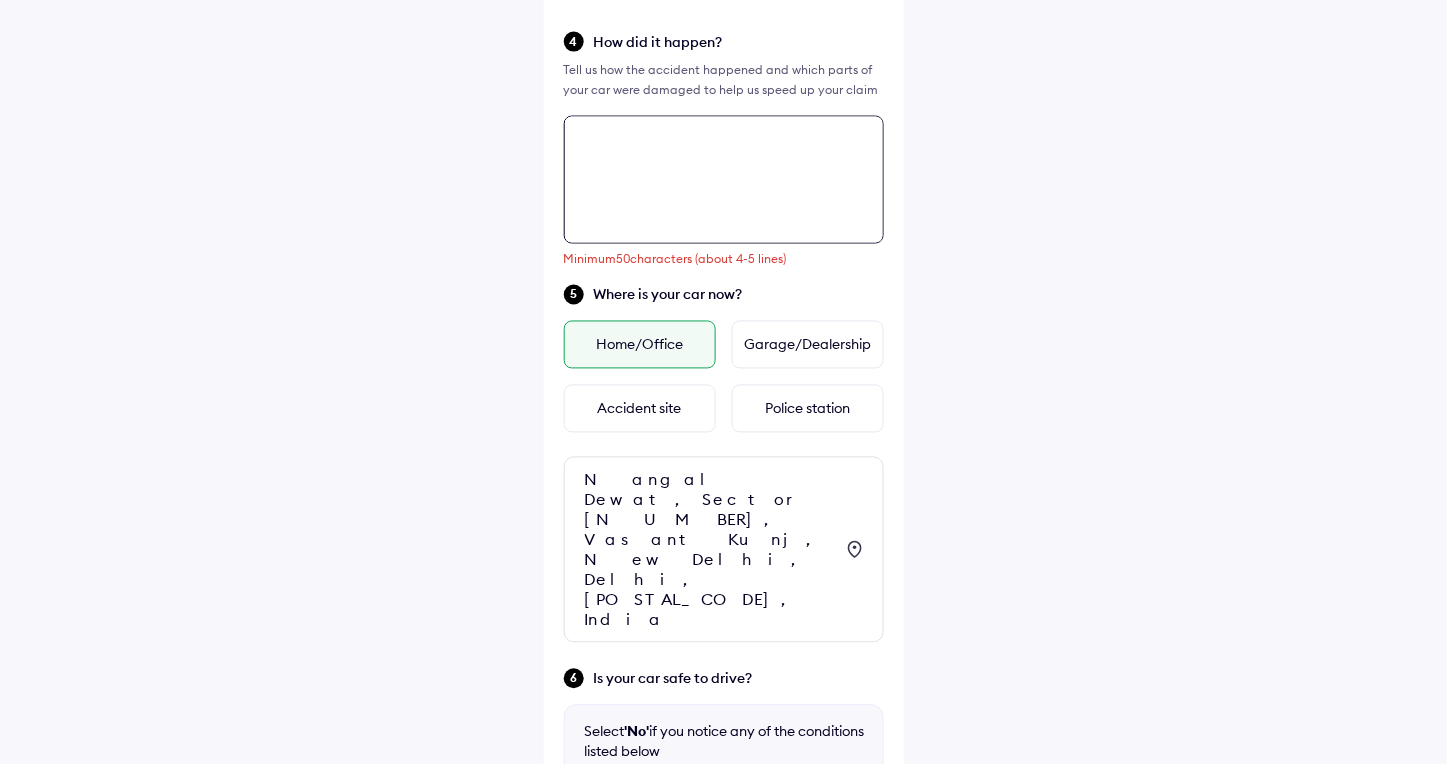 scroll, scrollTop: 603, scrollLeft: 0, axis: vertical 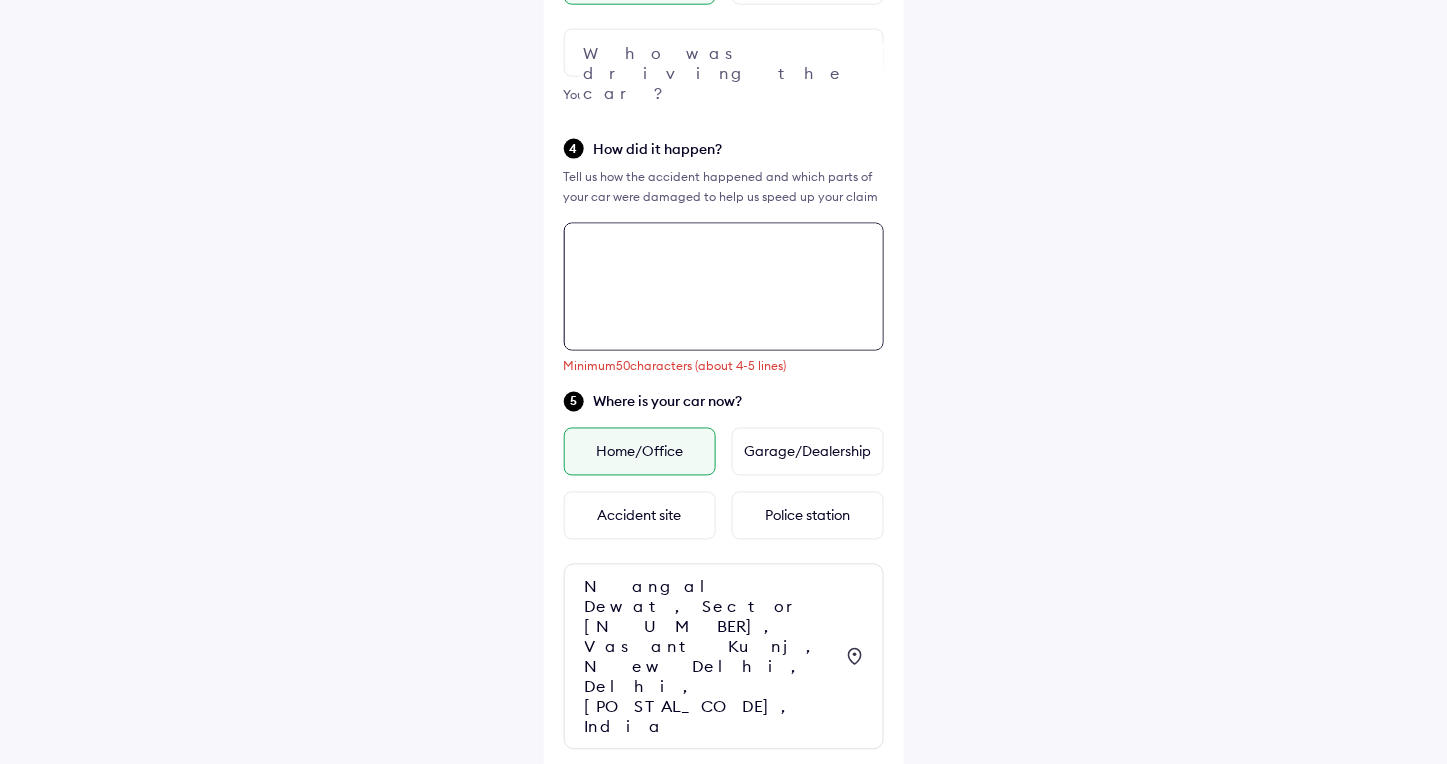 click at bounding box center [724, 287] 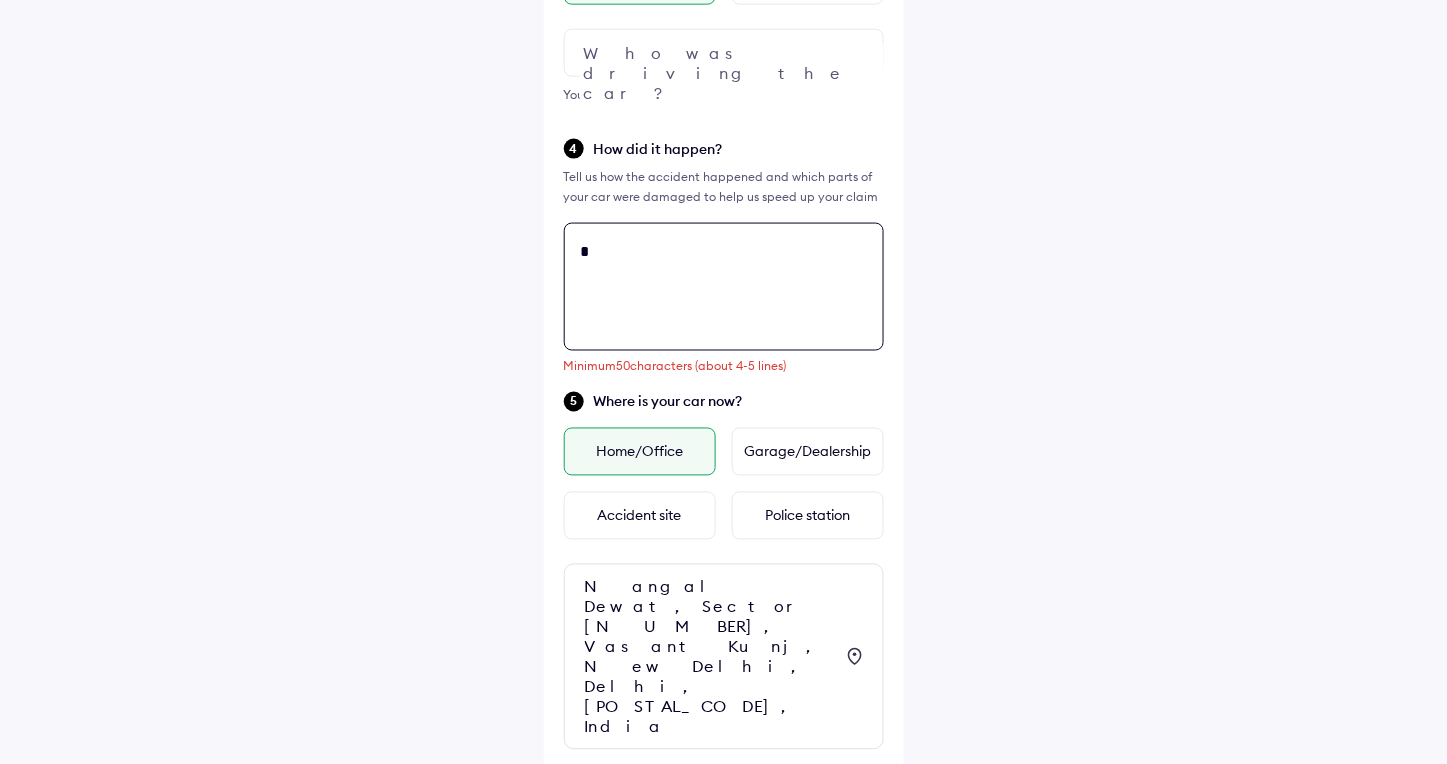 scroll, scrollTop: 0, scrollLeft: 0, axis: both 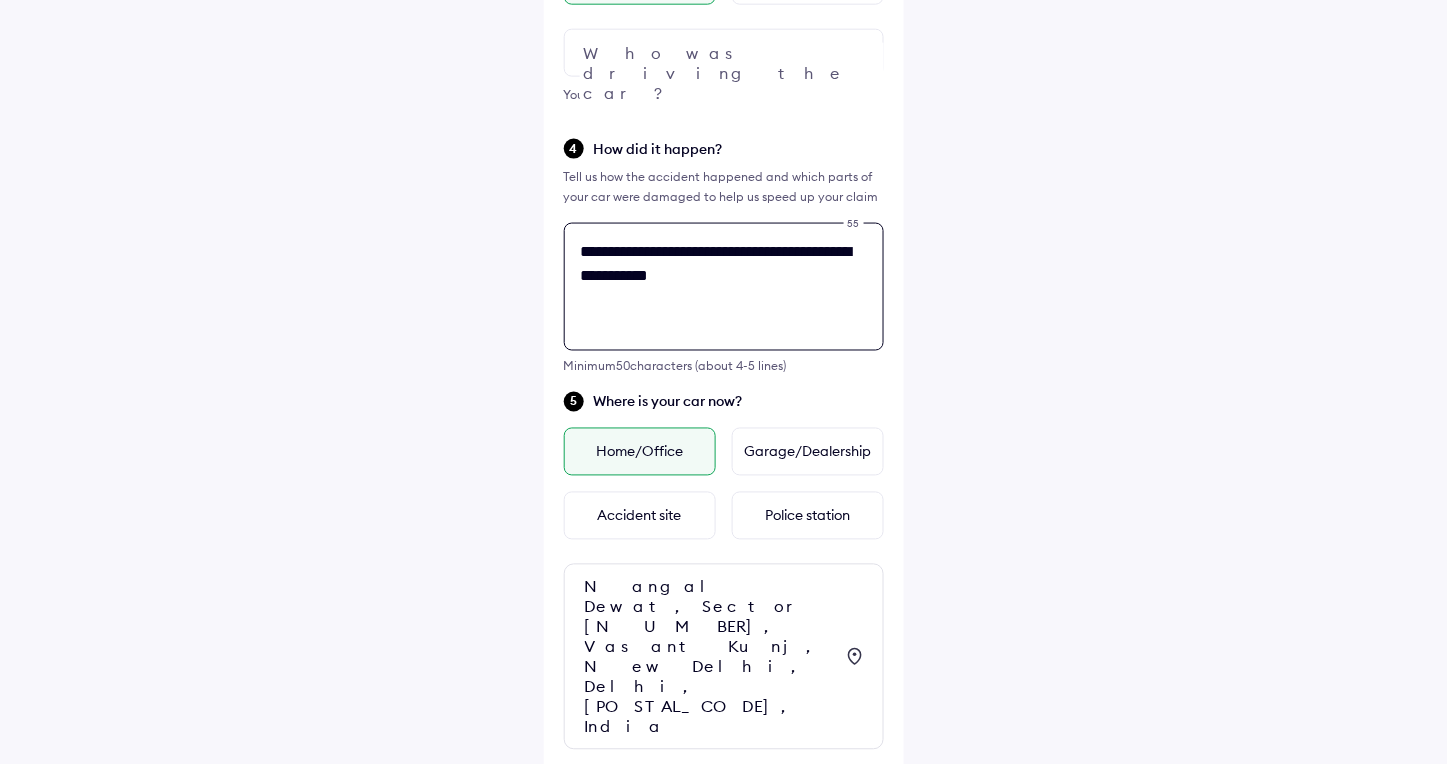 click on "**********" at bounding box center (724, 287) 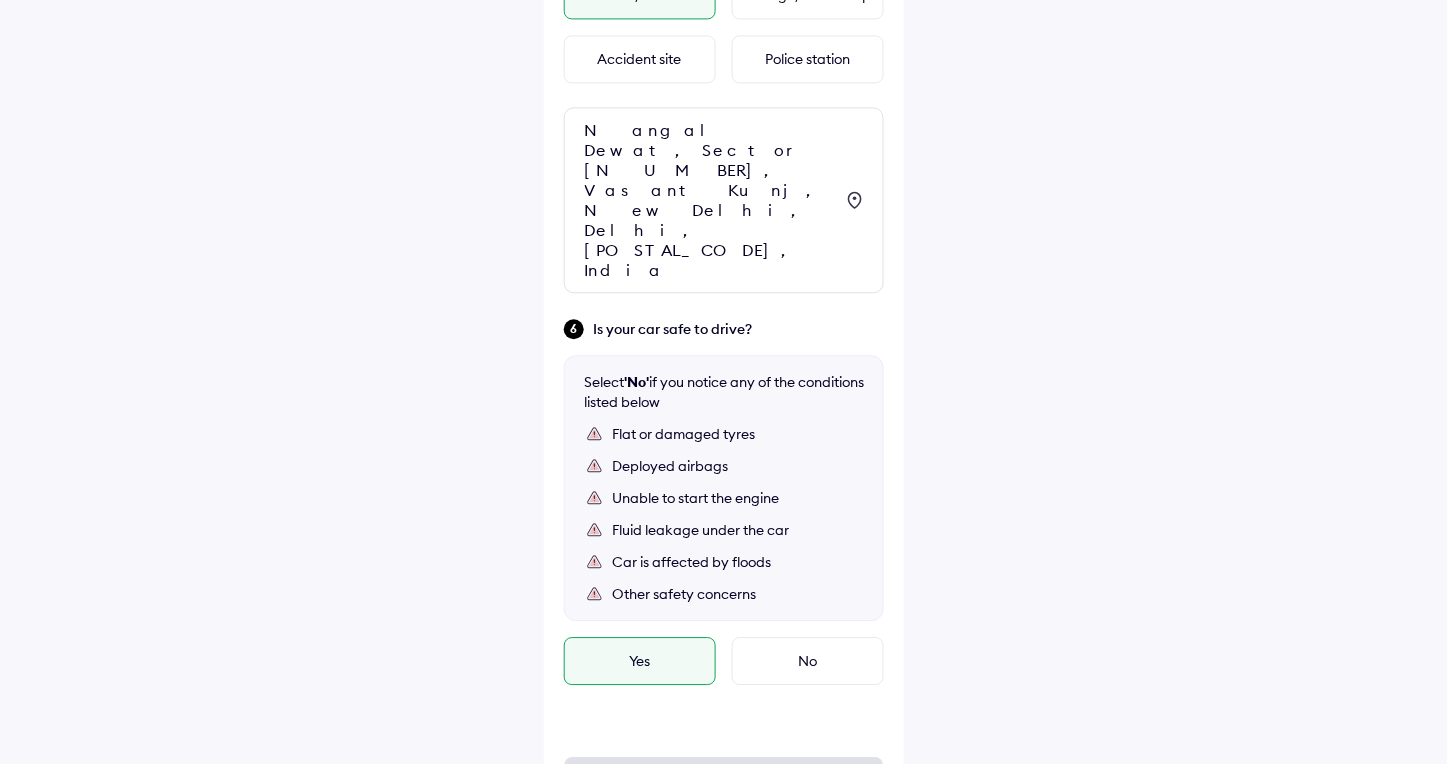 scroll, scrollTop: 1061, scrollLeft: 0, axis: vertical 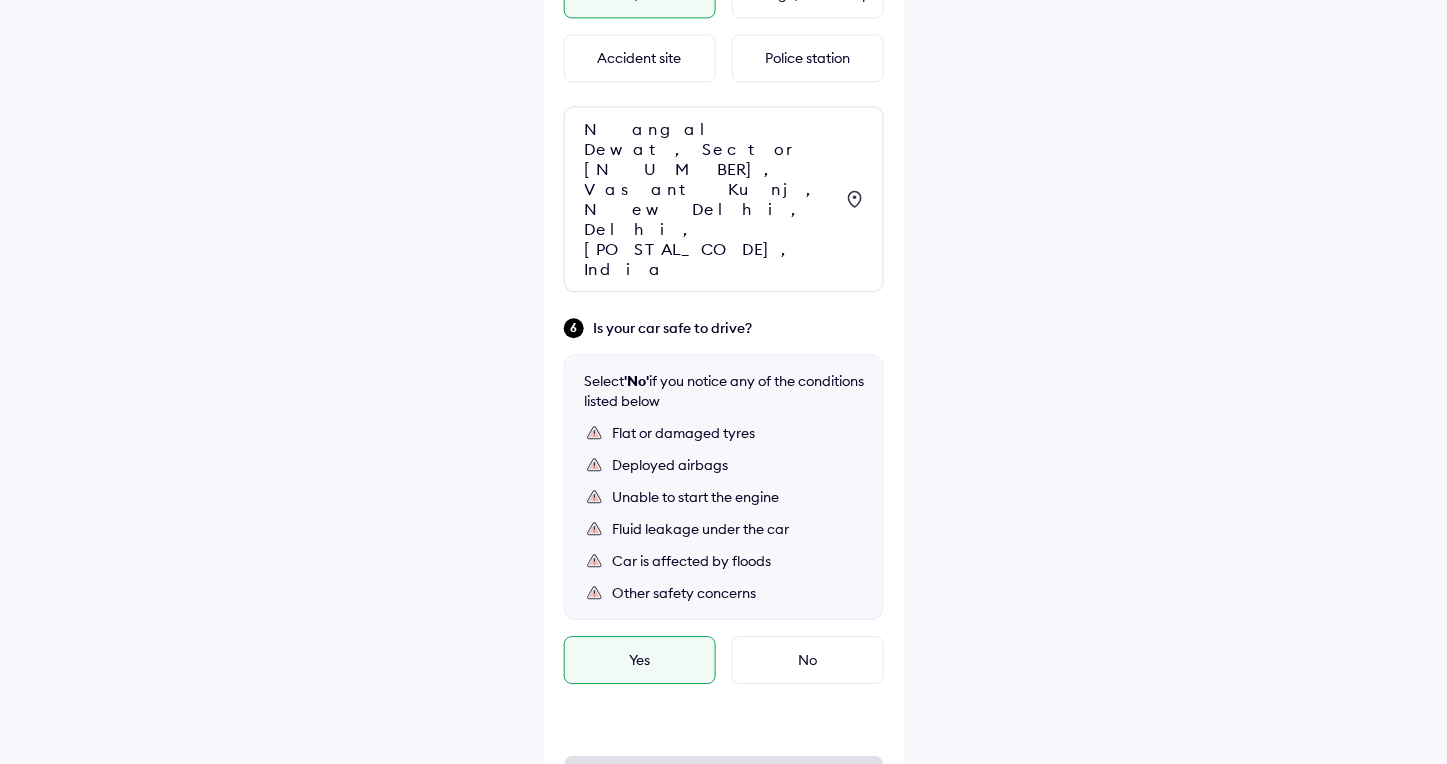 click on "Yes" at bounding box center (640, 660) 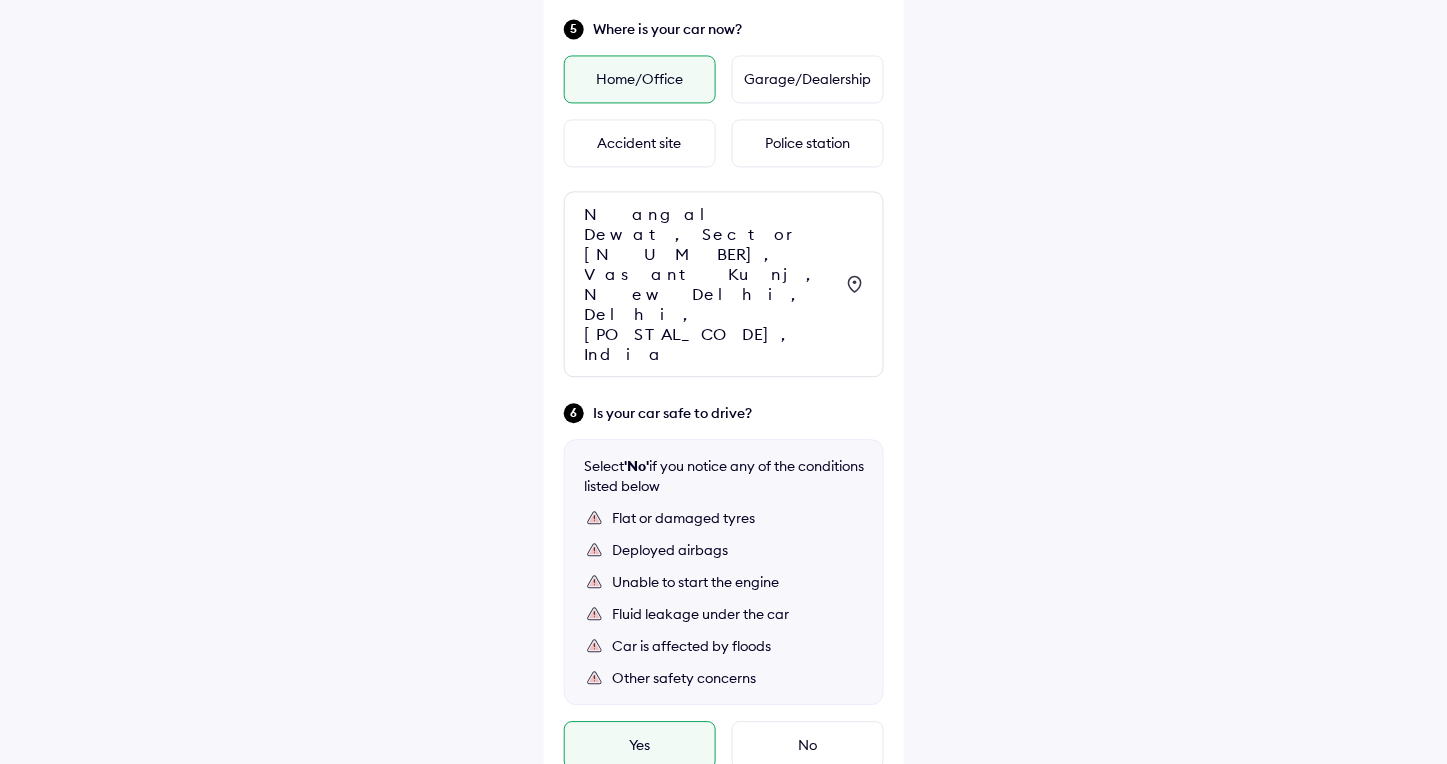 scroll, scrollTop: 1061, scrollLeft: 0, axis: vertical 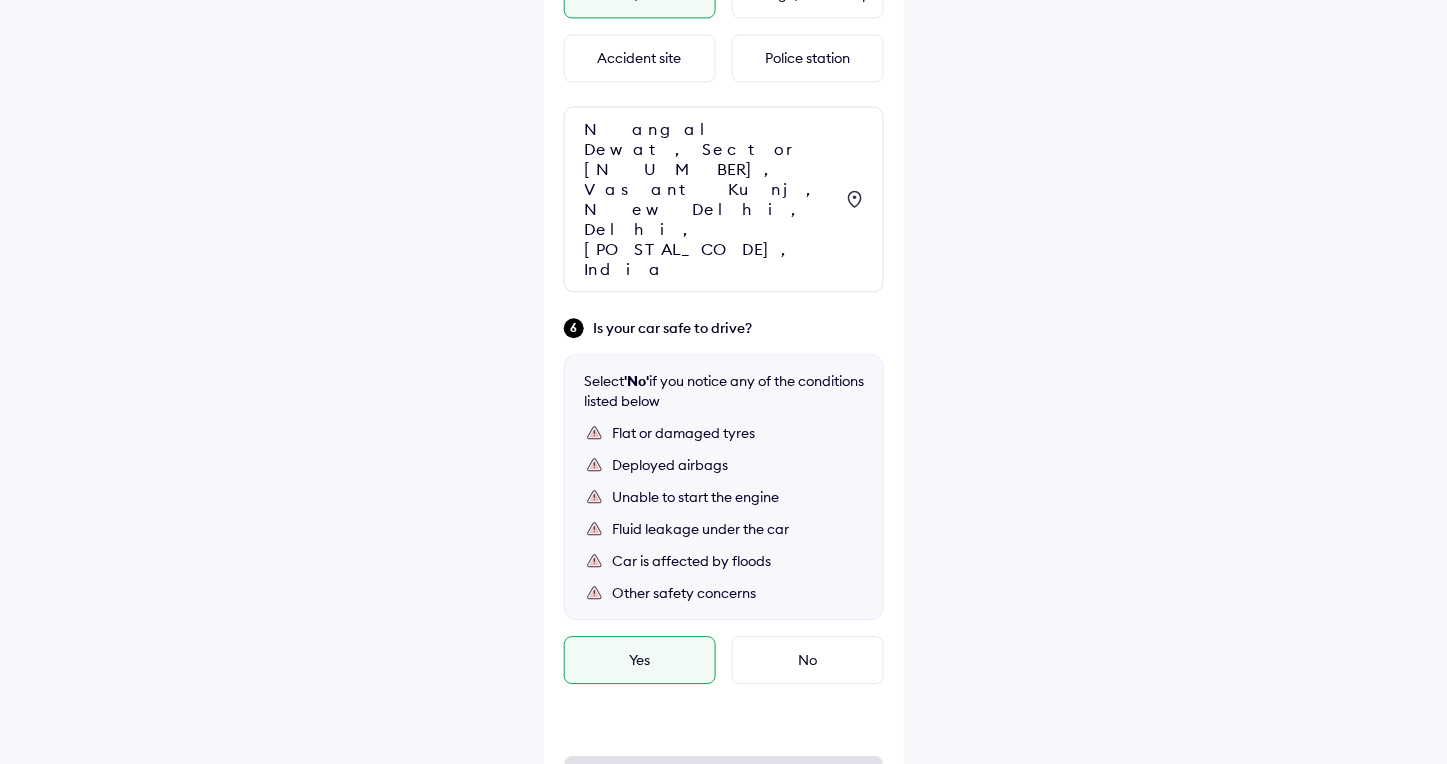 click on "Yes" at bounding box center (640, 660) 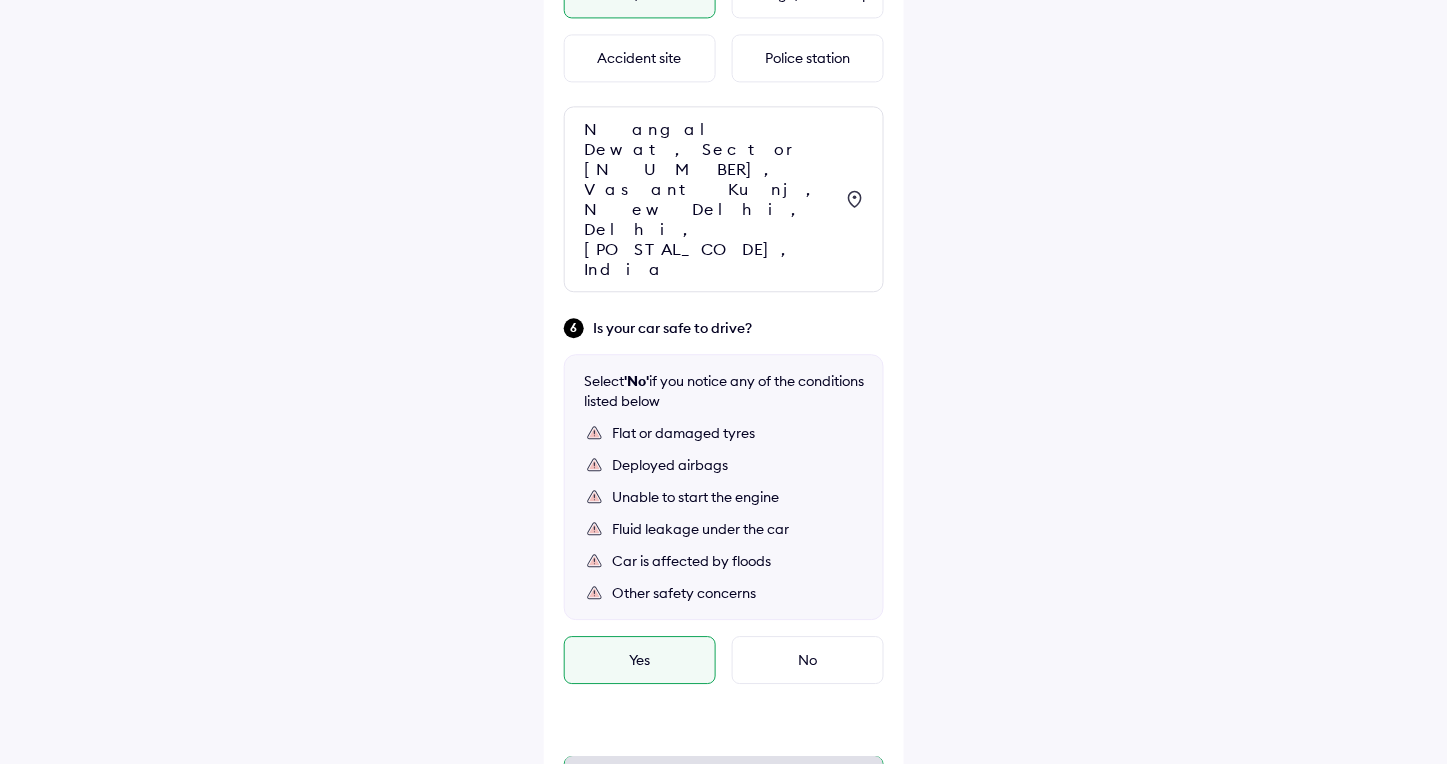 drag, startPoint x: 678, startPoint y: 688, endPoint x: 735, endPoint y: 574, distance: 127.45587 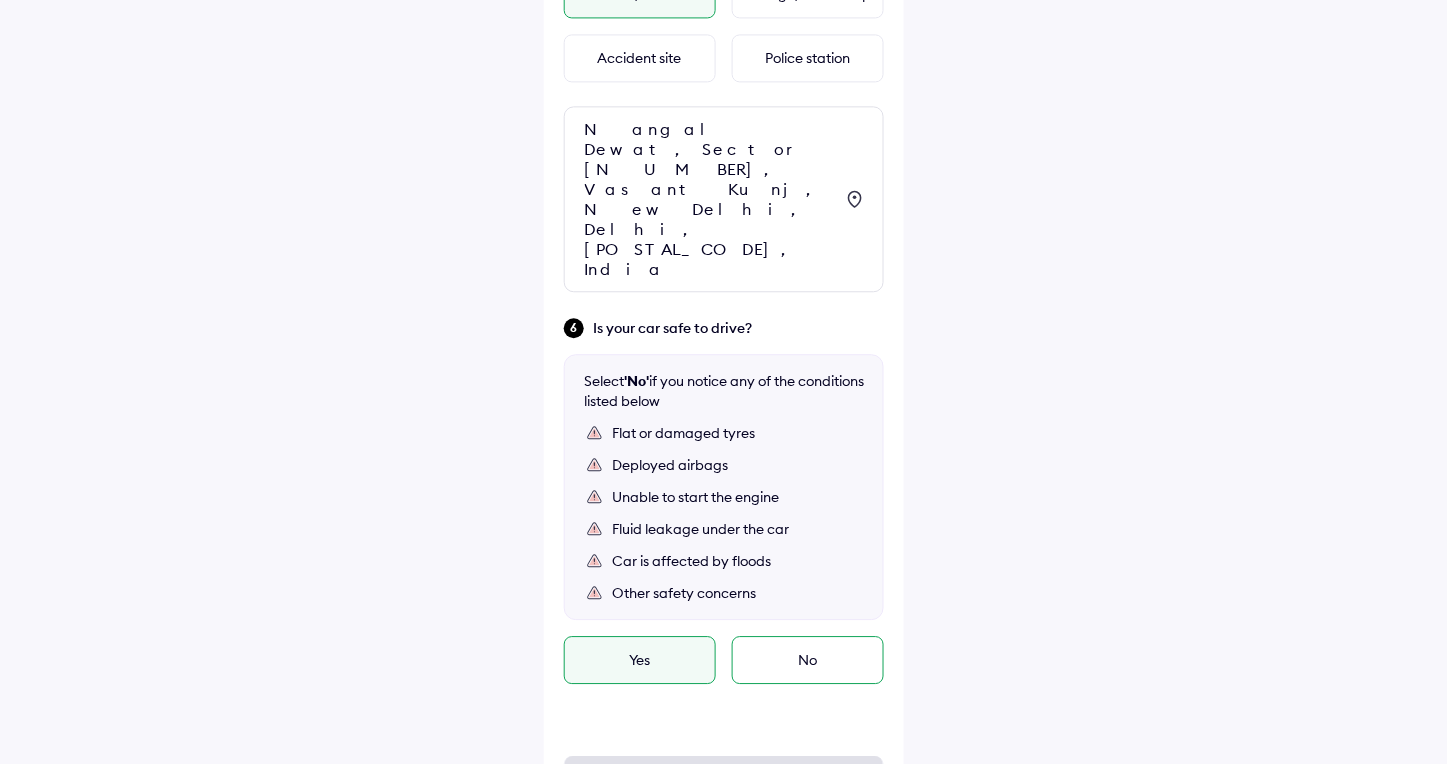 click on "Continue" at bounding box center [724, 780] 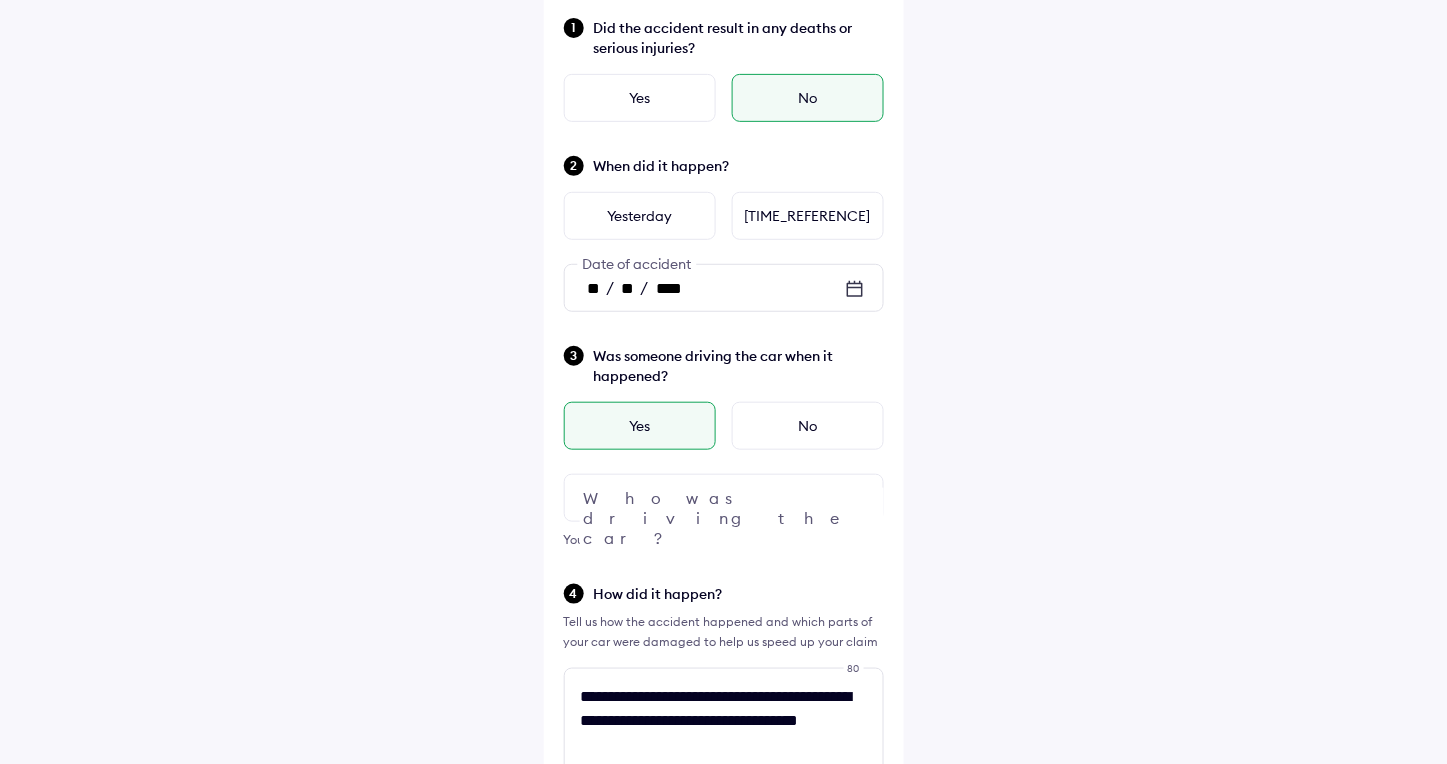 scroll, scrollTop: 283, scrollLeft: 0, axis: vertical 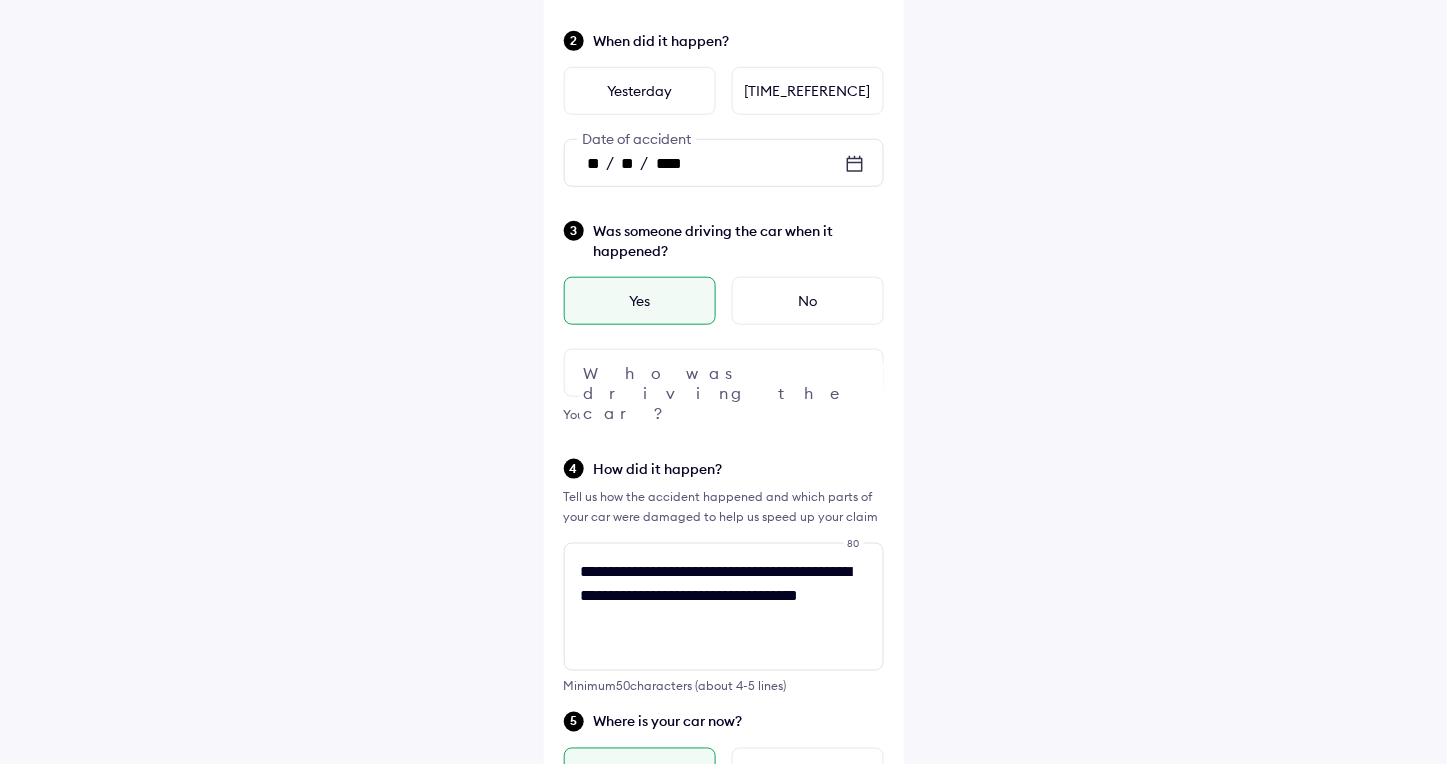click on "** / ** / ****" at bounding box center (724, 163) 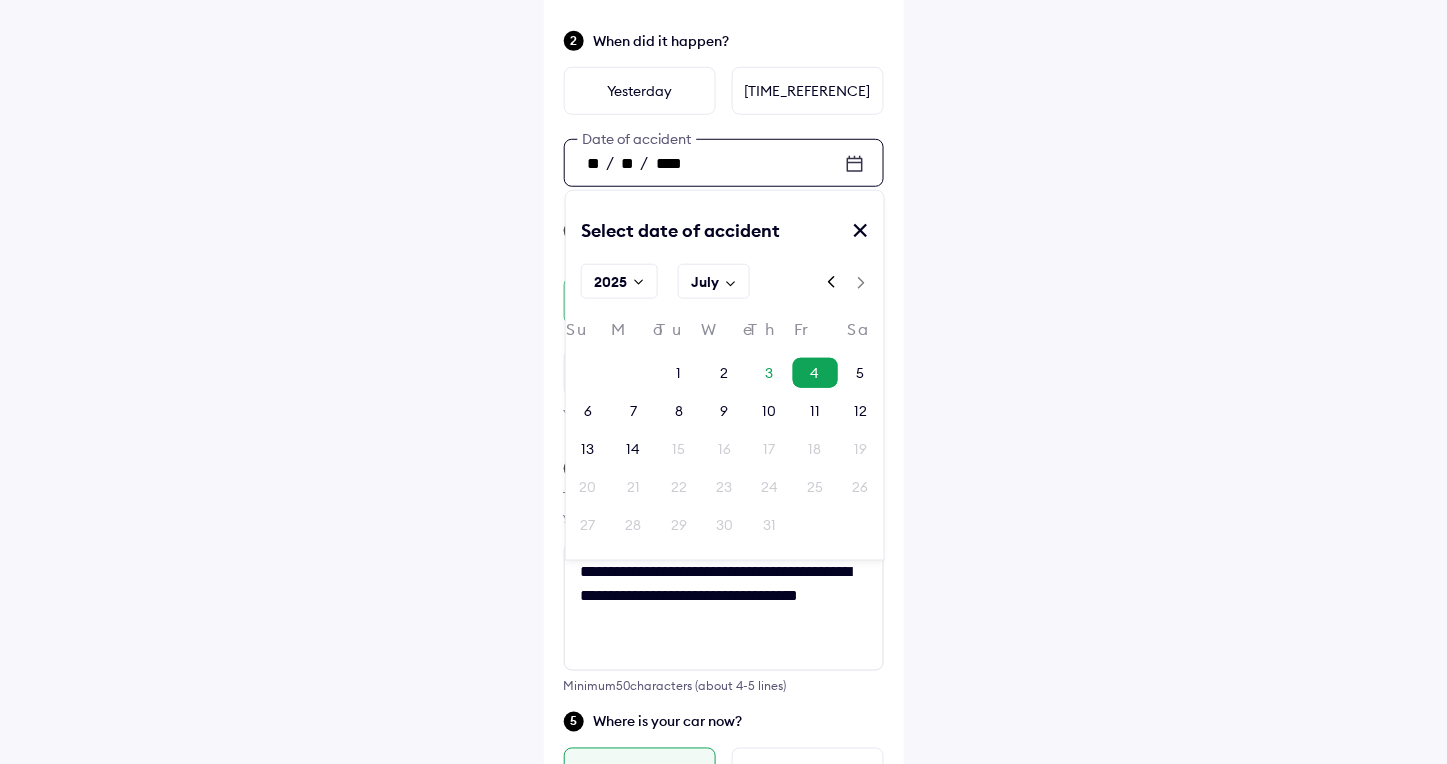 click on "4" at bounding box center [815, 373] 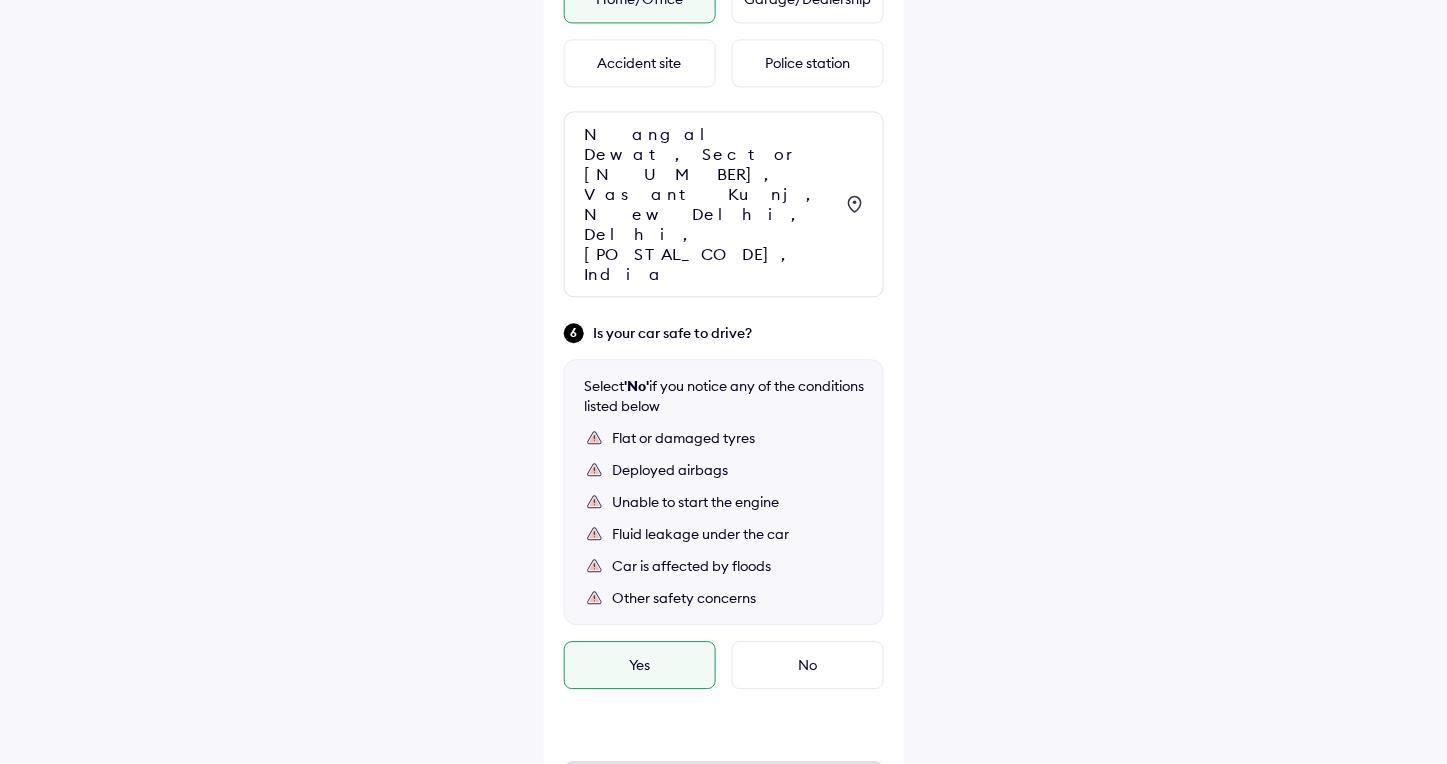 scroll, scrollTop: 1061, scrollLeft: 0, axis: vertical 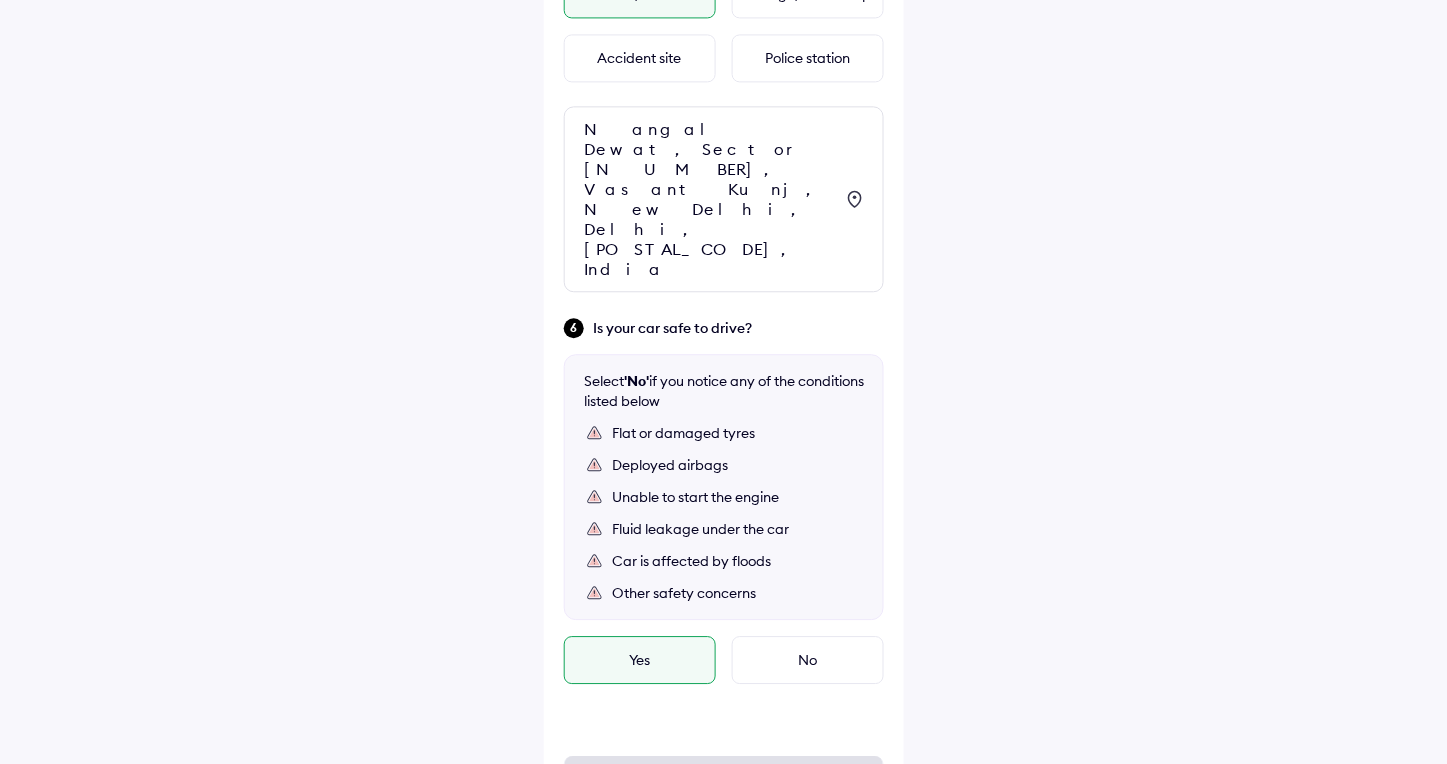 click on "Yes" at bounding box center (640, 660) 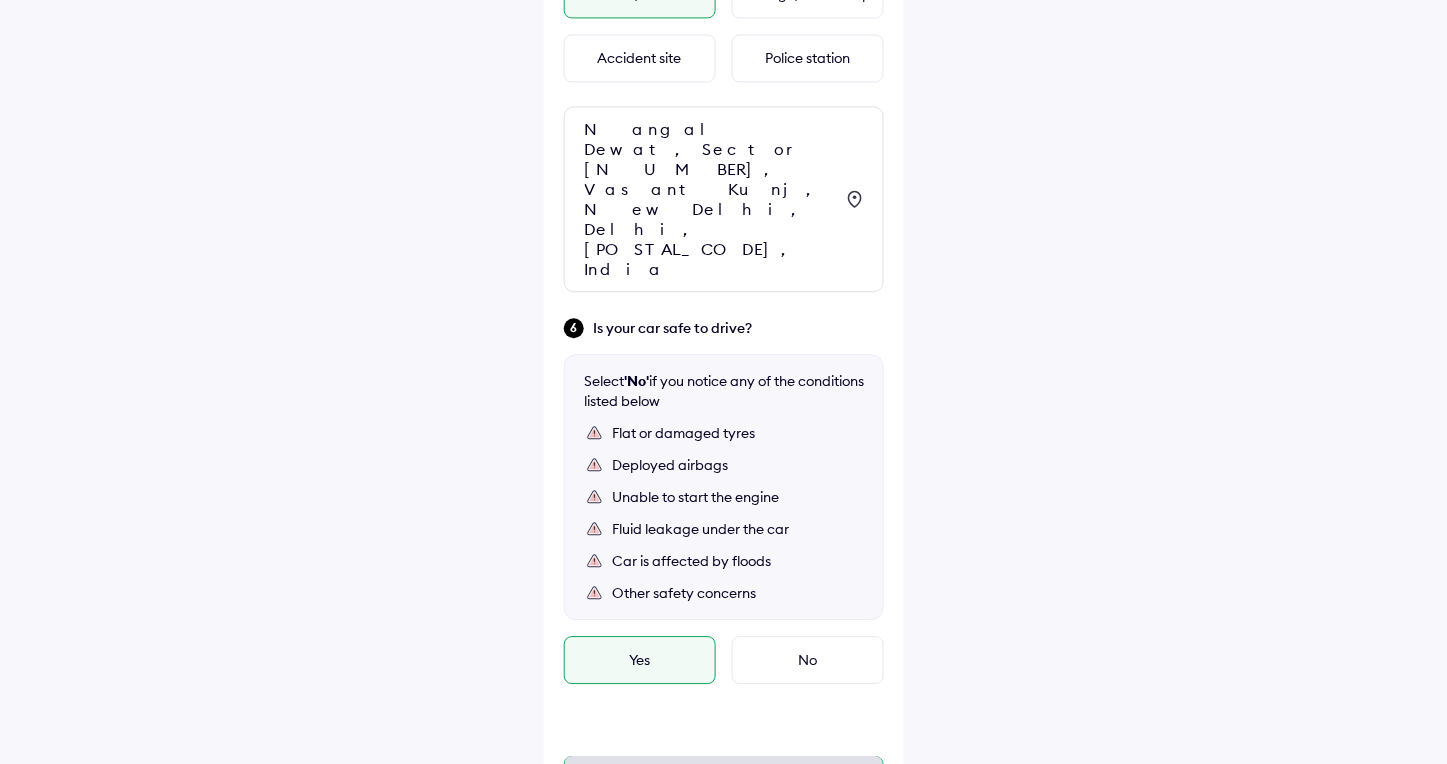 click on "Continue" at bounding box center [724, 780] 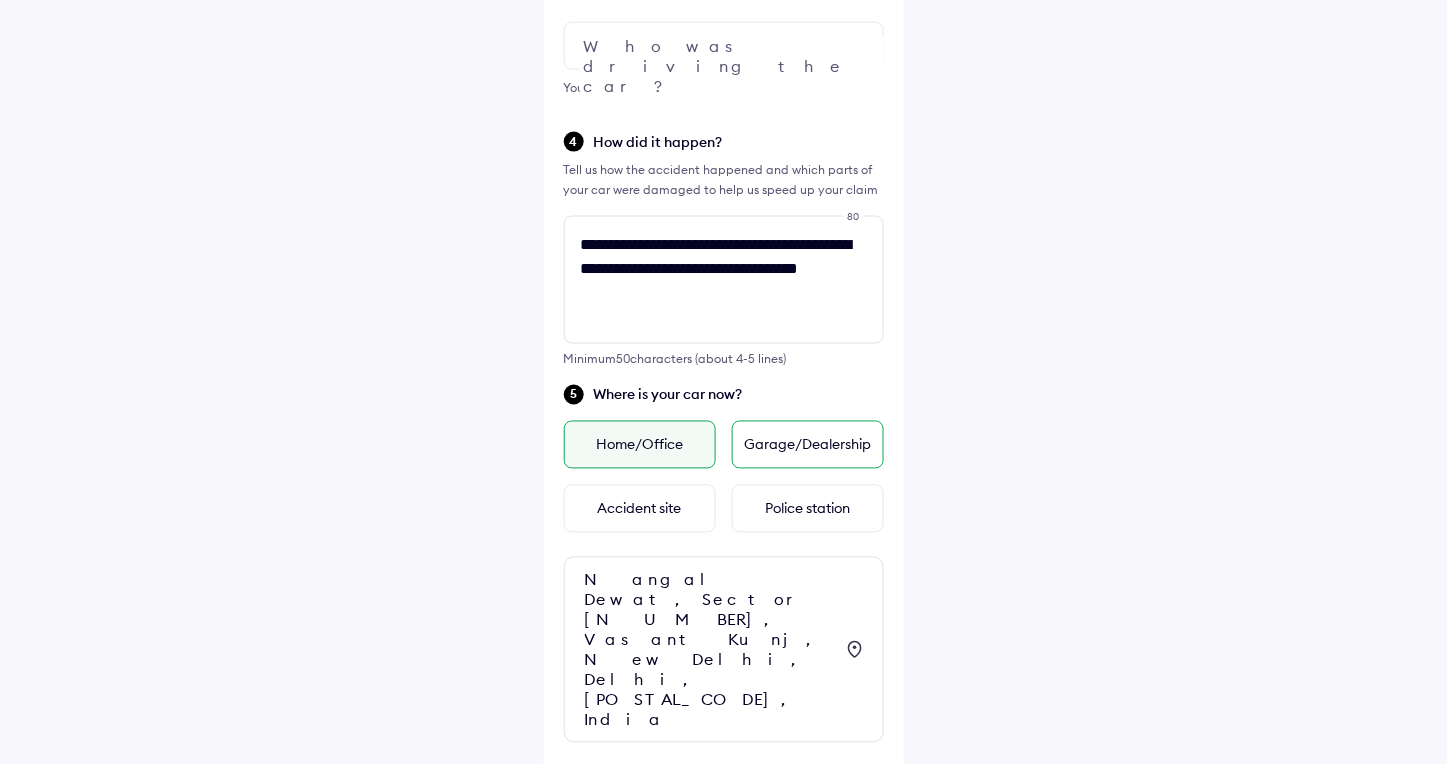 scroll, scrollTop: 505, scrollLeft: 0, axis: vertical 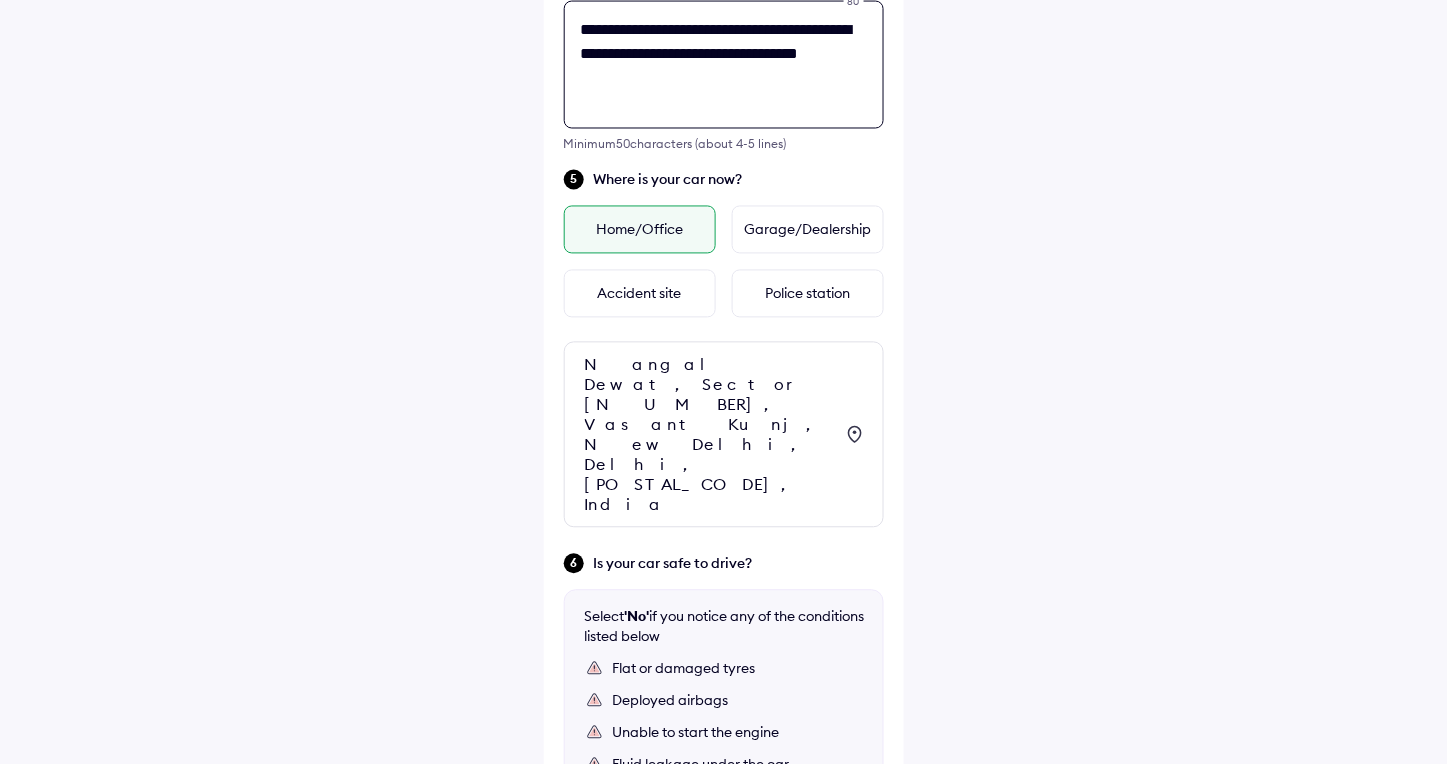 drag, startPoint x: 817, startPoint y: 374, endPoint x: 823, endPoint y: 56, distance: 318.0566 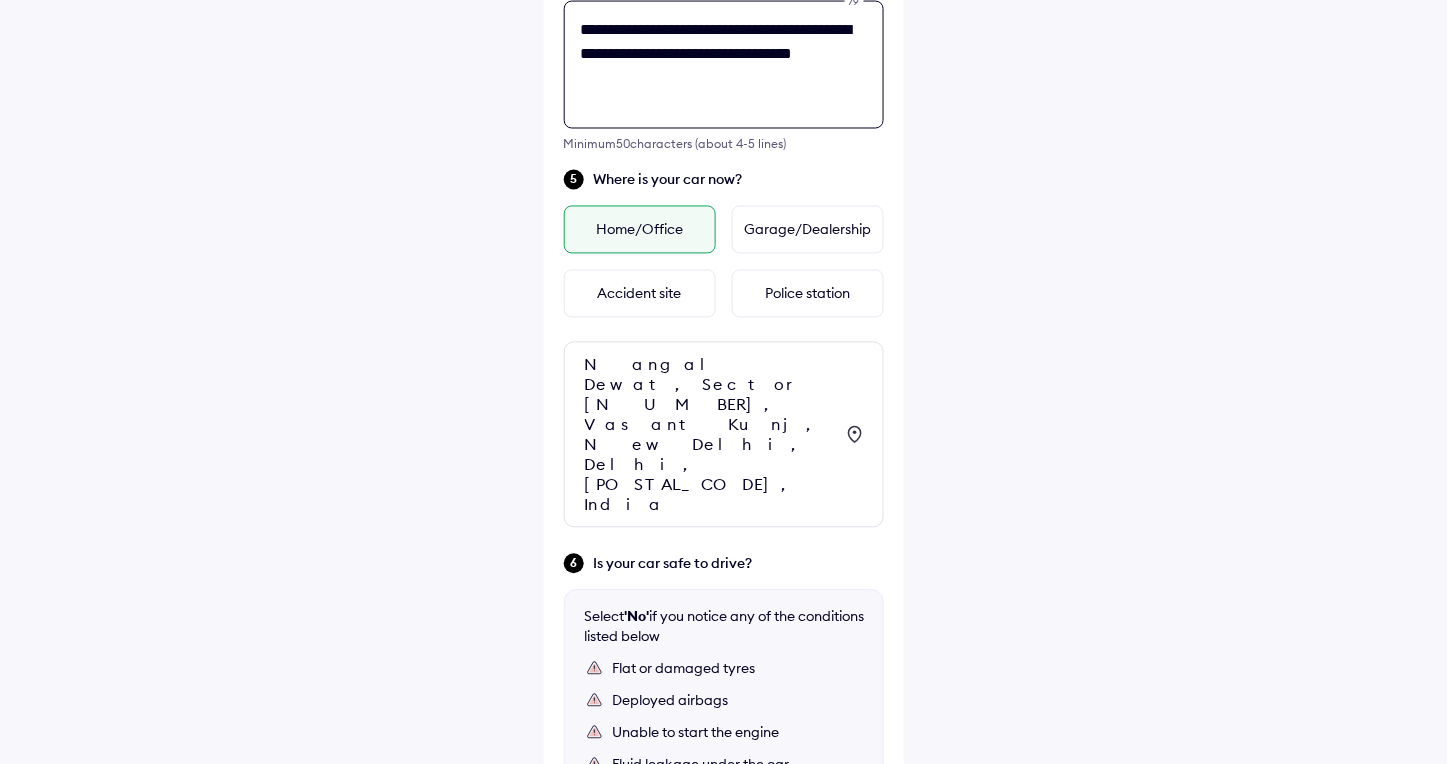 click on "**********" at bounding box center (724, 65) 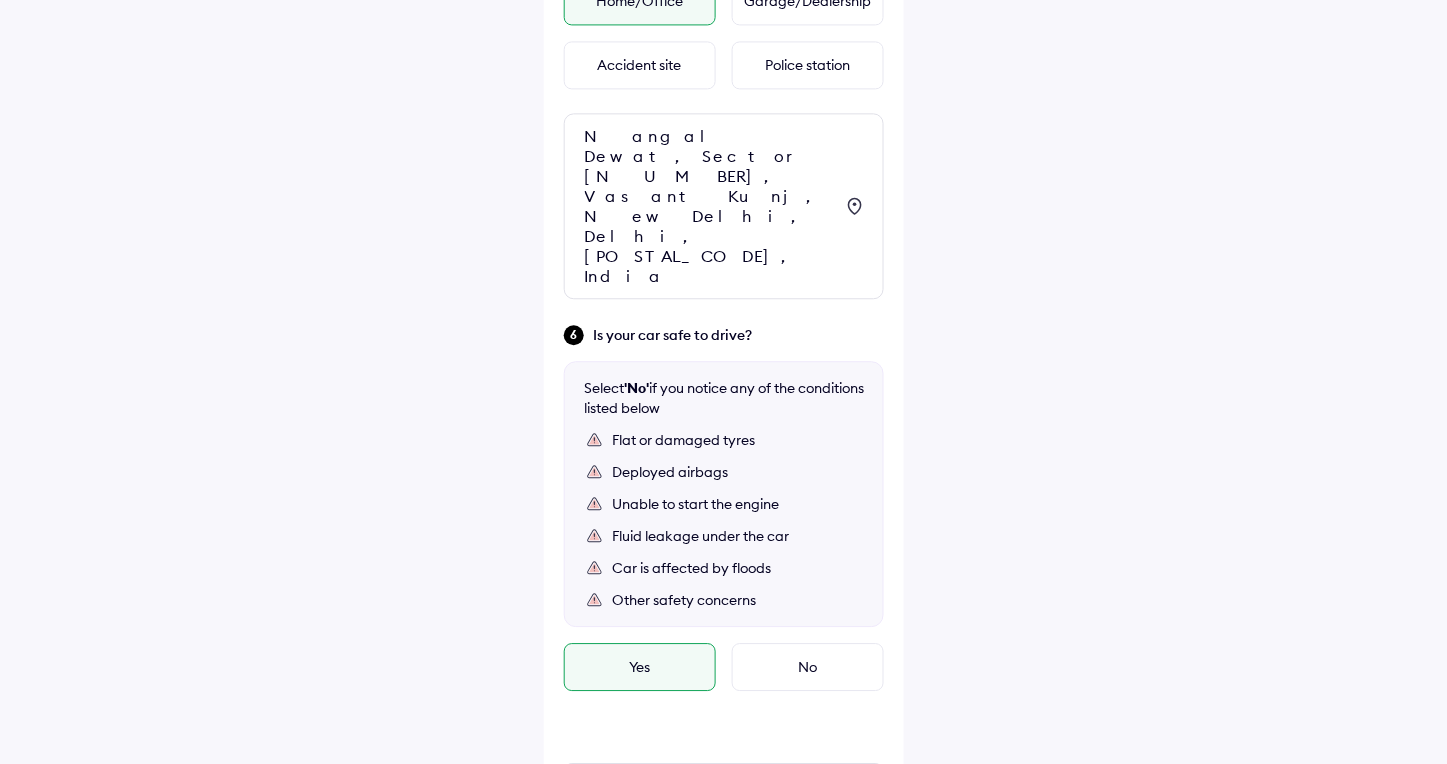 scroll, scrollTop: 1061, scrollLeft: 0, axis: vertical 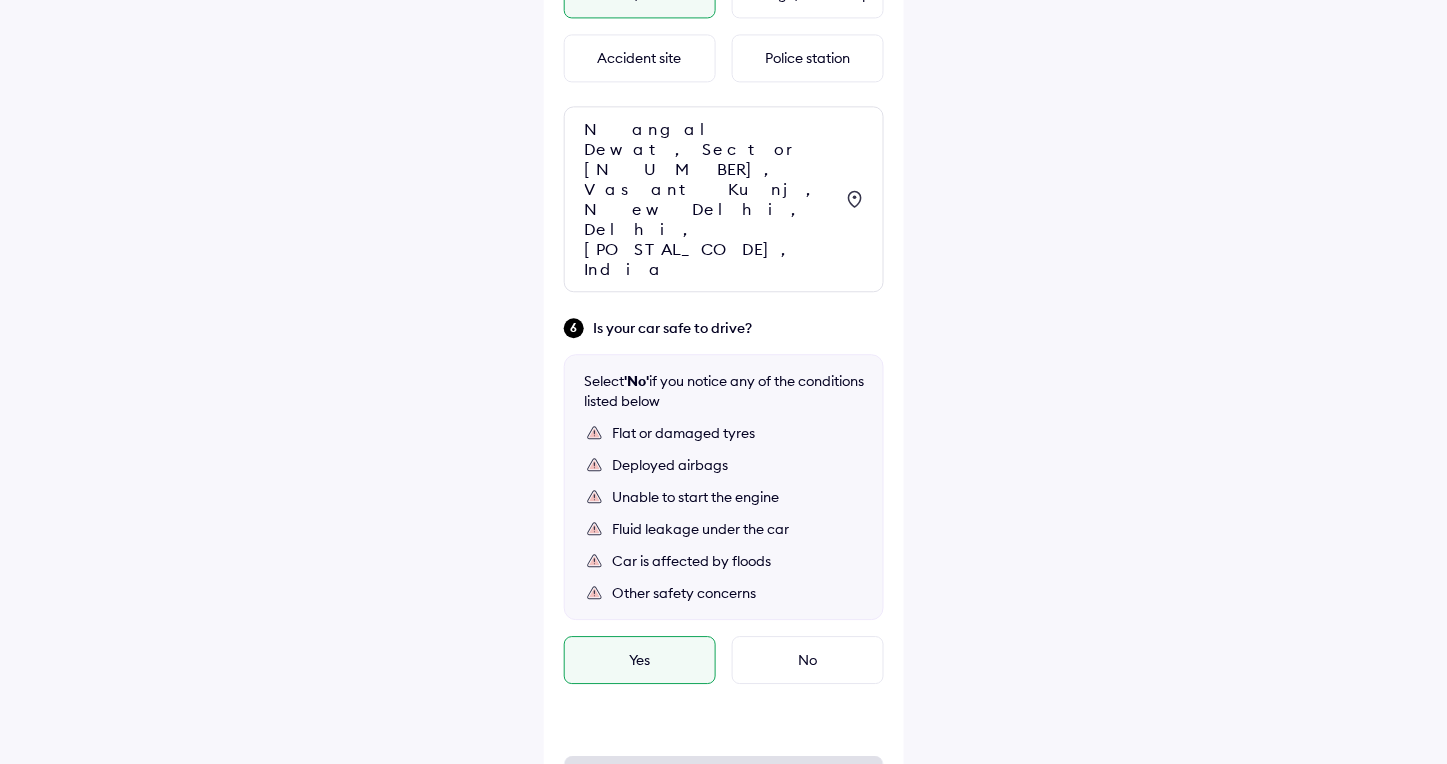 type on "**********" 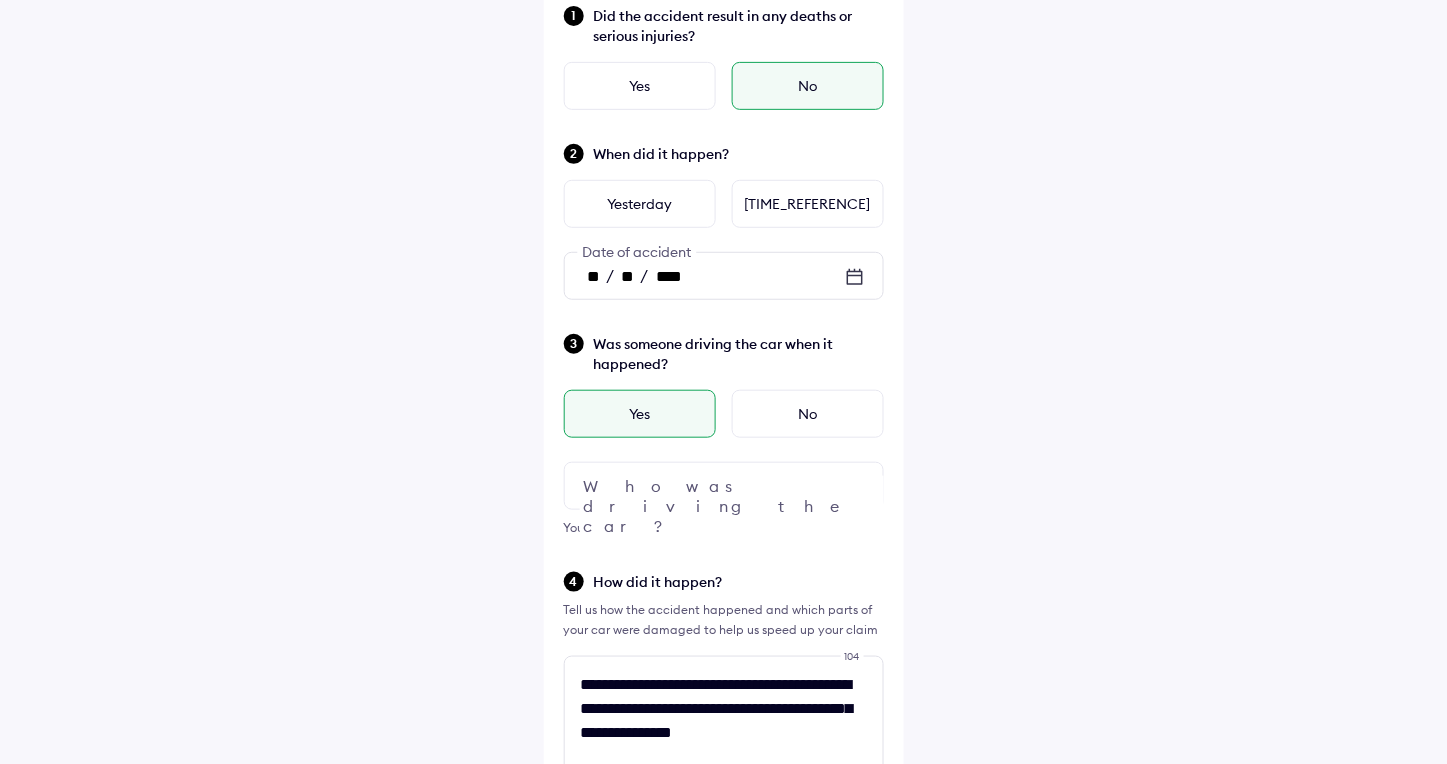 scroll, scrollTop: 222, scrollLeft: 0, axis: vertical 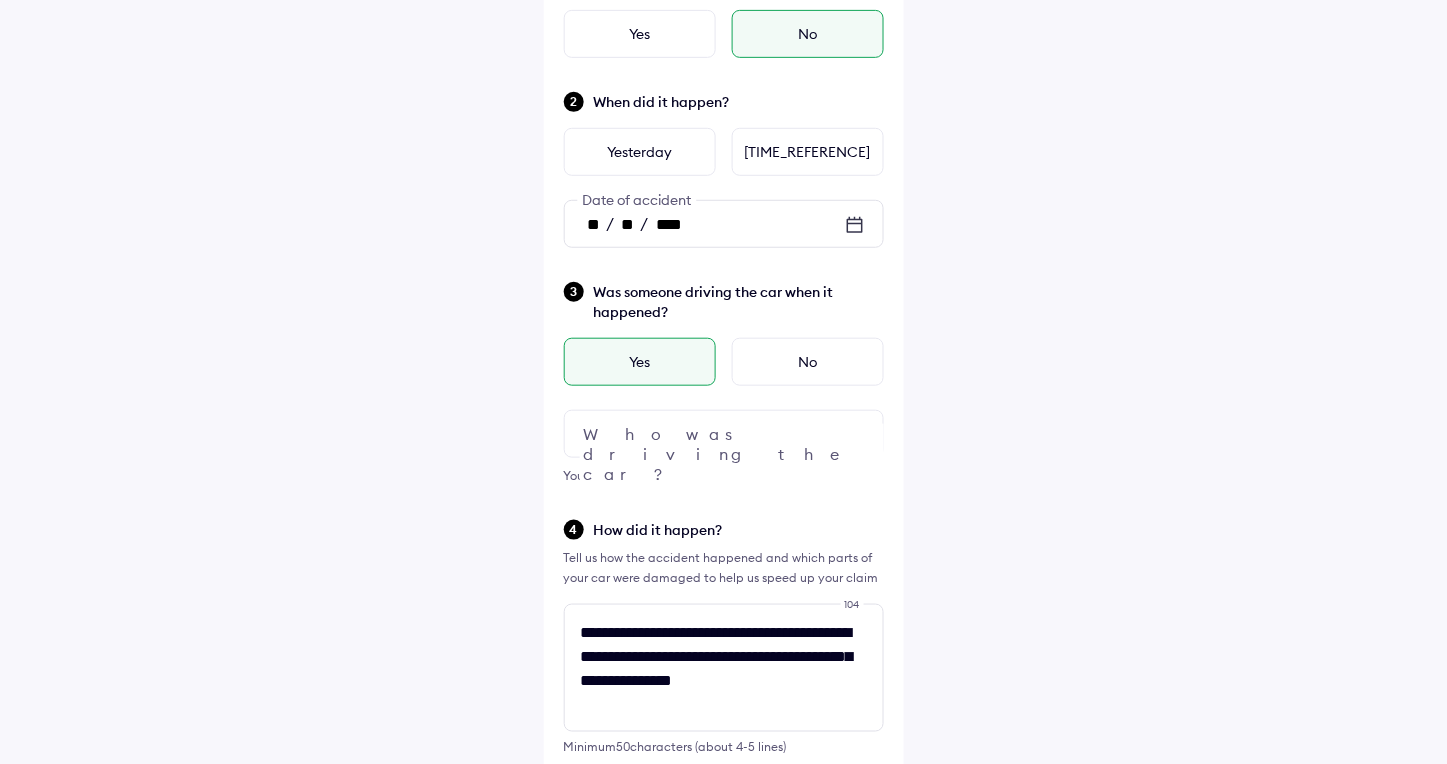 click at bounding box center (855, 434) 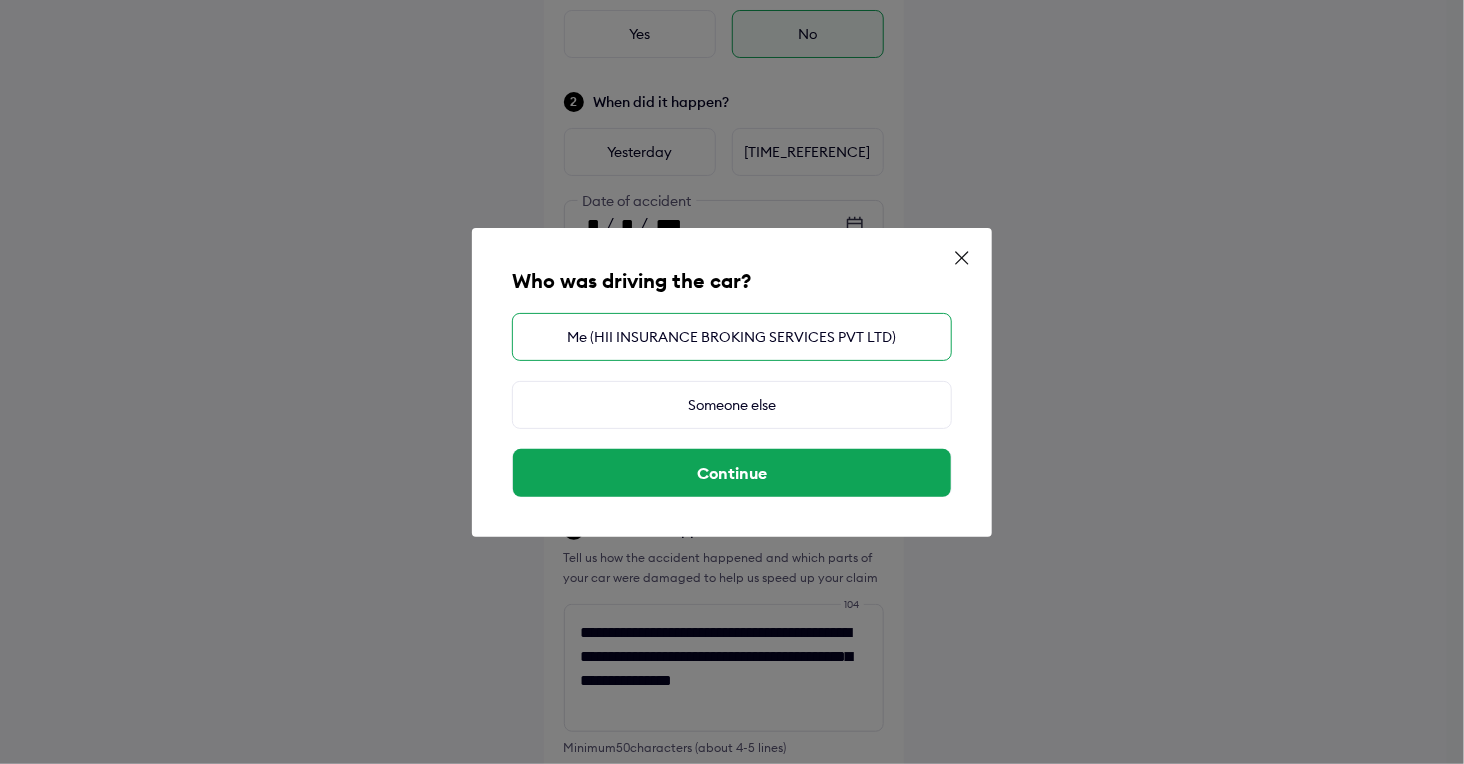click on "Me (HII INSURANCE BROKING SERVICES PVT LTD)" at bounding box center [732, 337] 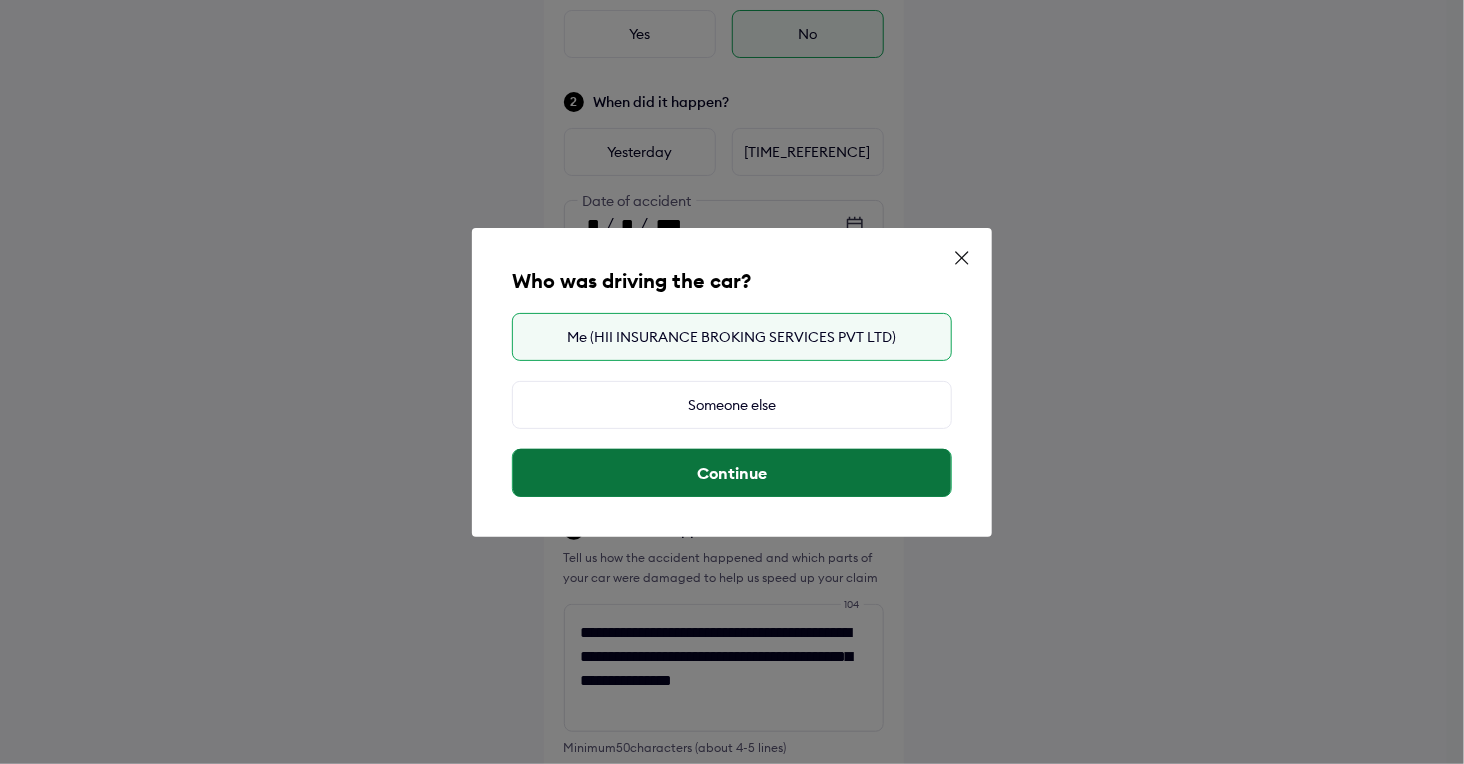click on "Continue" at bounding box center (732, 473) 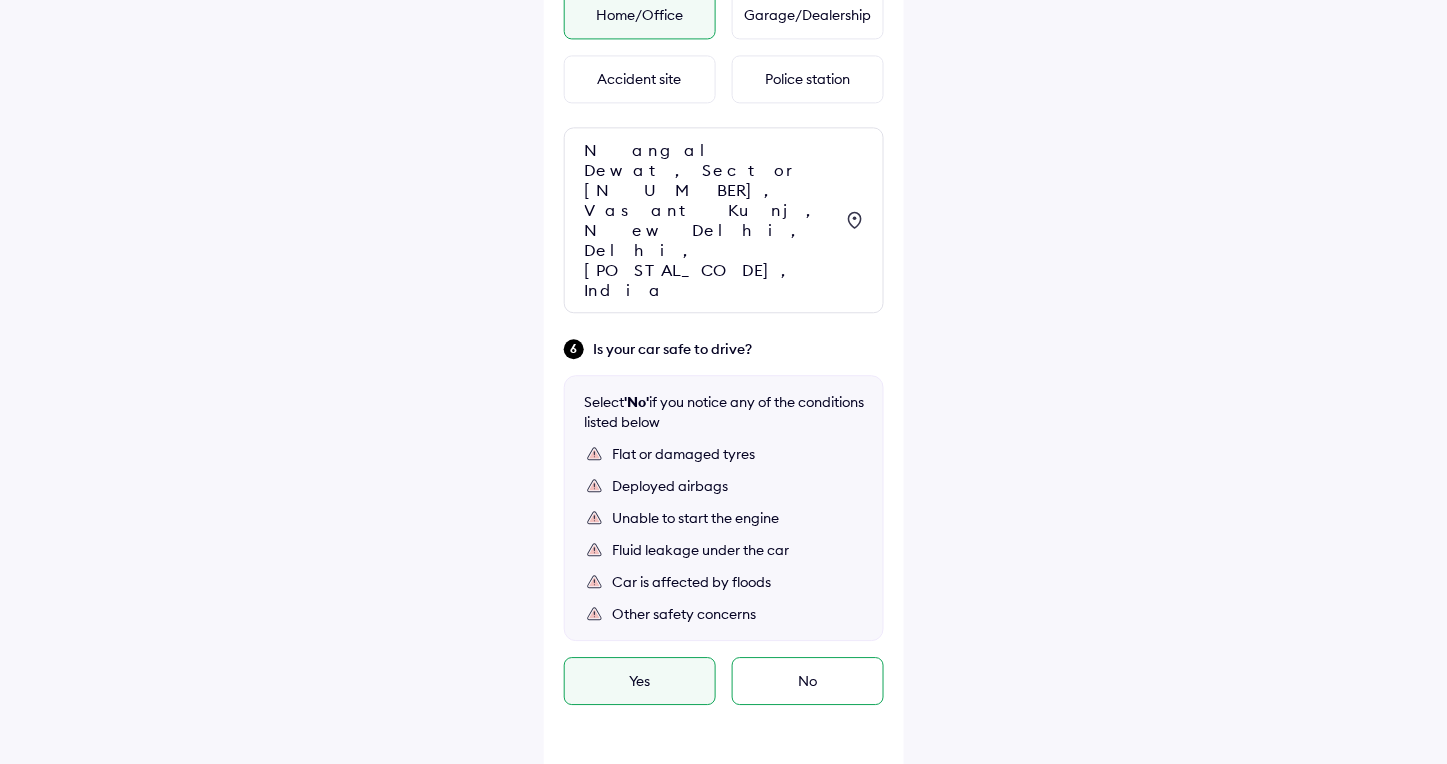 scroll, scrollTop: 1061, scrollLeft: 0, axis: vertical 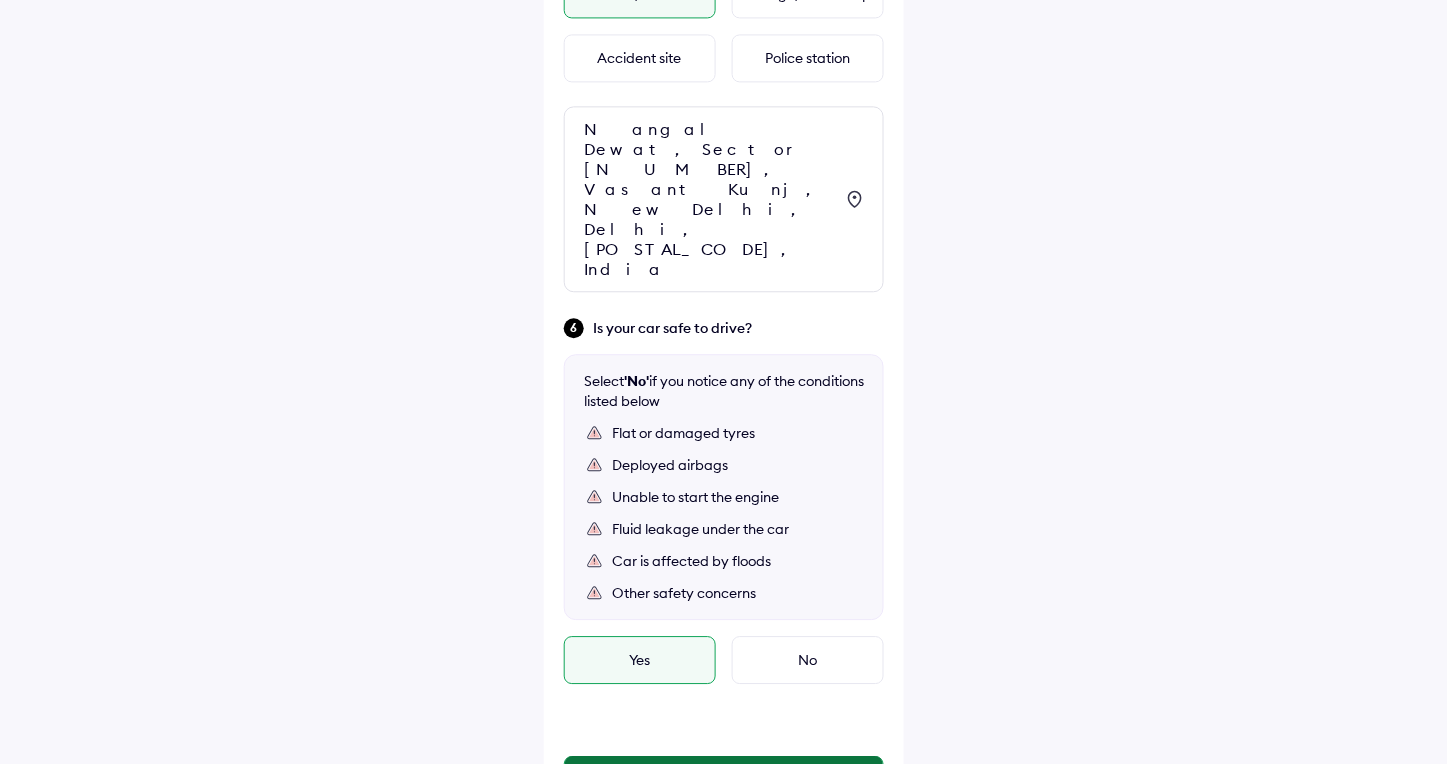click on "Continue" at bounding box center [724, 780] 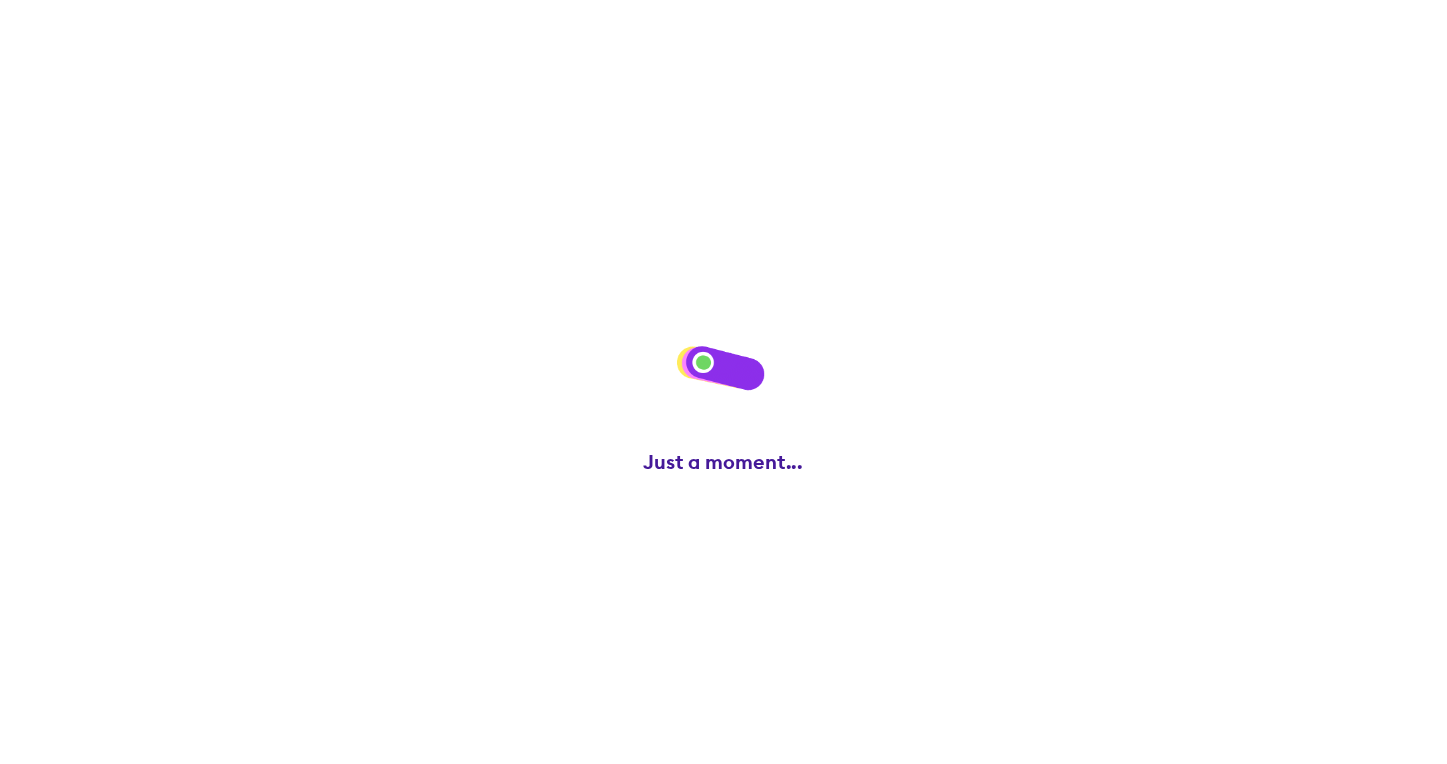 scroll, scrollTop: 0, scrollLeft: 0, axis: both 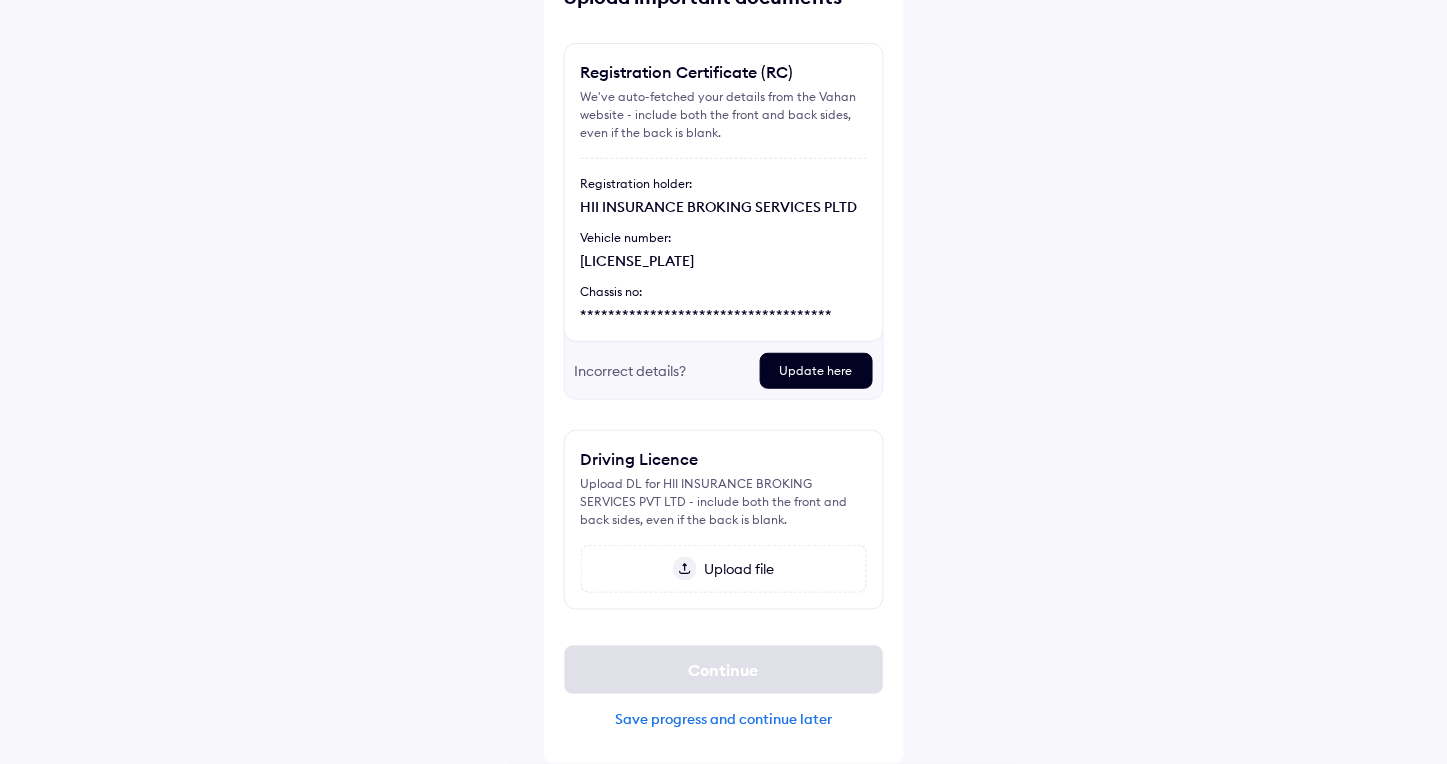 click on "Upload file" at bounding box center (736, 569) 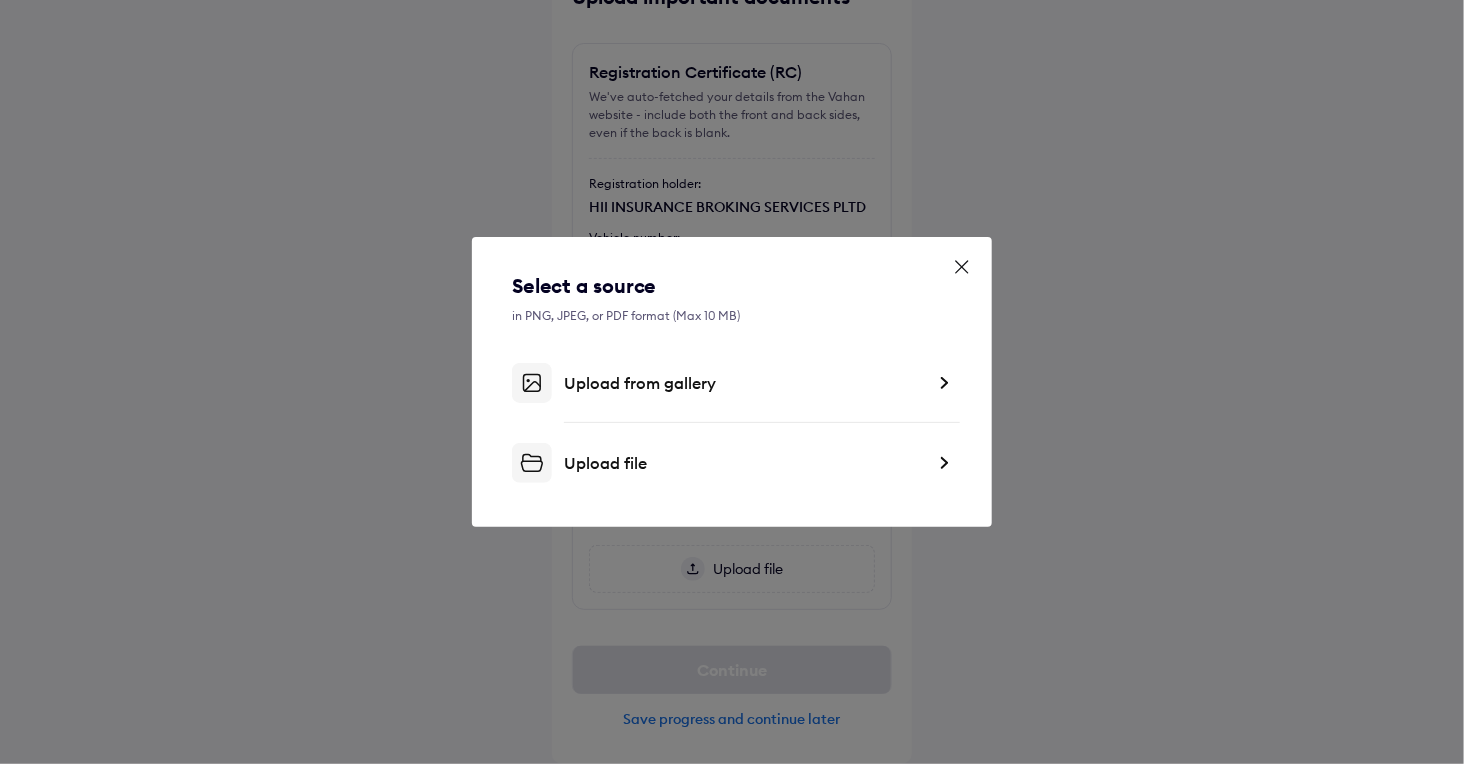 click 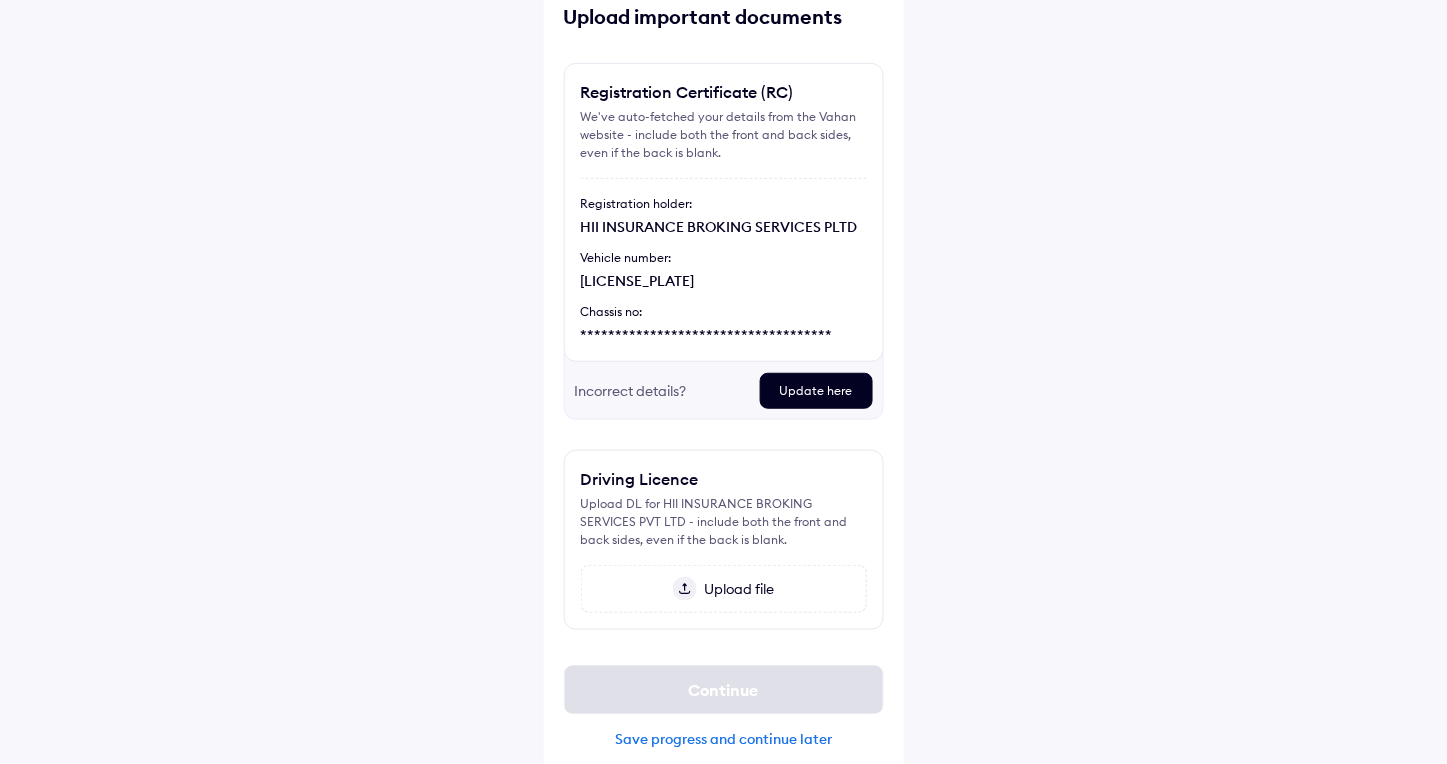scroll, scrollTop: 131, scrollLeft: 0, axis: vertical 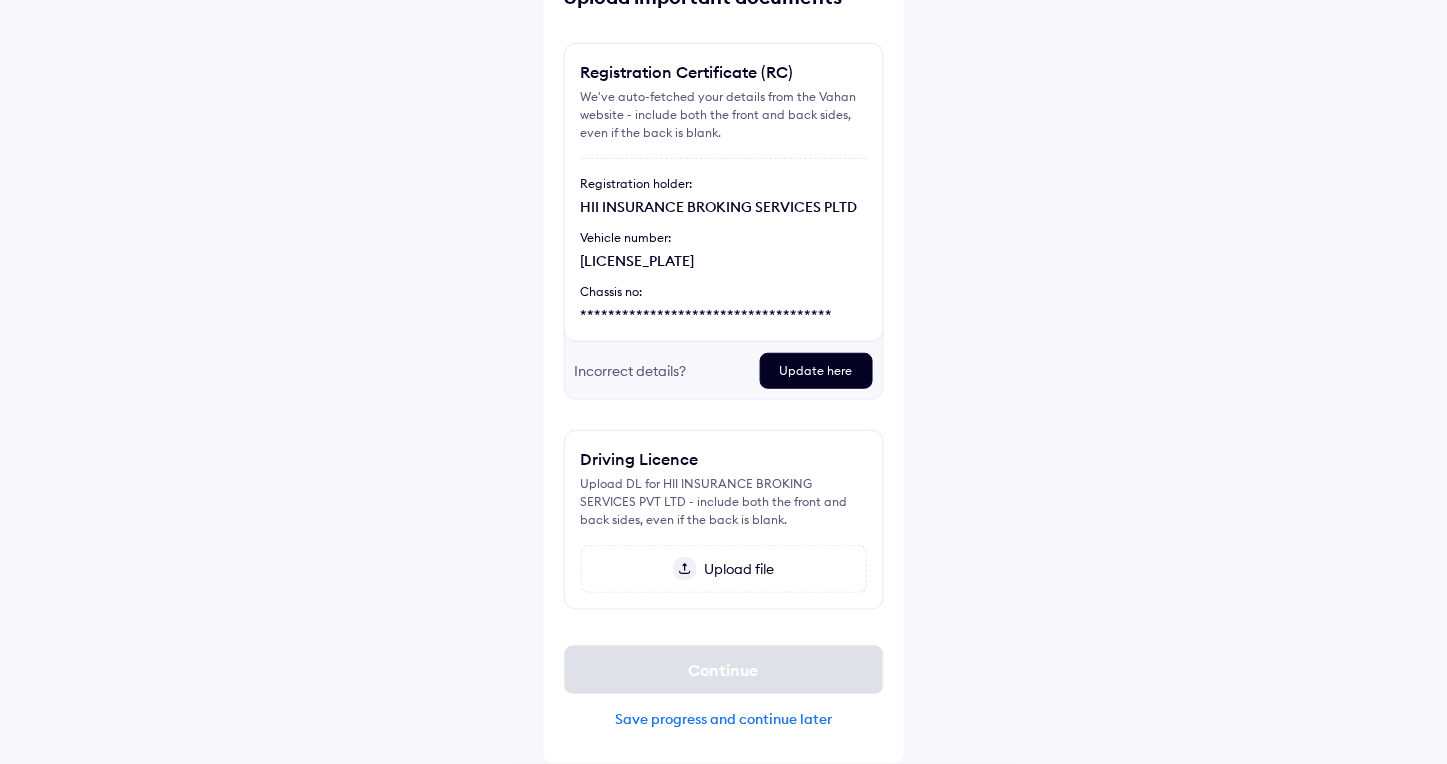 click on "Upload file" at bounding box center [736, 569] 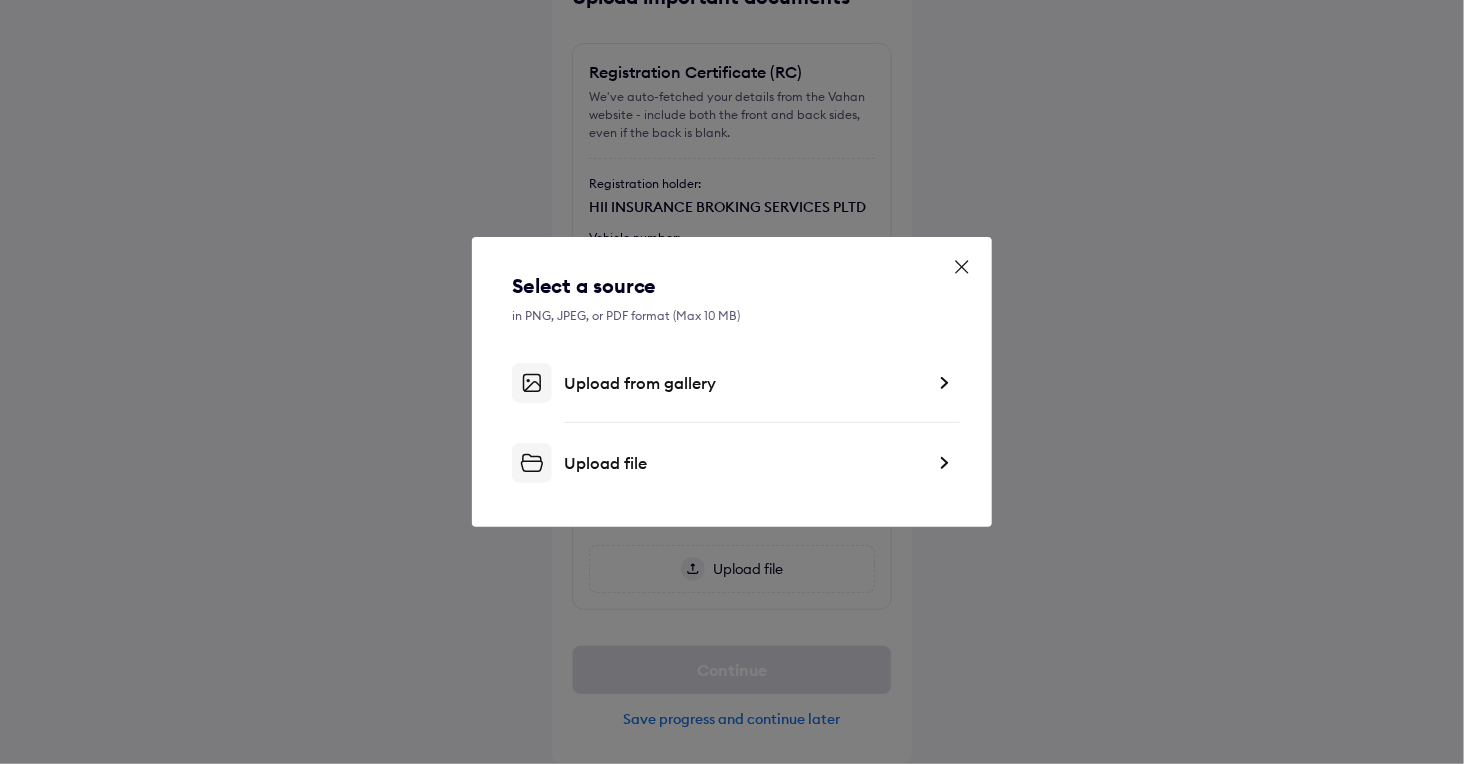 click on "Upload from gallery" at bounding box center (744, 383) 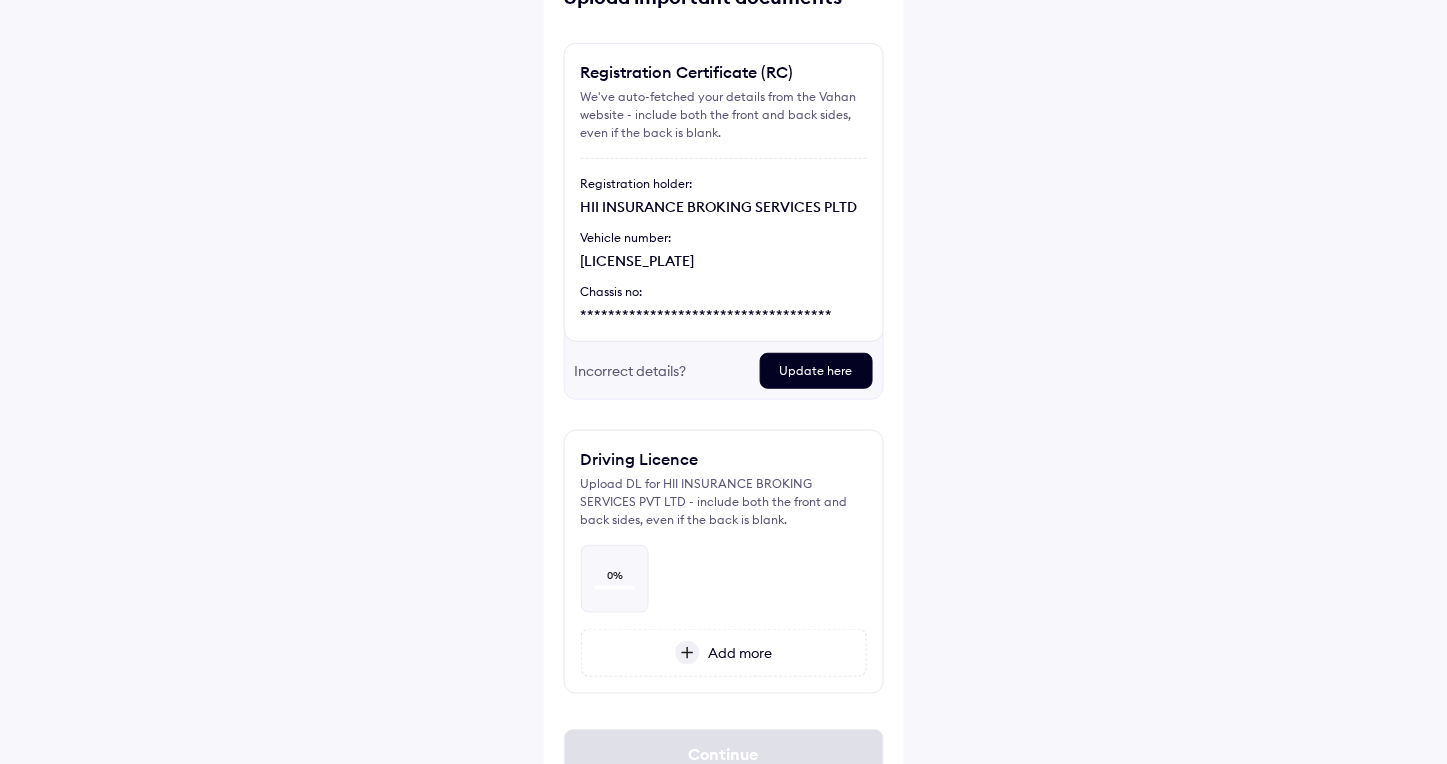 click on "0 %" at bounding box center [724, 571] 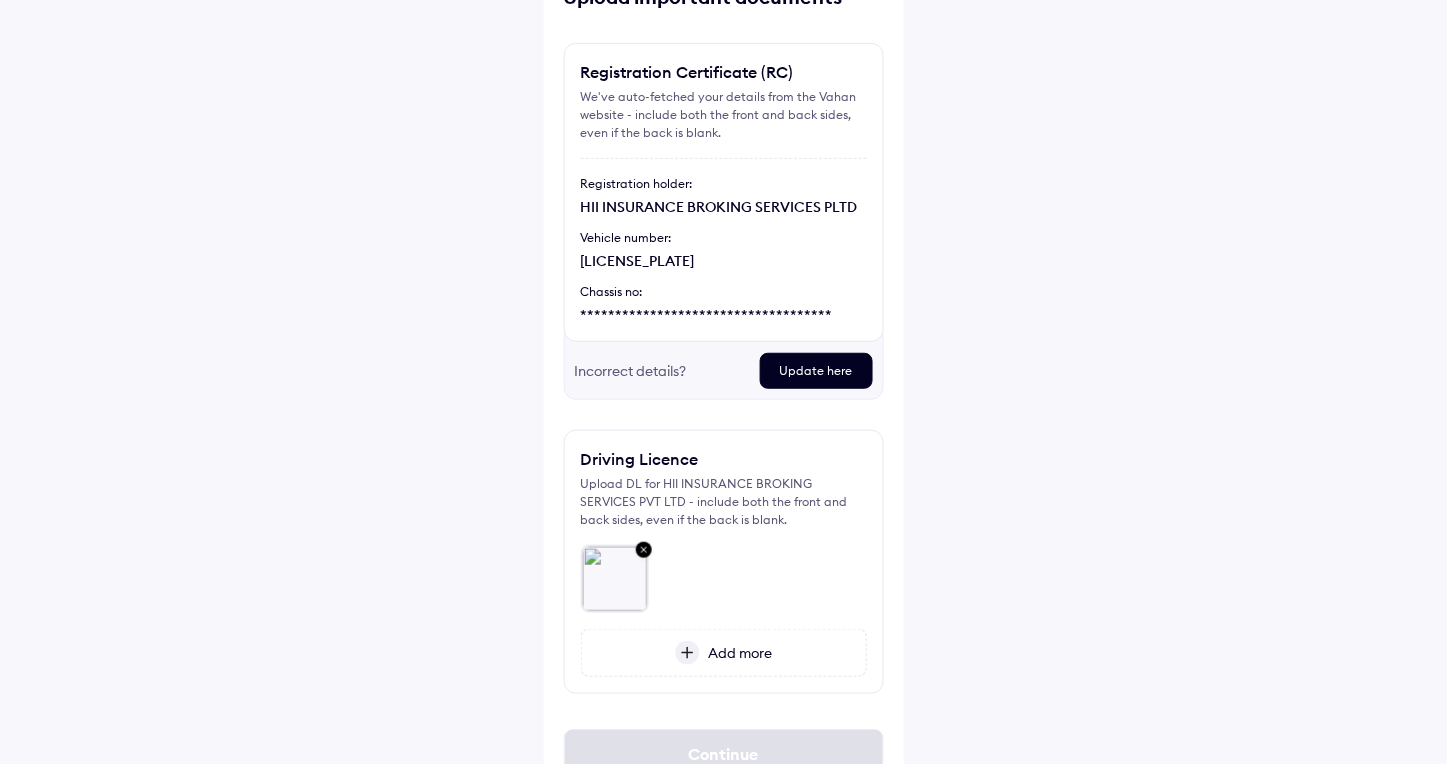 click on "Add more" at bounding box center (736, 653) 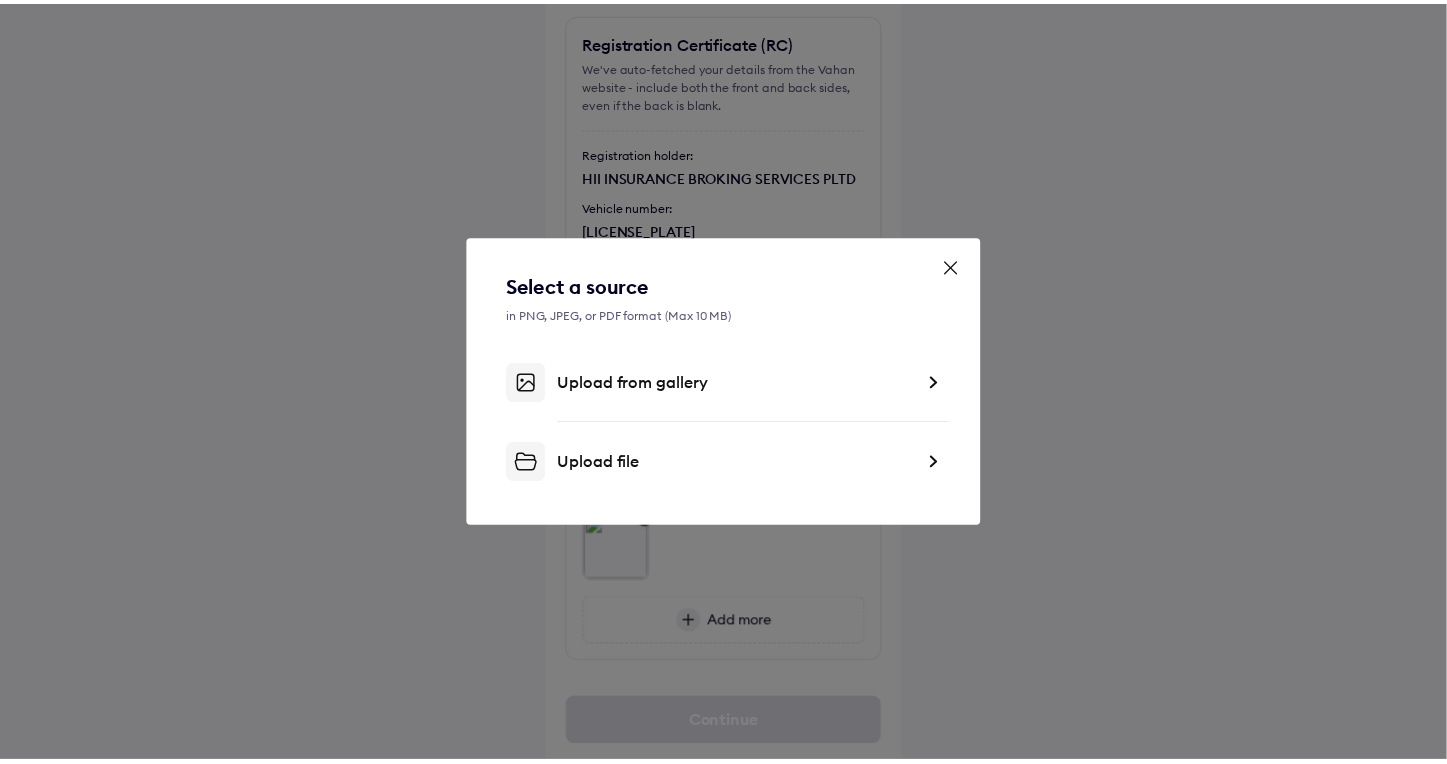 scroll, scrollTop: 214, scrollLeft: 0, axis: vertical 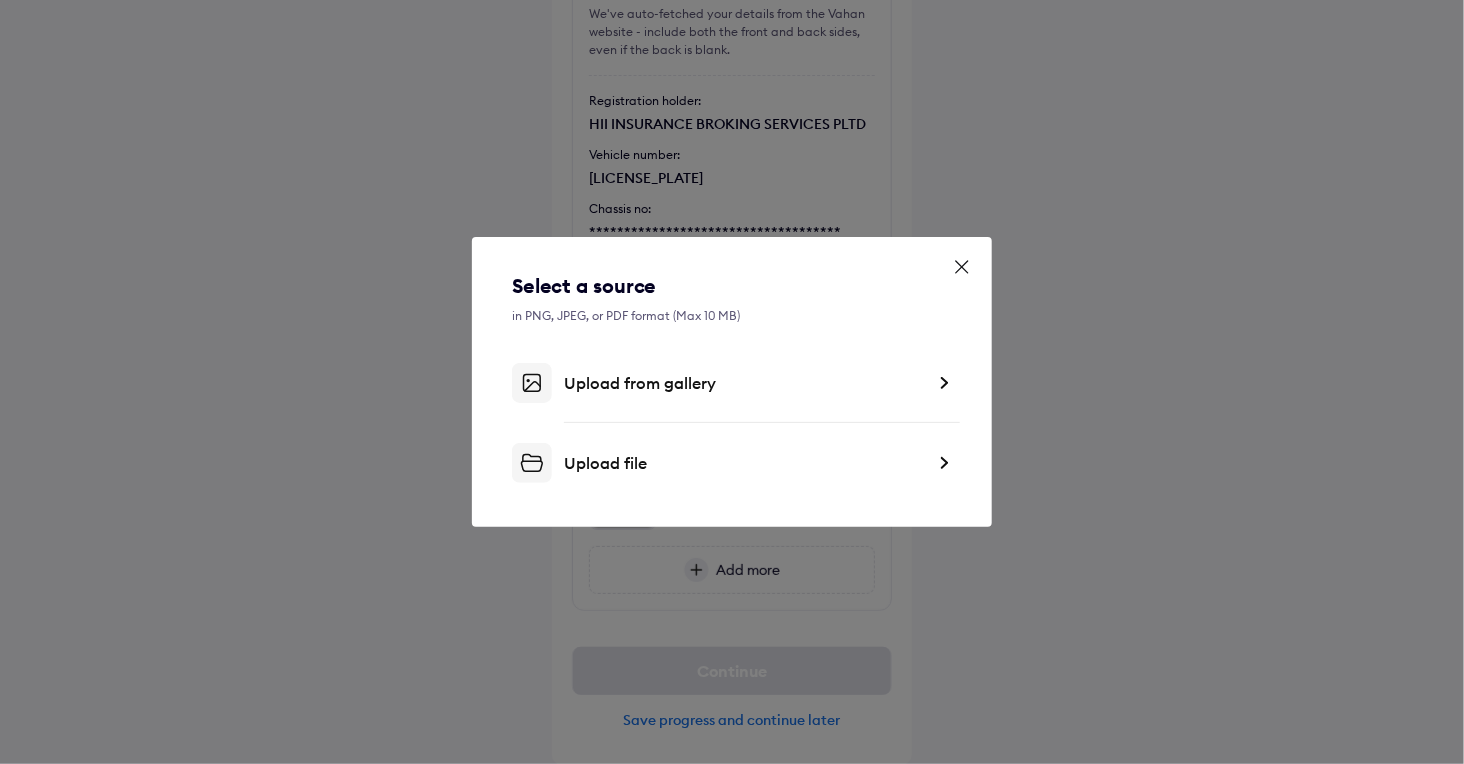 click on "Upload from gallery" at bounding box center [744, 383] 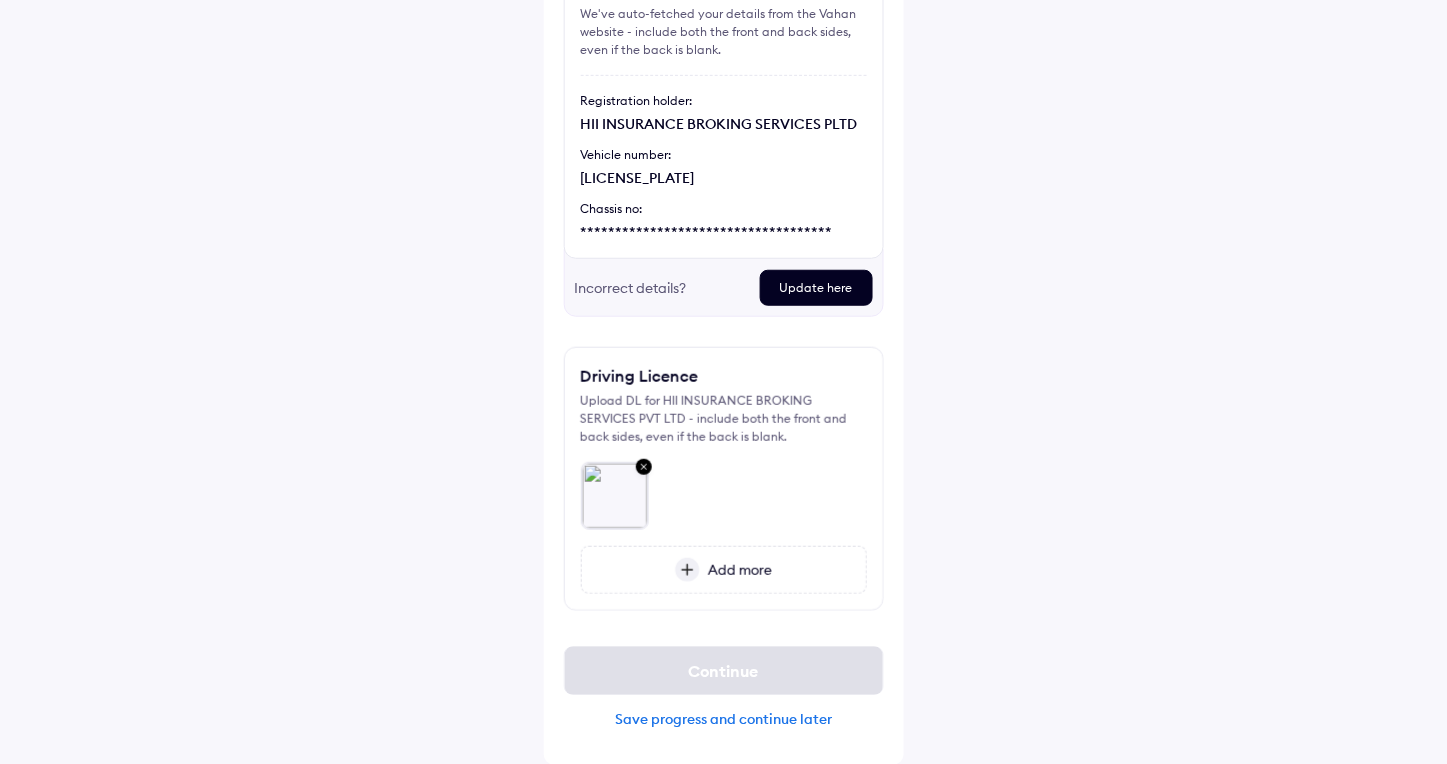 click on "Add more" at bounding box center (736, 570) 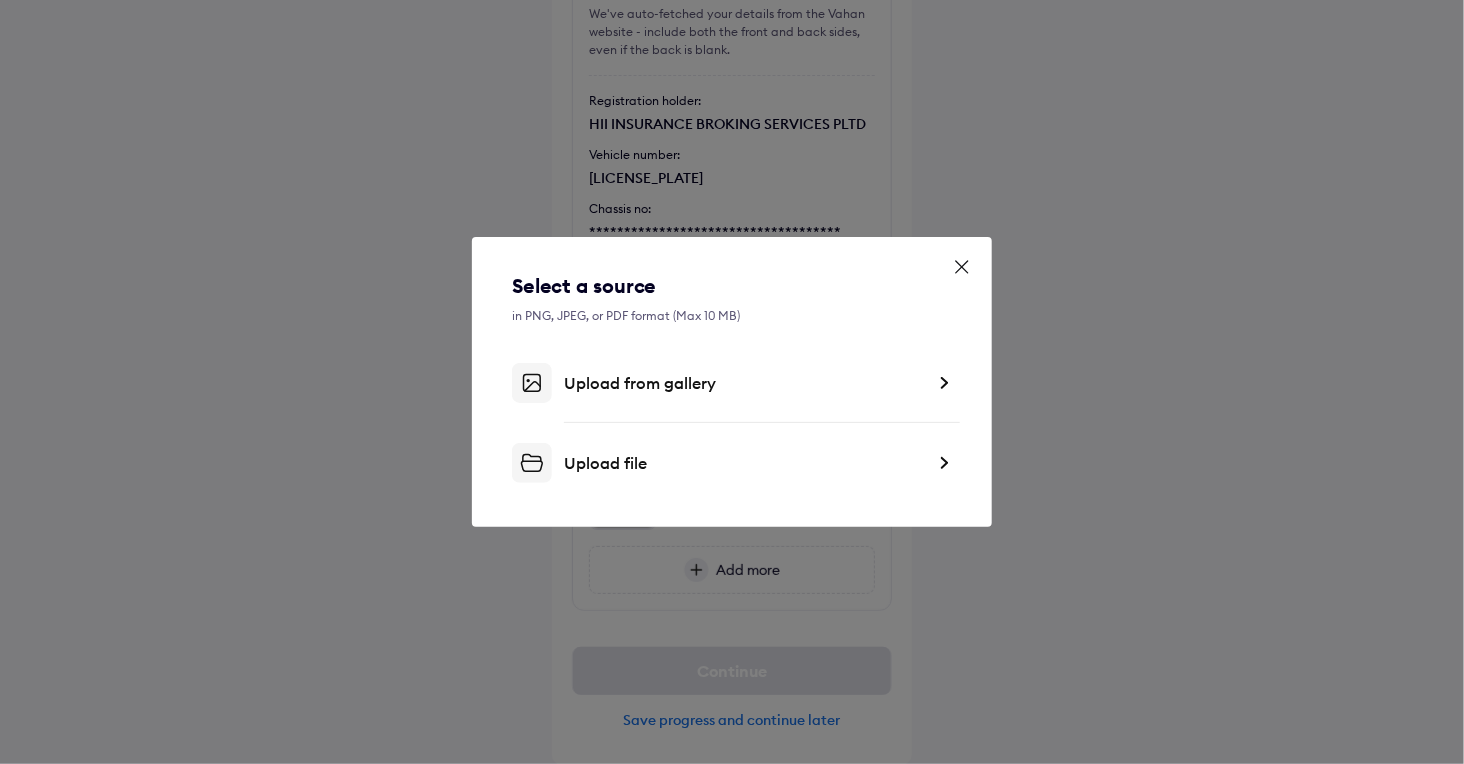 click on "Upload from gallery" at bounding box center (744, 383) 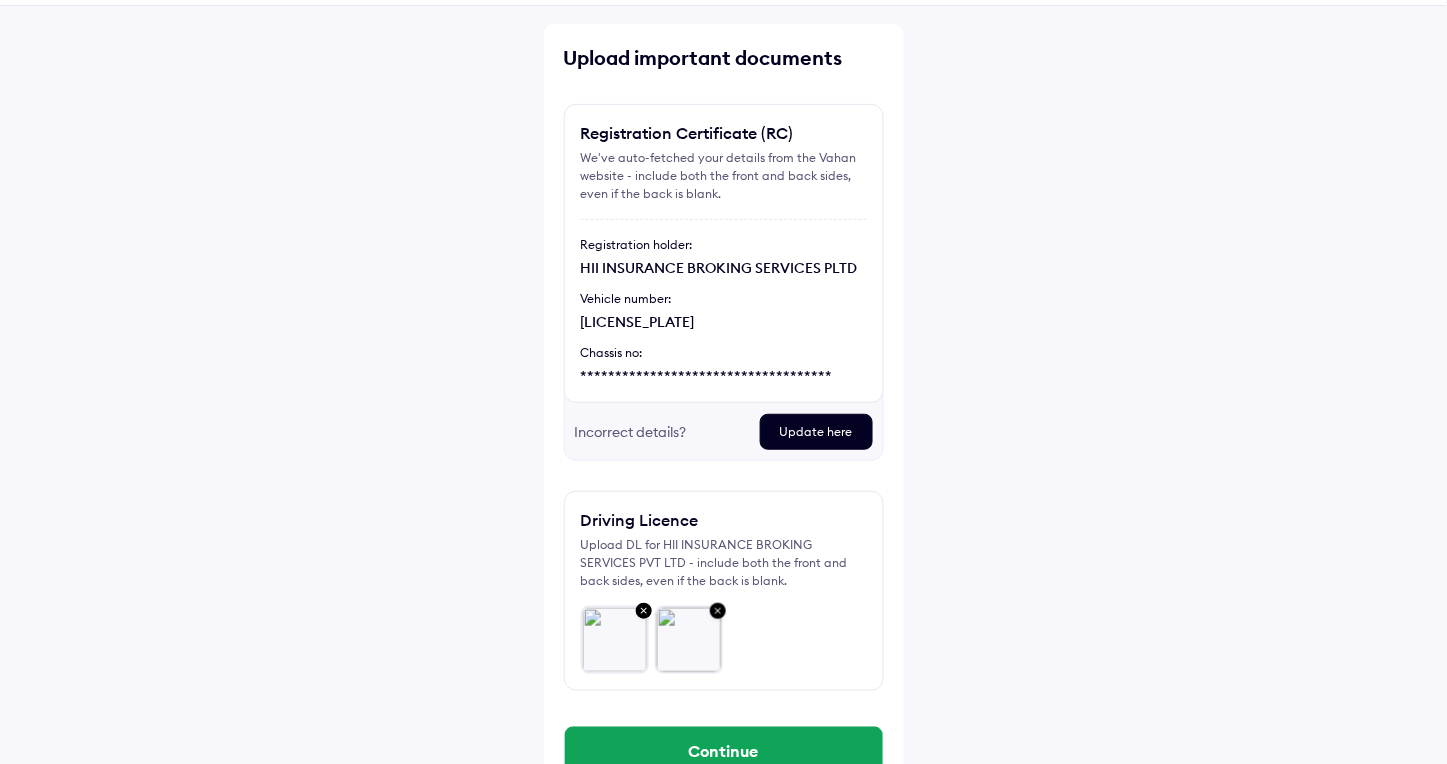 scroll, scrollTop: 151, scrollLeft: 0, axis: vertical 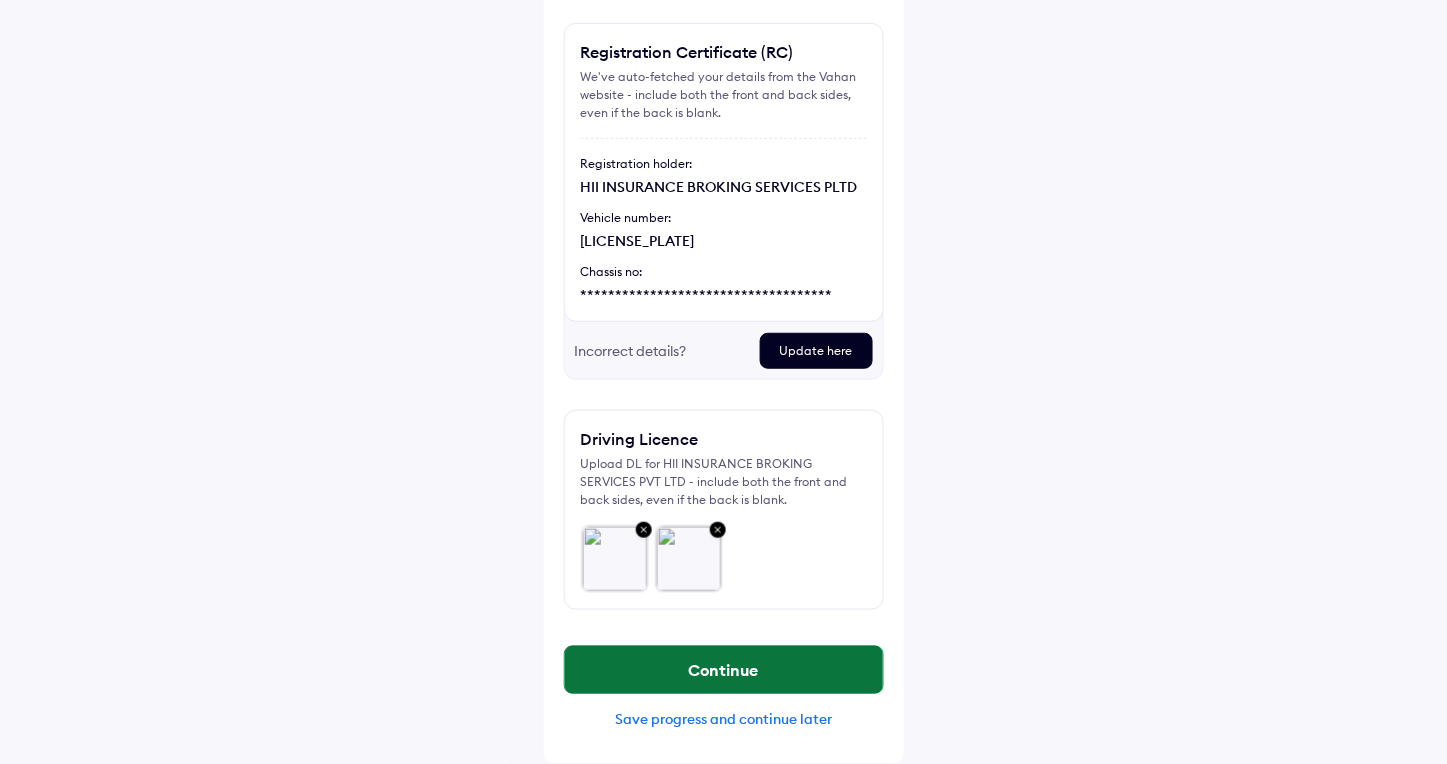 click on "Continue" at bounding box center [724, 670] 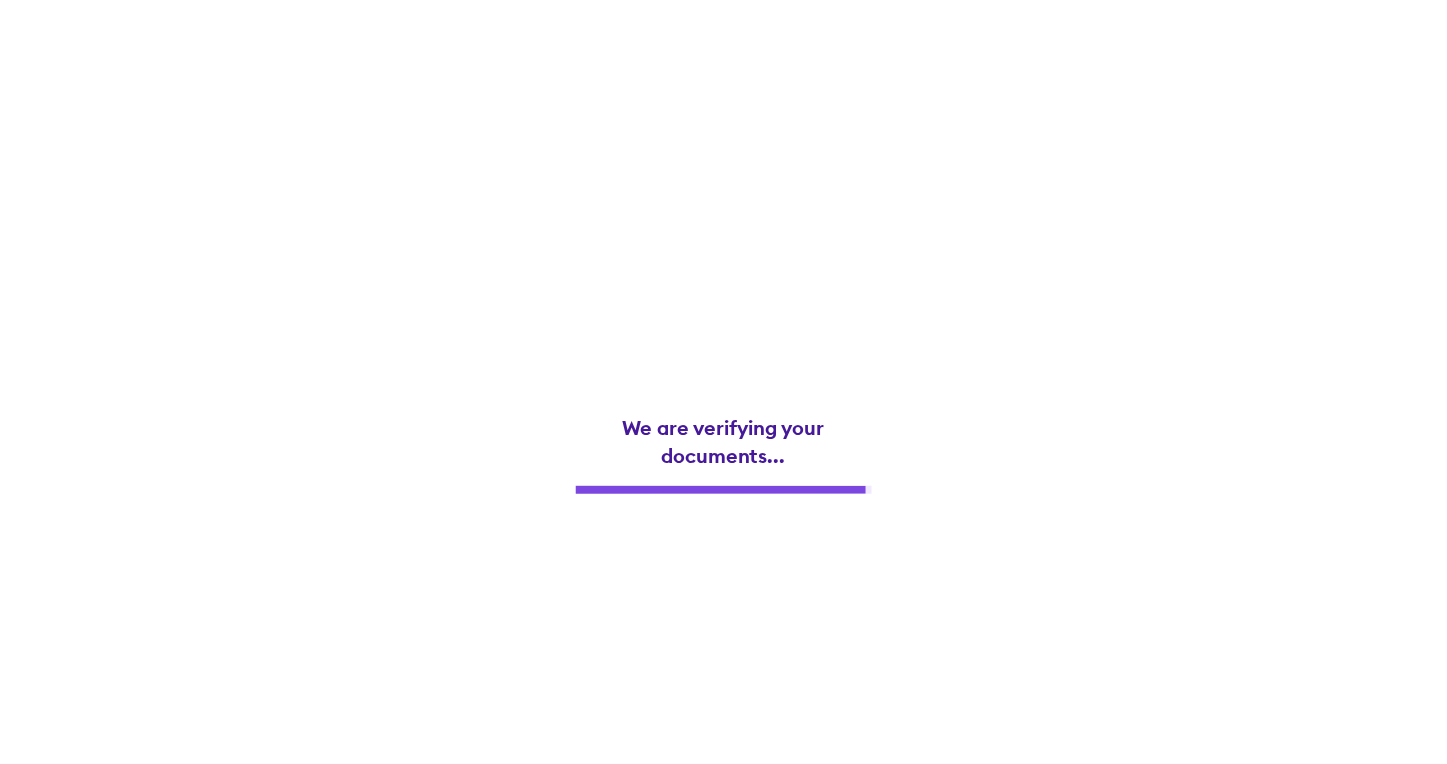 scroll, scrollTop: 0, scrollLeft: 0, axis: both 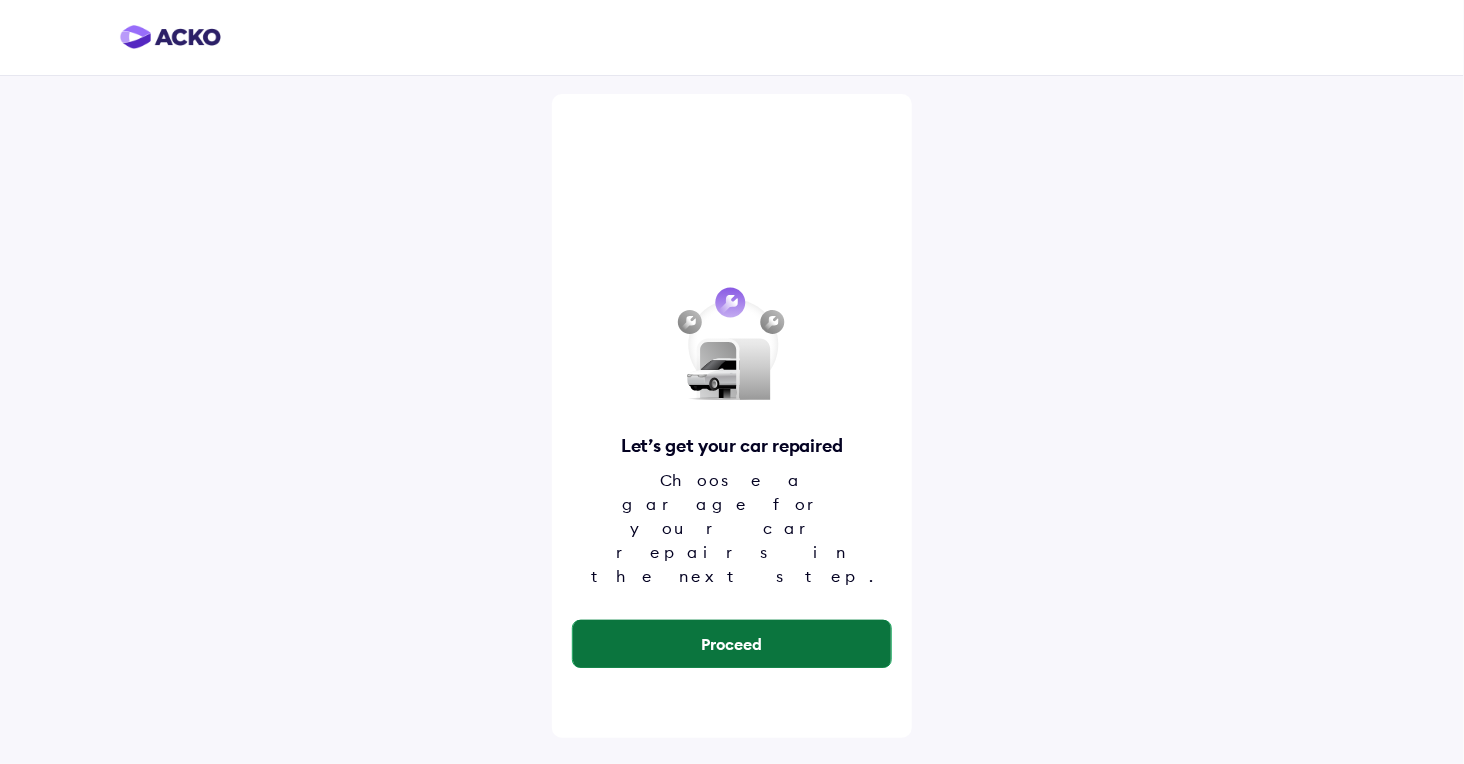 click on "Proceed" at bounding box center (732, 644) 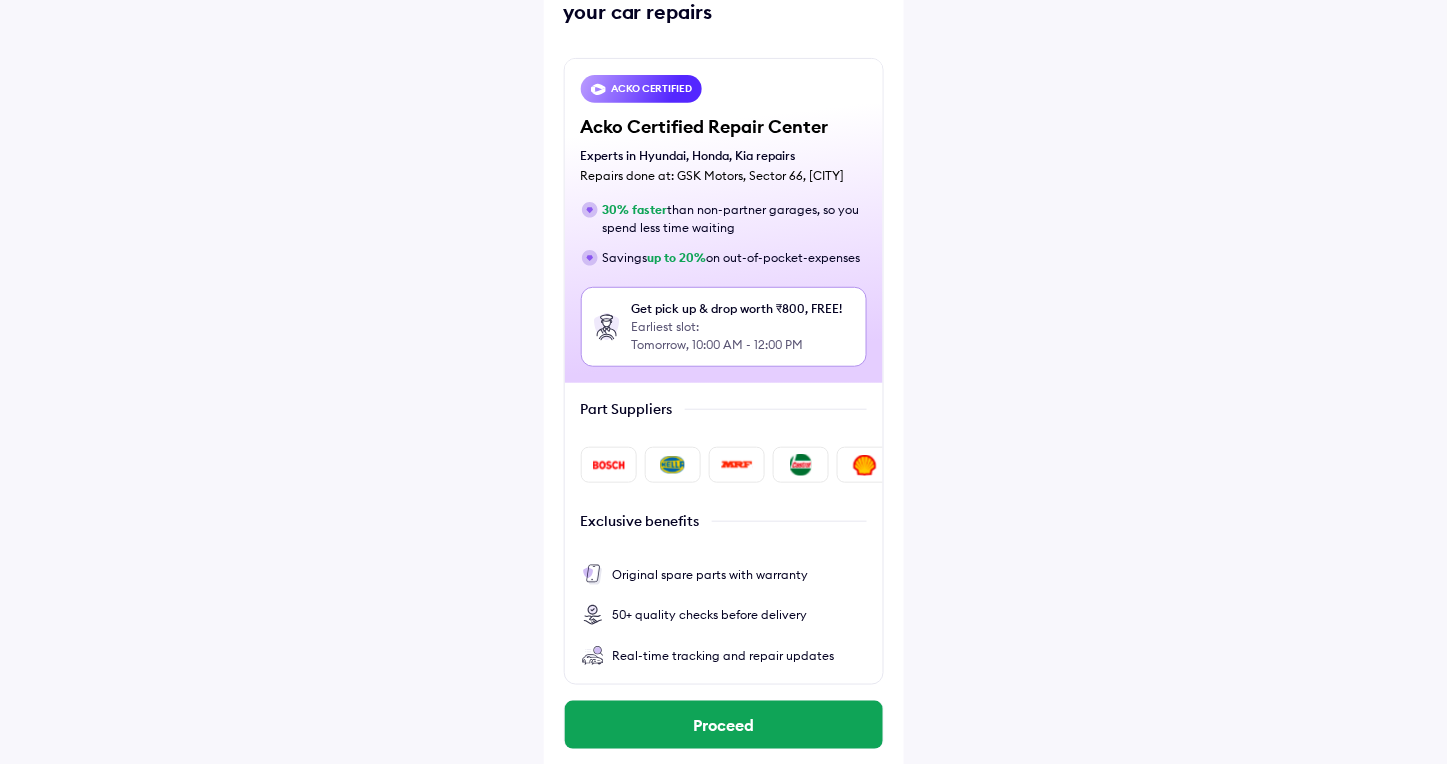 scroll, scrollTop: 198, scrollLeft: 0, axis: vertical 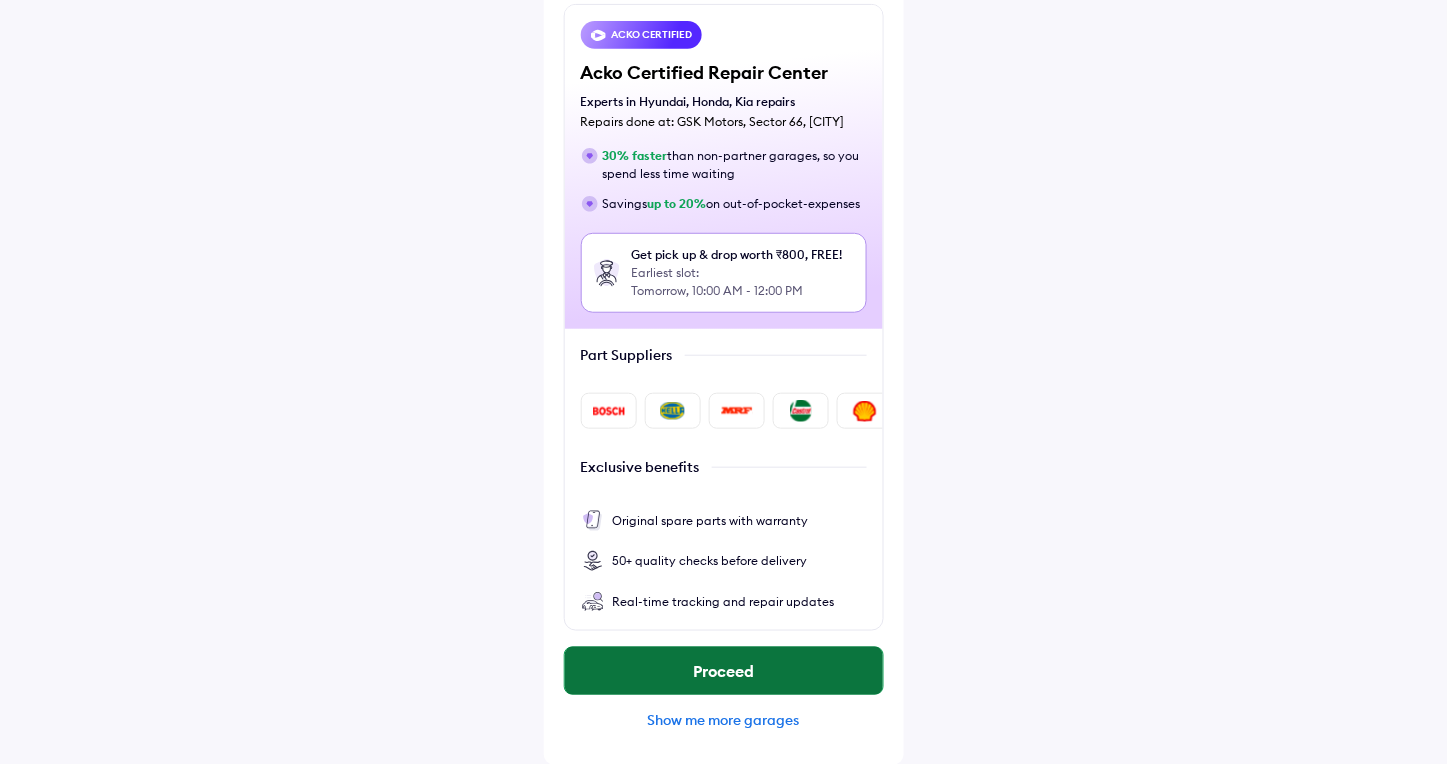 click on "Proceed" at bounding box center (724, 671) 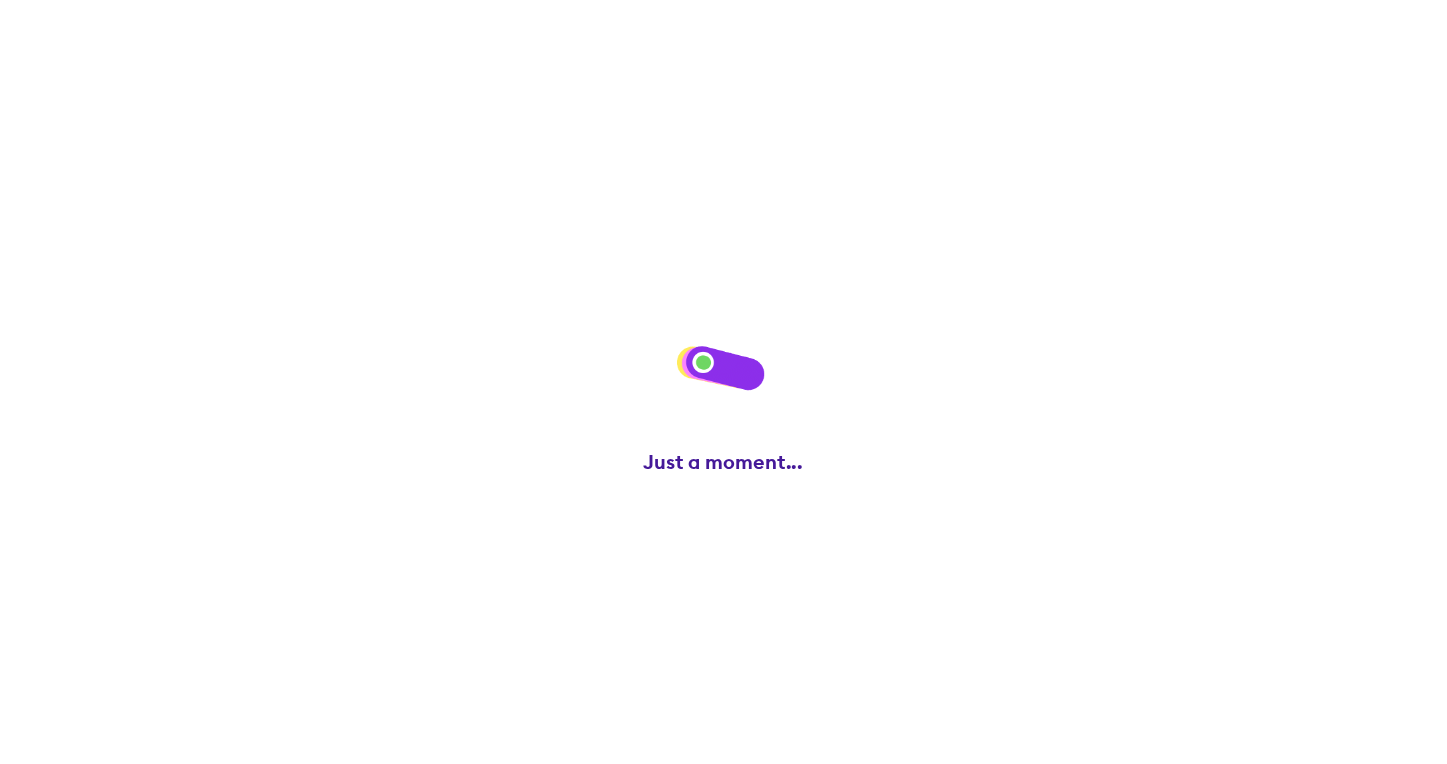 scroll, scrollTop: 0, scrollLeft: 0, axis: both 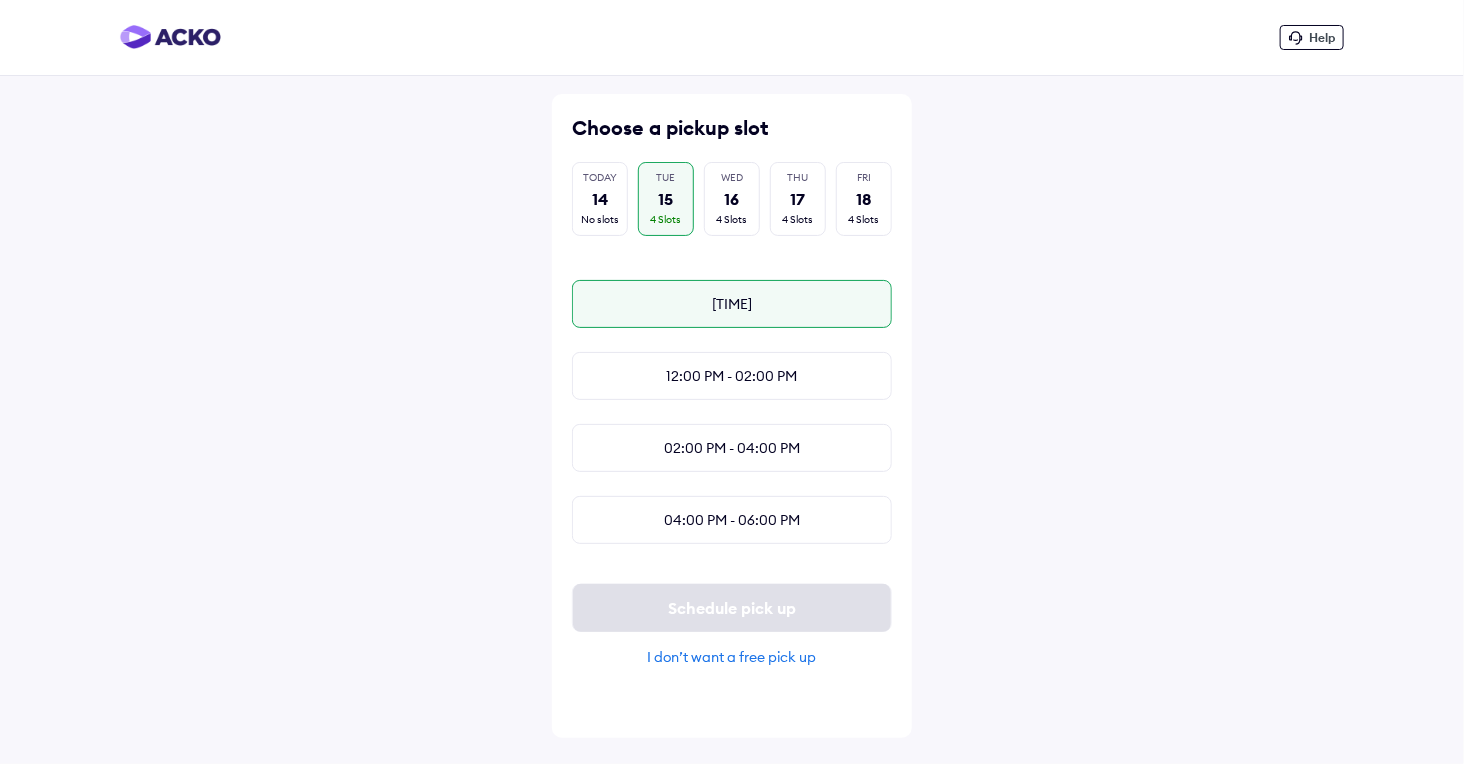 click on "[TIME]" at bounding box center (732, 304) 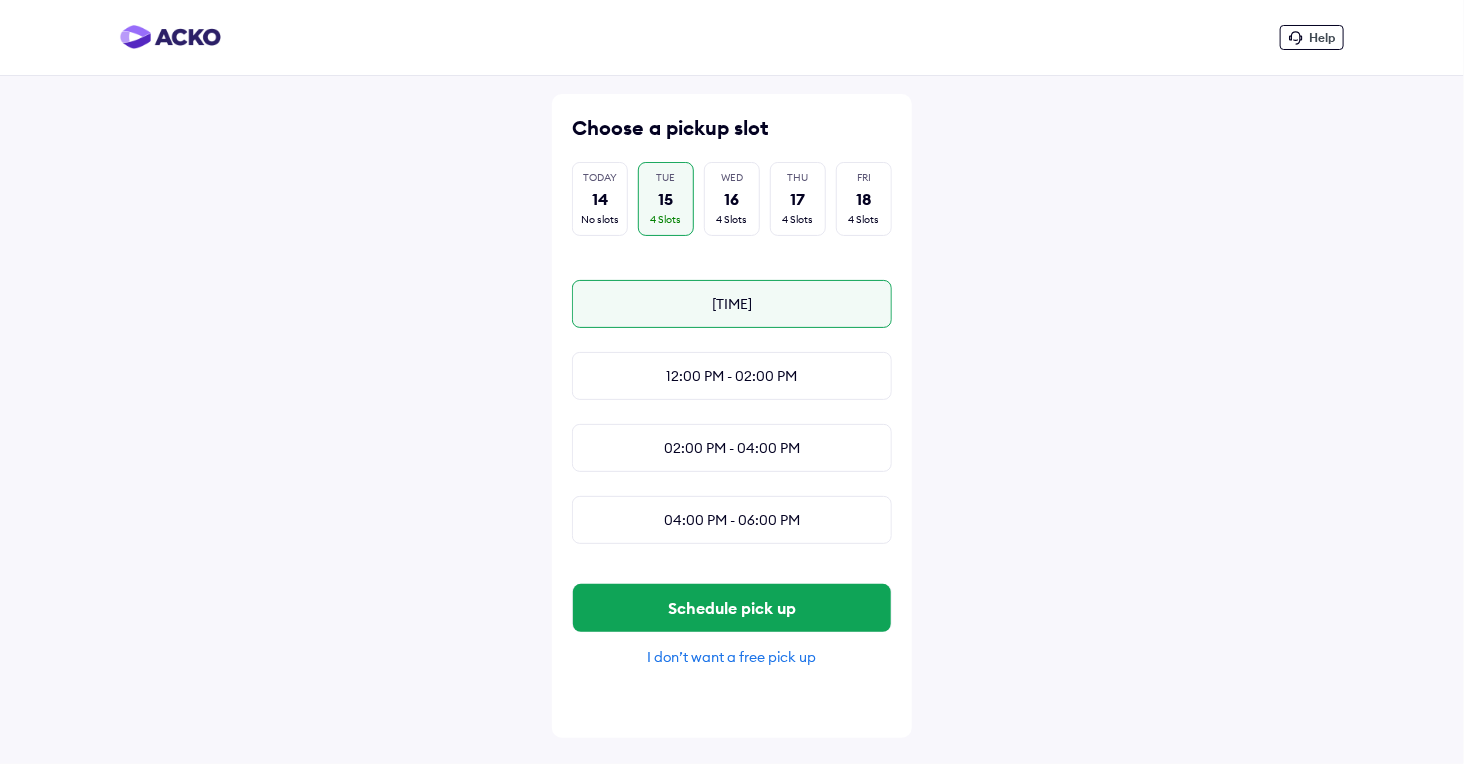 click on "[TIME]" at bounding box center [732, 304] 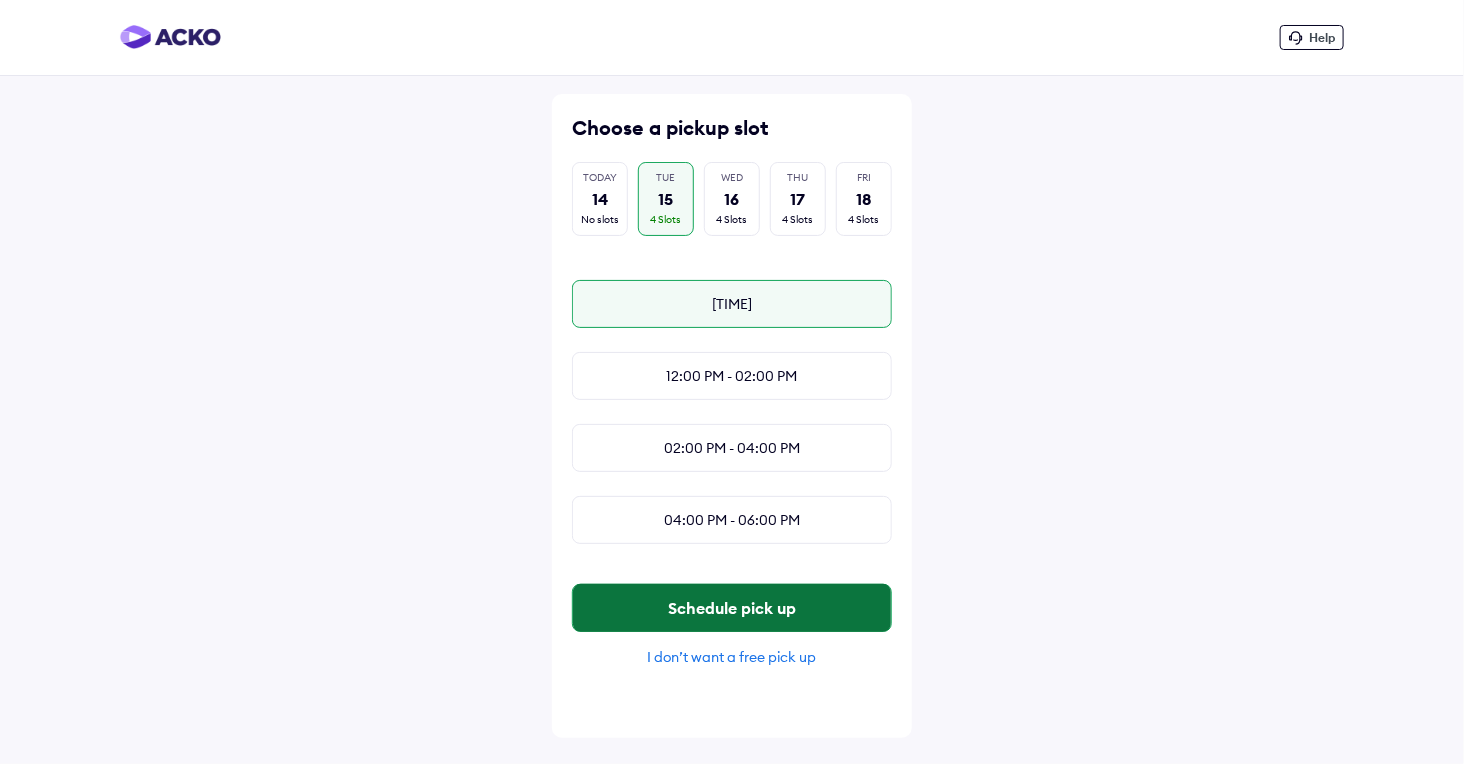 click on "Schedule pick up" at bounding box center [732, 608] 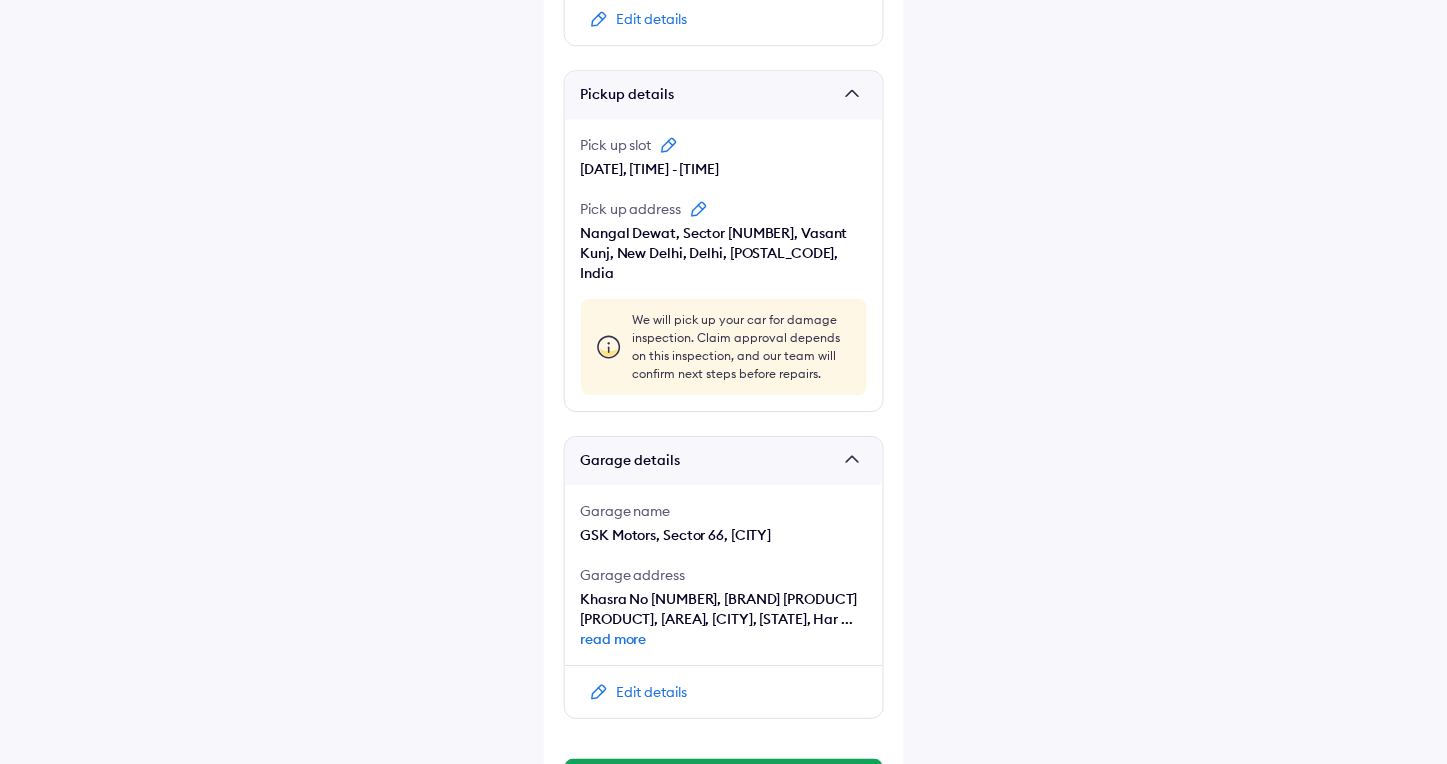 scroll, scrollTop: 1412, scrollLeft: 0, axis: vertical 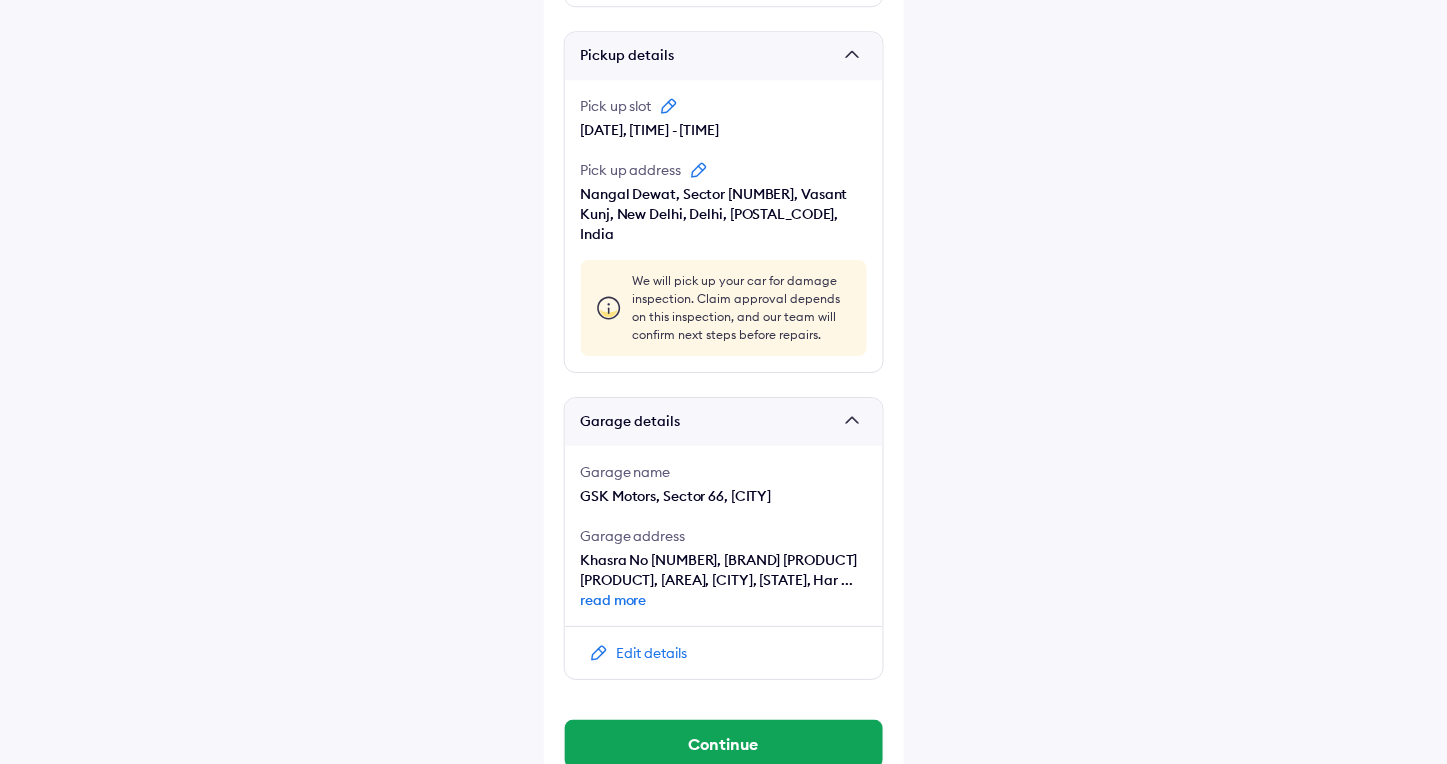 click on "Edit details" at bounding box center [652, 653] 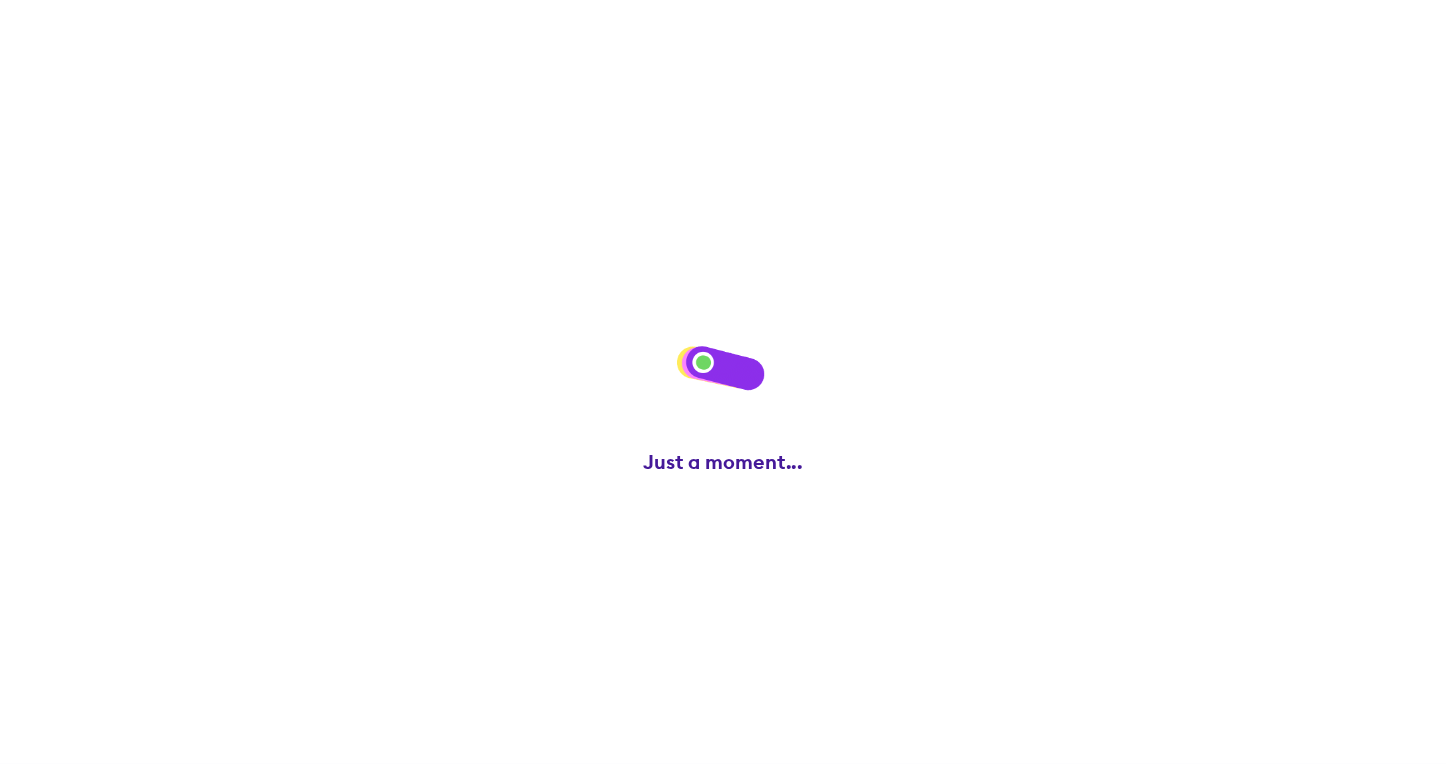 scroll, scrollTop: 0, scrollLeft: 0, axis: both 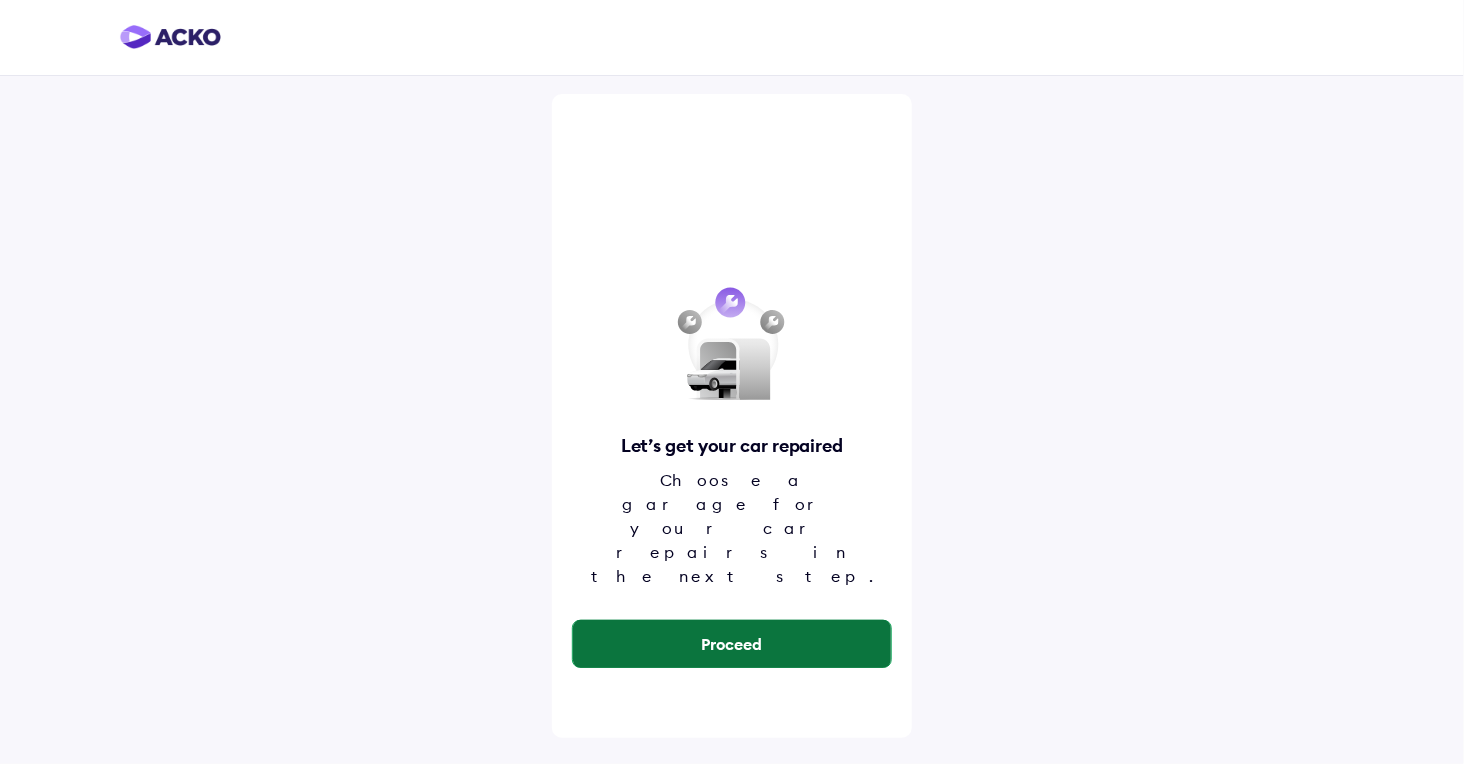 click on "Proceed" at bounding box center [732, 644] 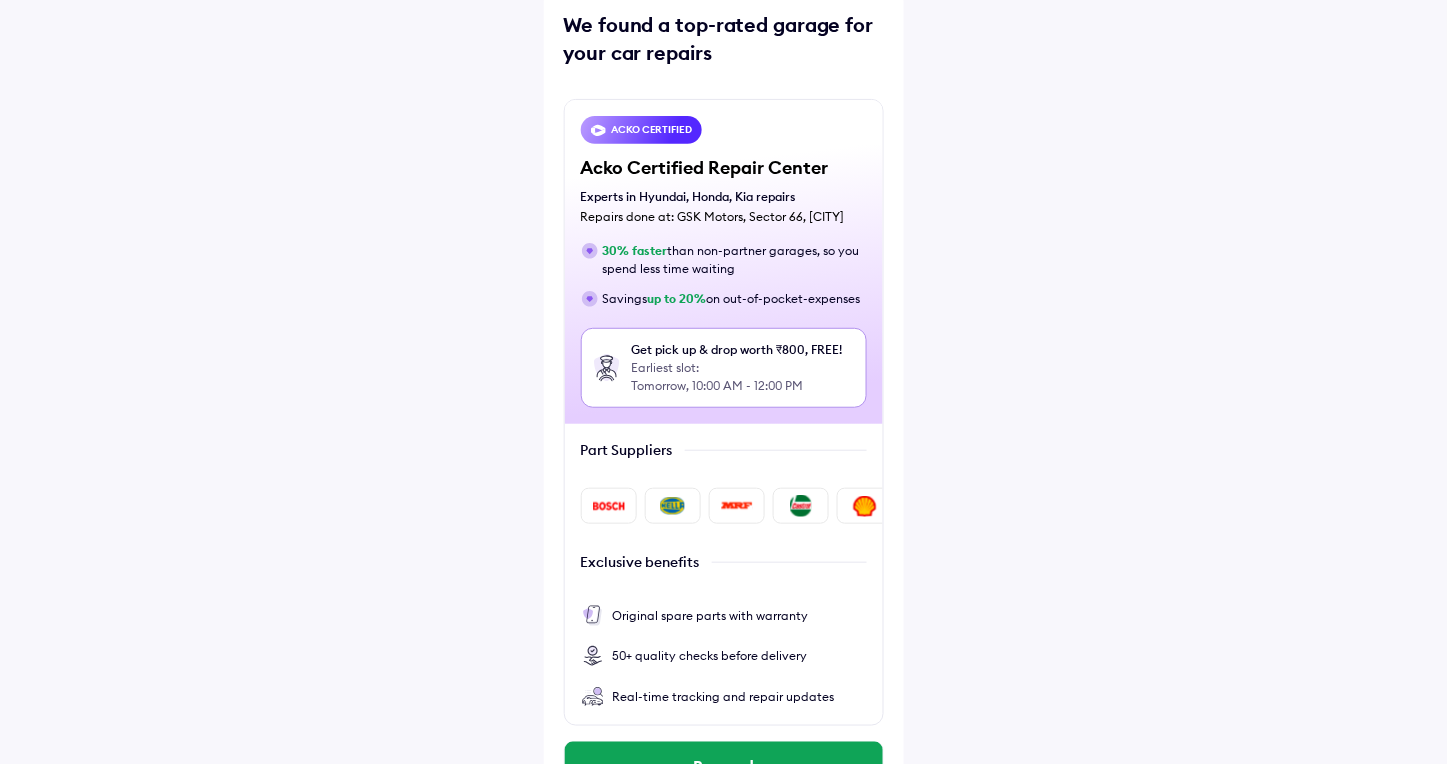scroll, scrollTop: 198, scrollLeft: 0, axis: vertical 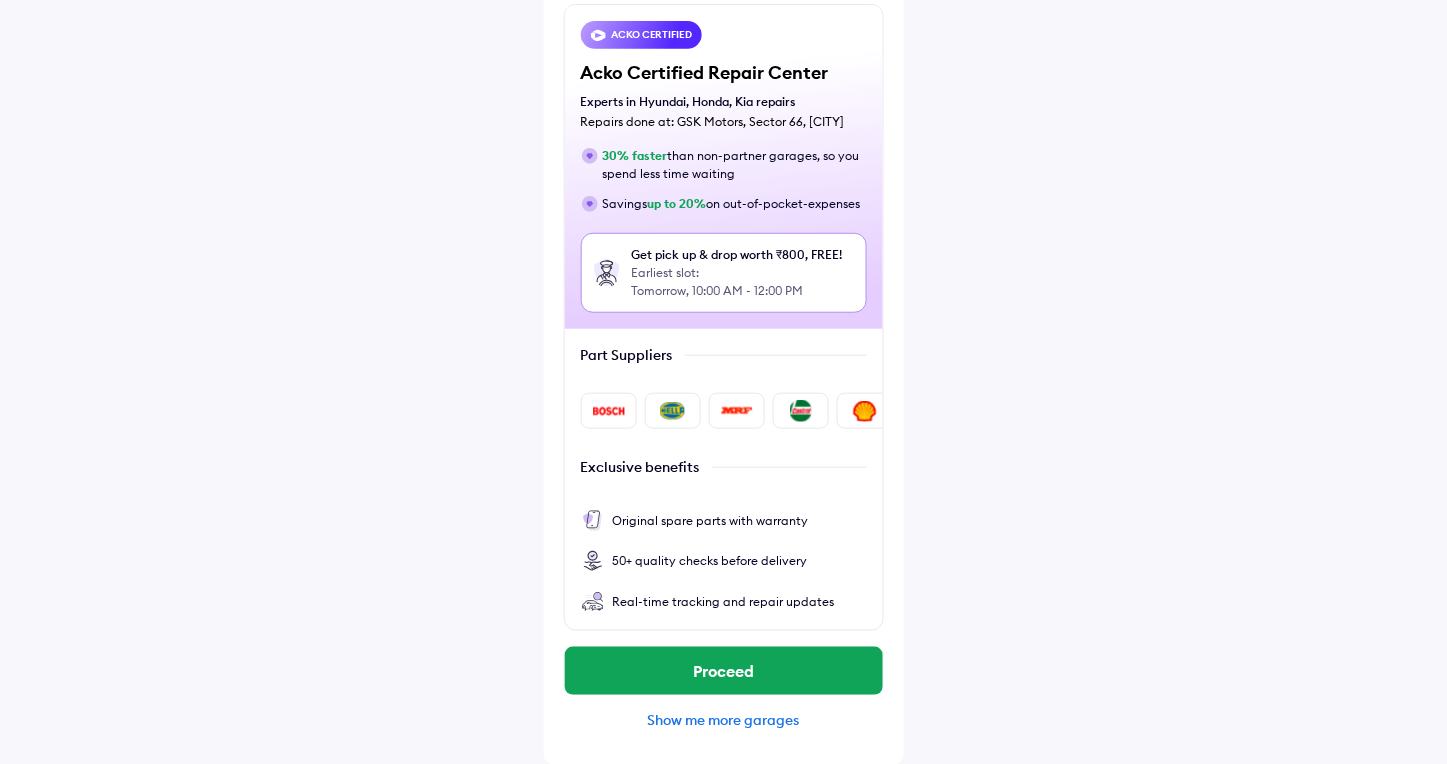 click on "Show me more garages" at bounding box center [724, 720] 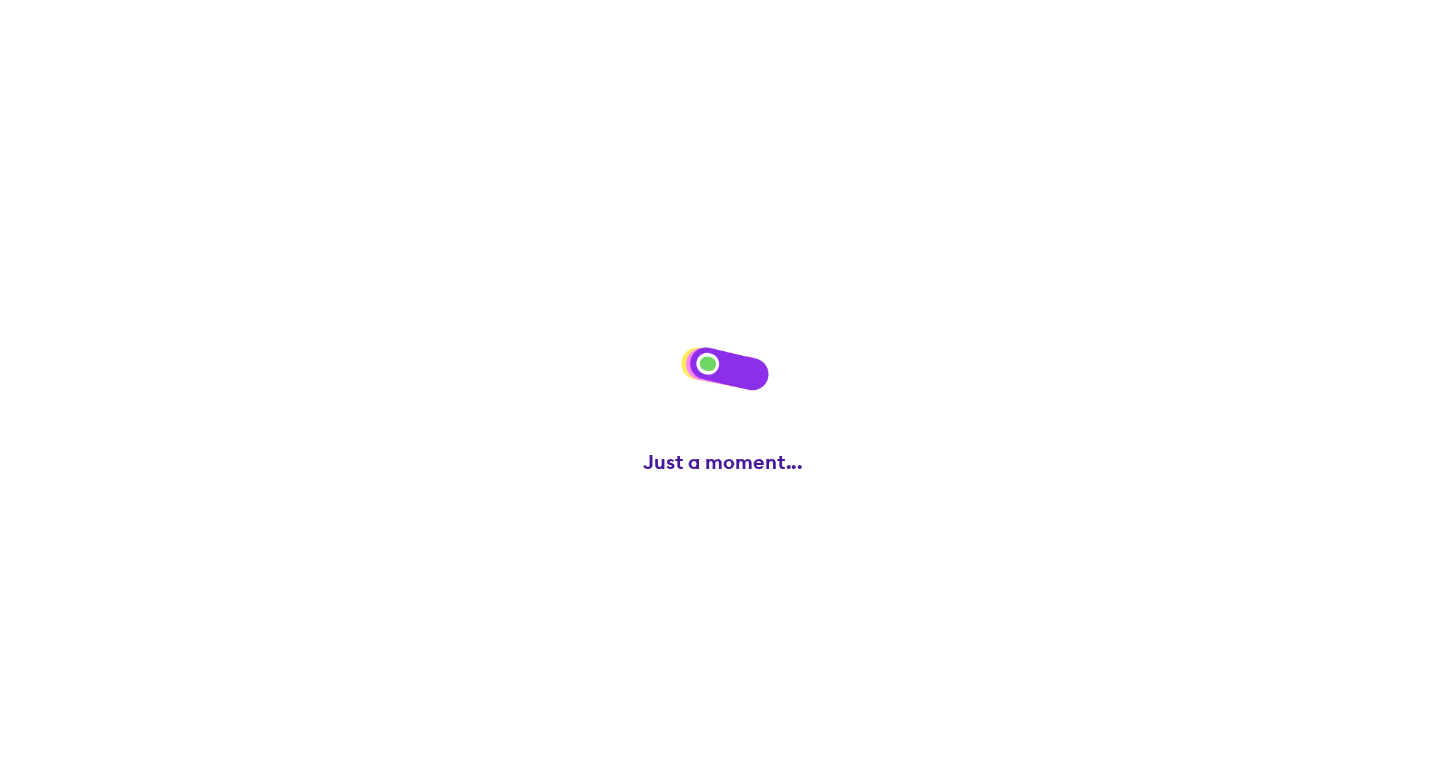 scroll, scrollTop: 0, scrollLeft: 0, axis: both 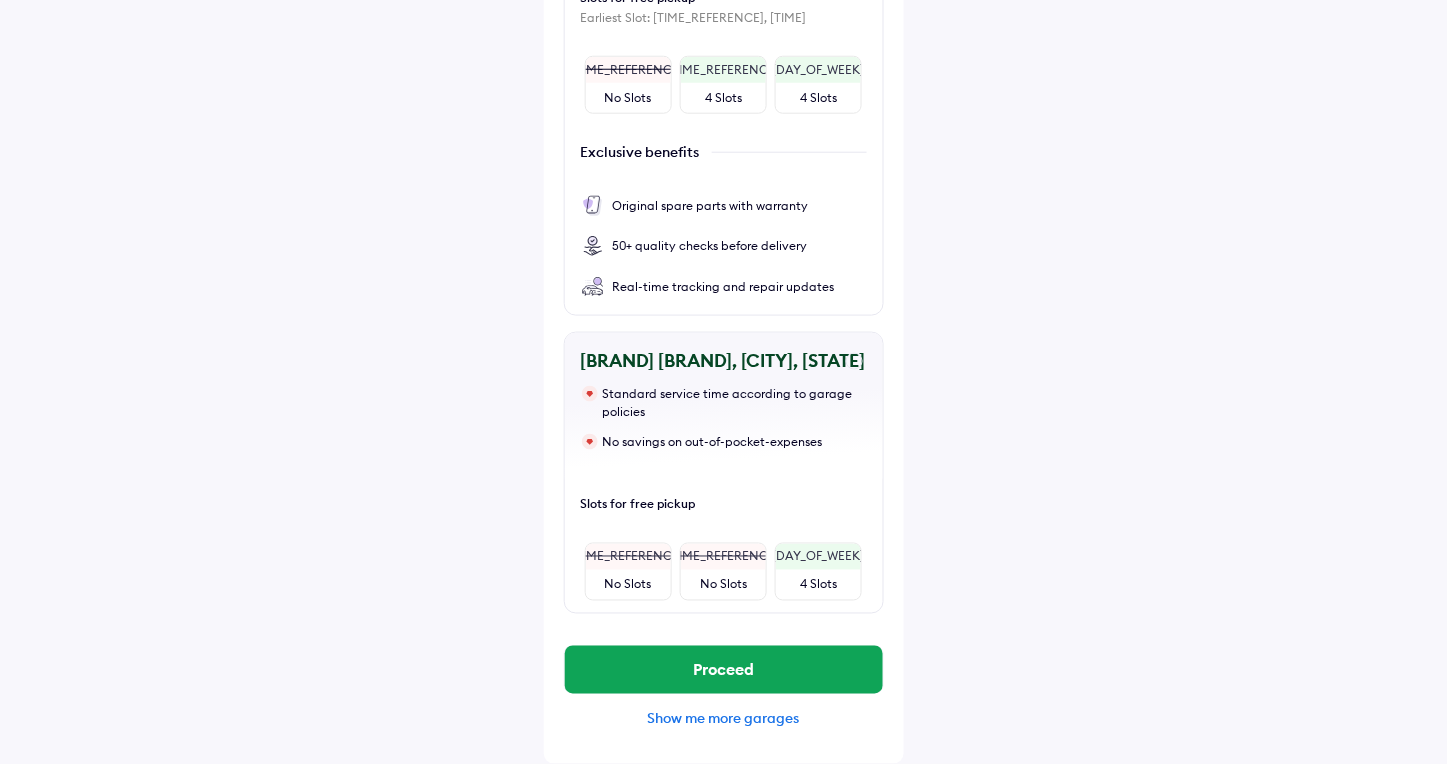 click on "Show me more garages" at bounding box center (724, 719) 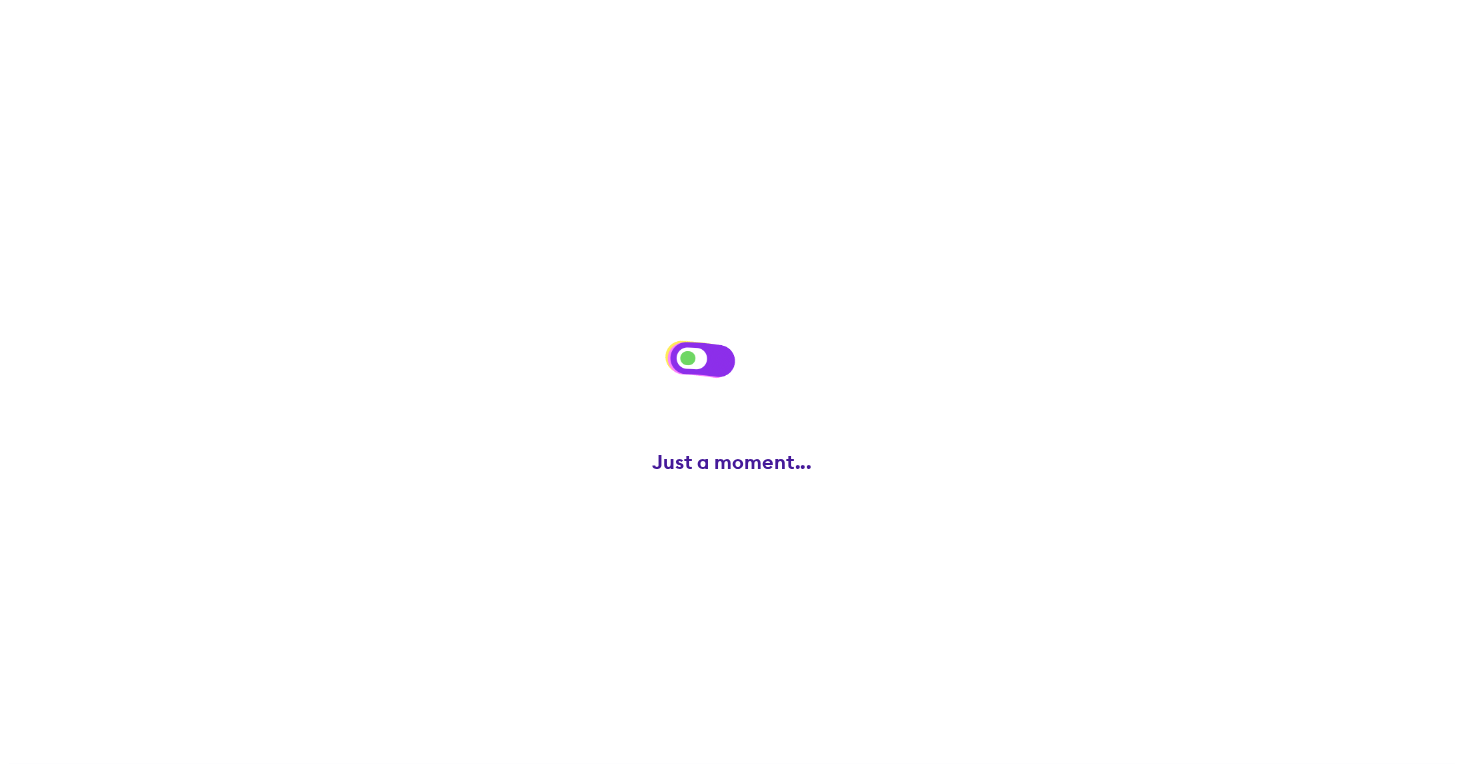 scroll, scrollTop: 0, scrollLeft: 0, axis: both 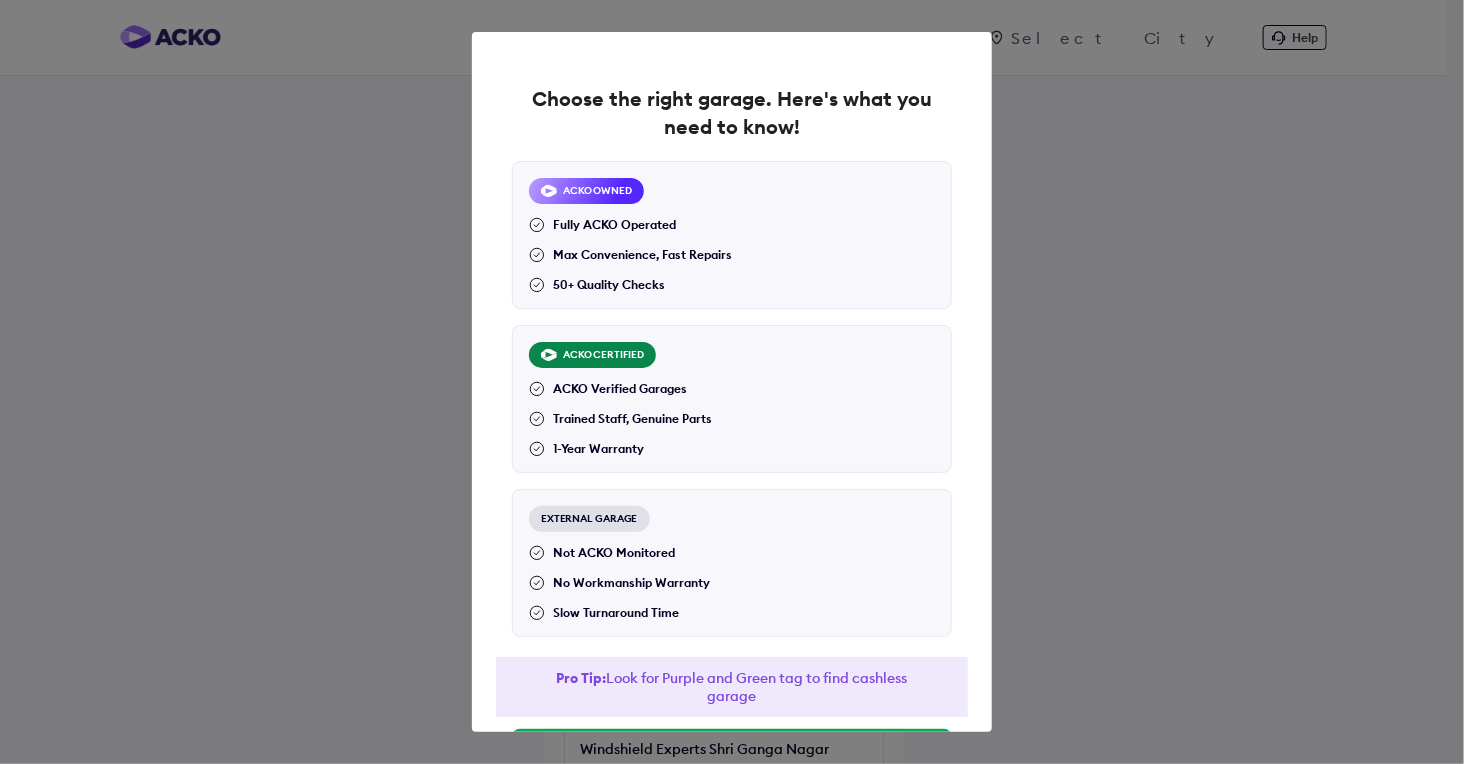 click on "Fully ACKO Operated" at bounding box center (602, 225) 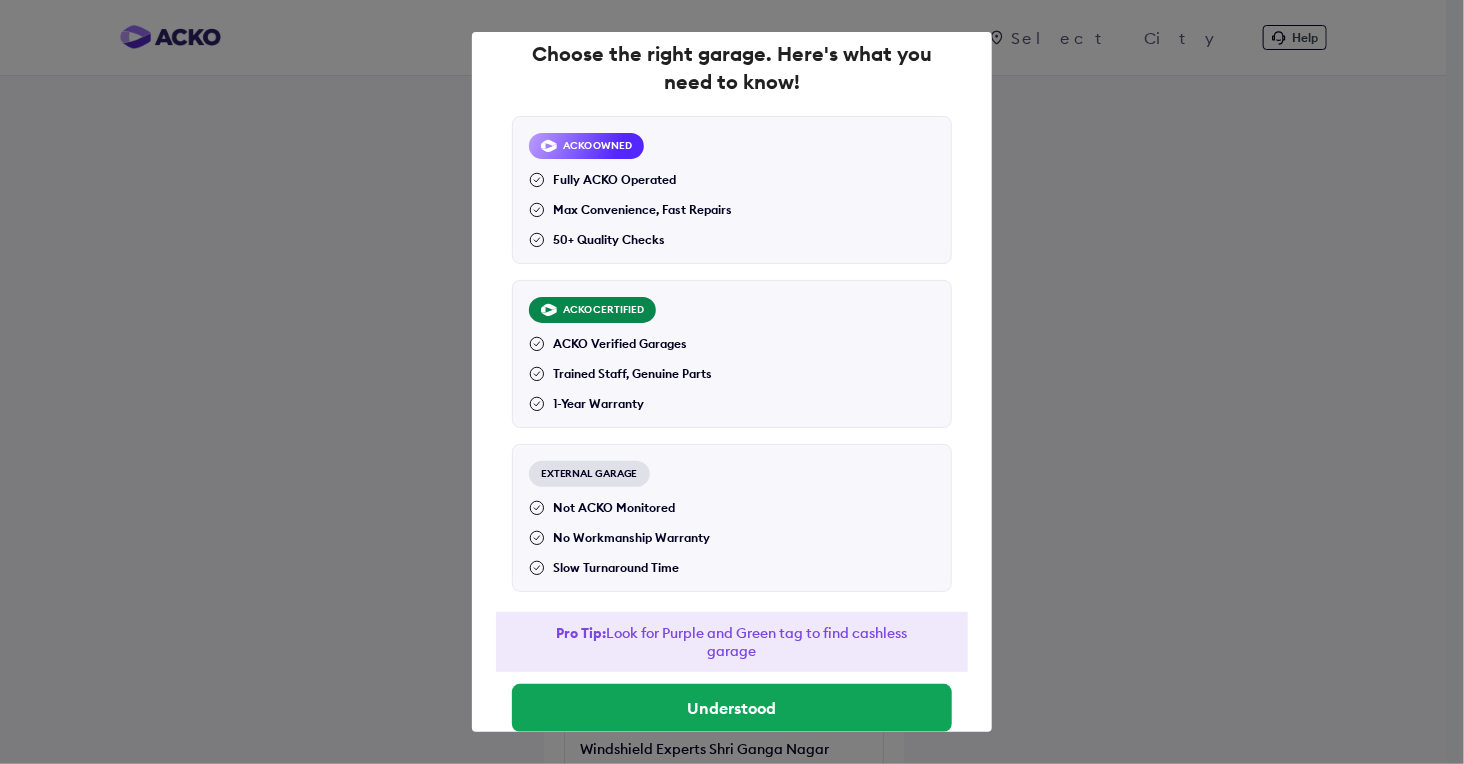 scroll, scrollTop: 84, scrollLeft: 0, axis: vertical 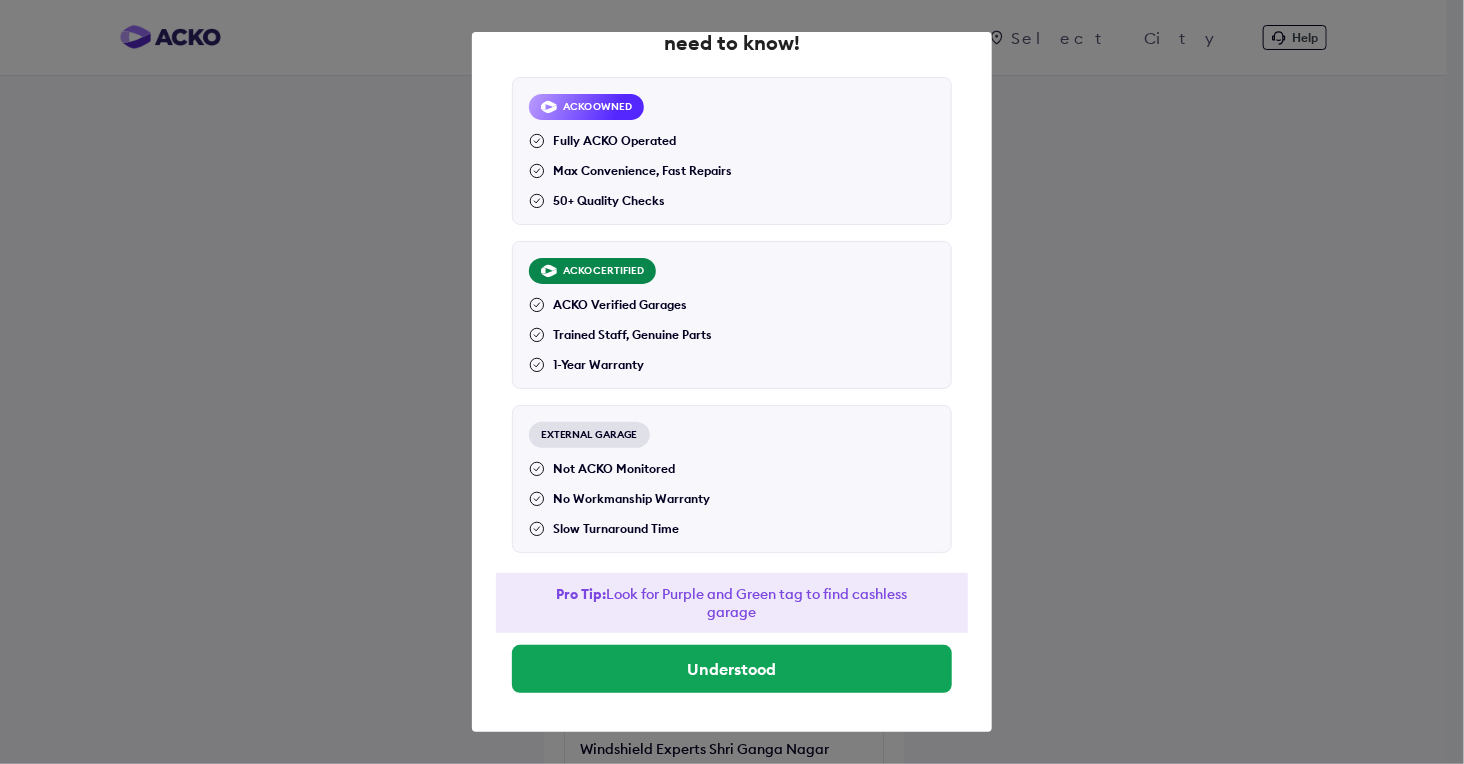 click on "Pro Tip:  Look for Purple and Green tag to find cashless garage" at bounding box center (732, 603) 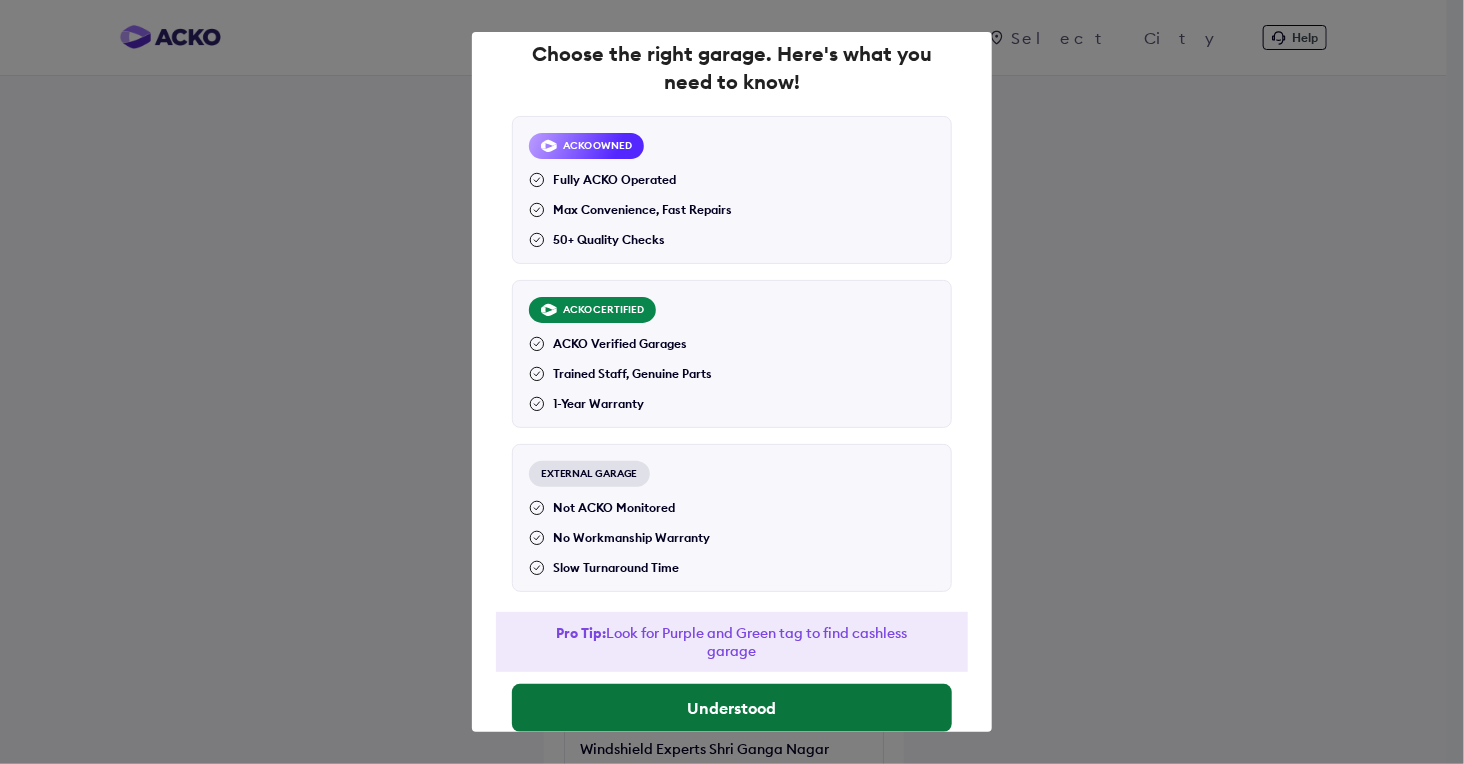 scroll, scrollTop: 84, scrollLeft: 0, axis: vertical 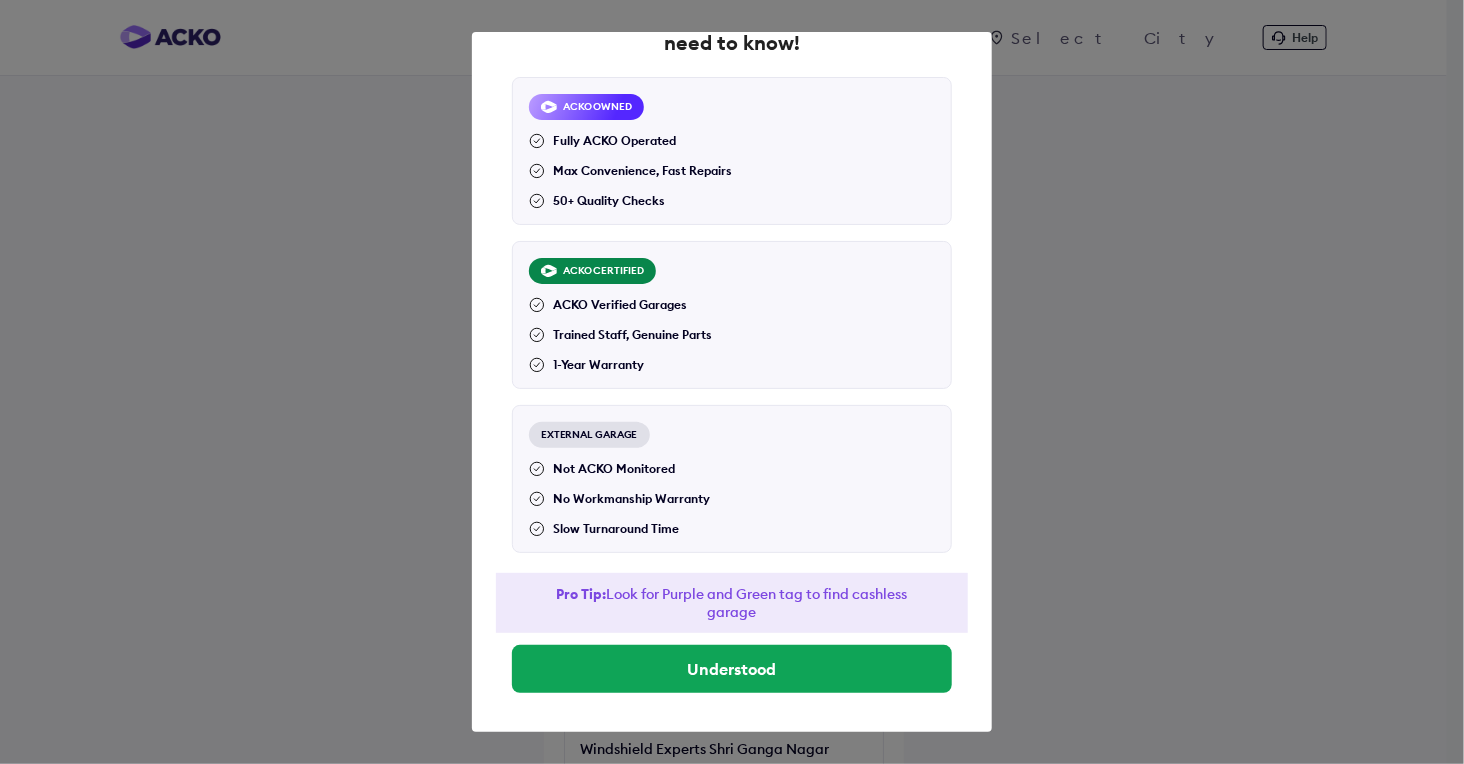 click on "EXTERNAL GARAGE" at bounding box center [589, 435] 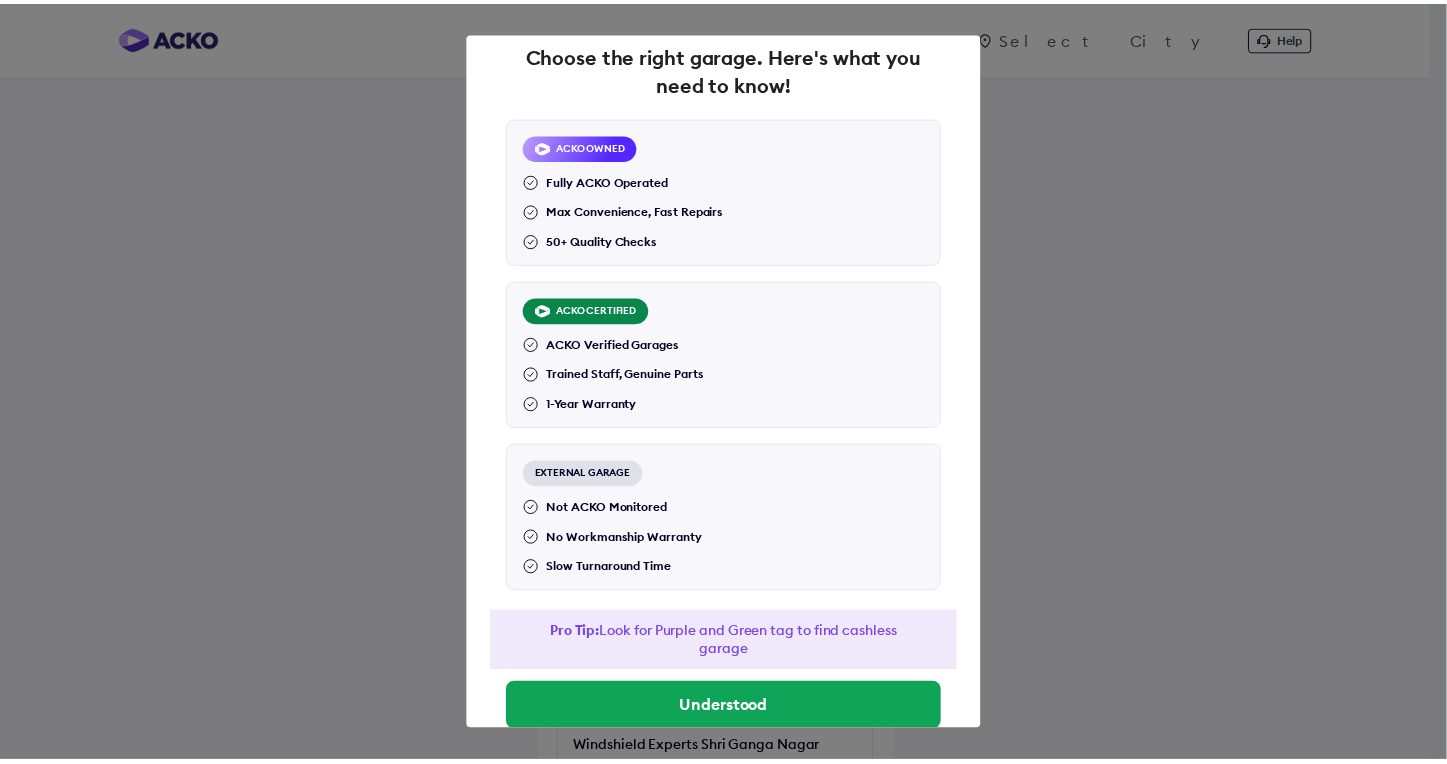scroll, scrollTop: 84, scrollLeft: 0, axis: vertical 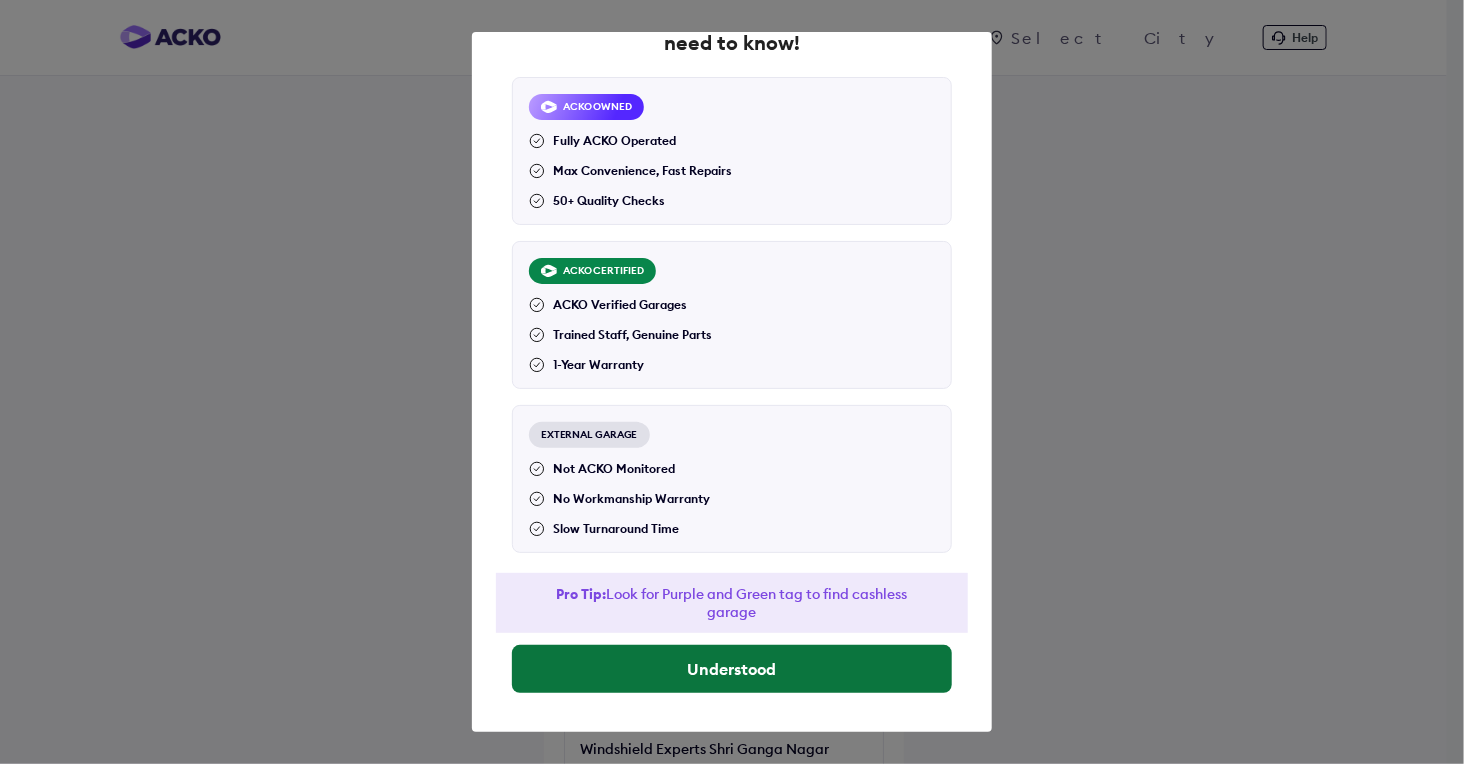 click on "Understood" at bounding box center [732, 669] 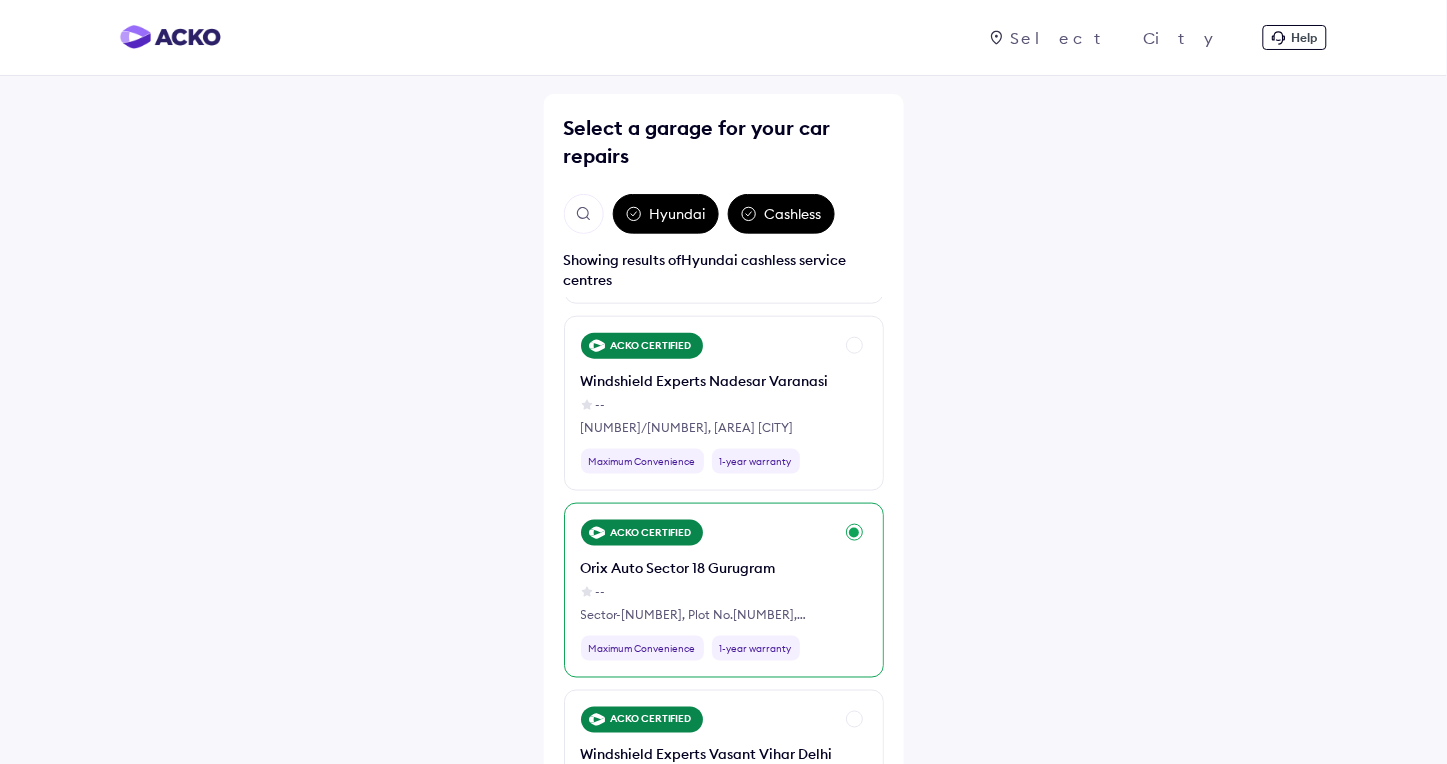 scroll, scrollTop: 666, scrollLeft: 0, axis: vertical 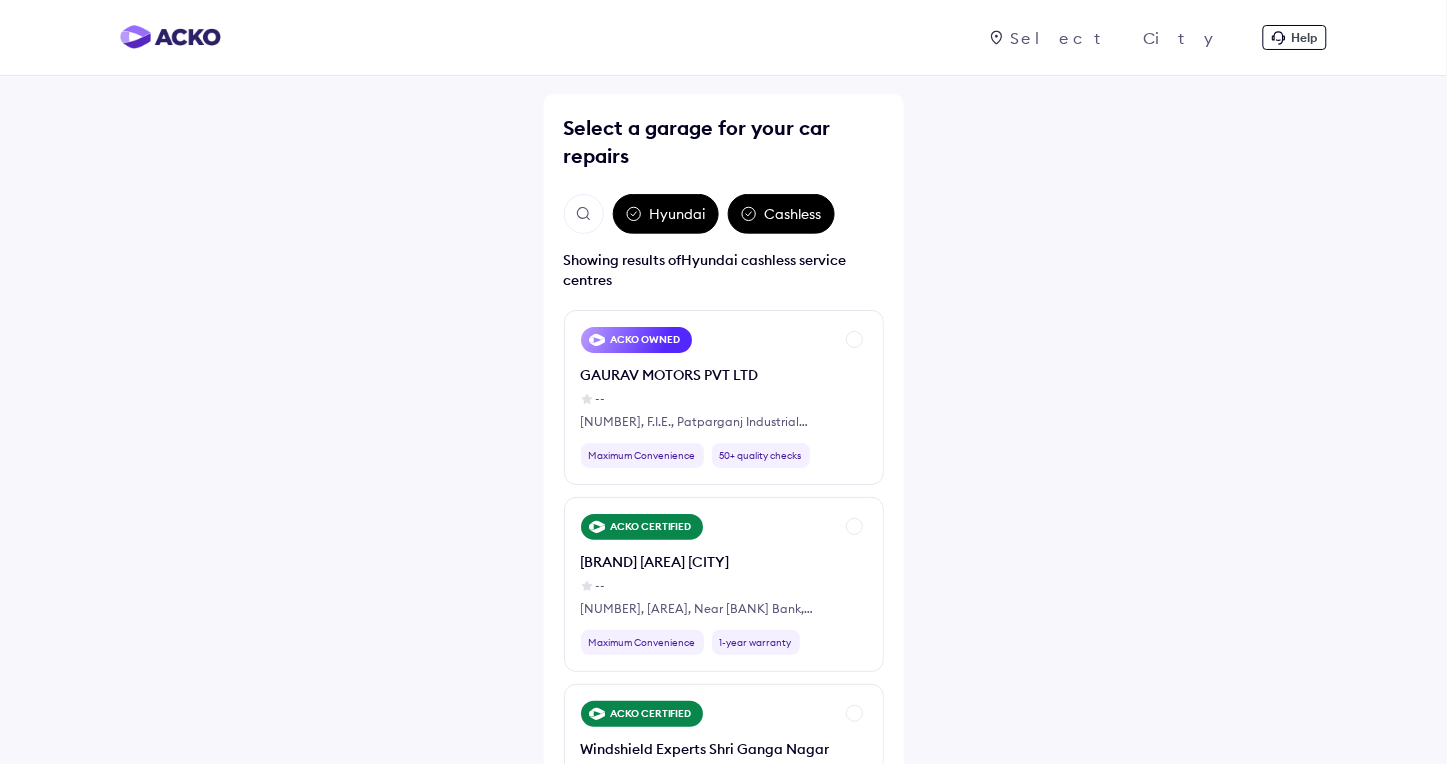 click on "Cashless" at bounding box center [781, 214] 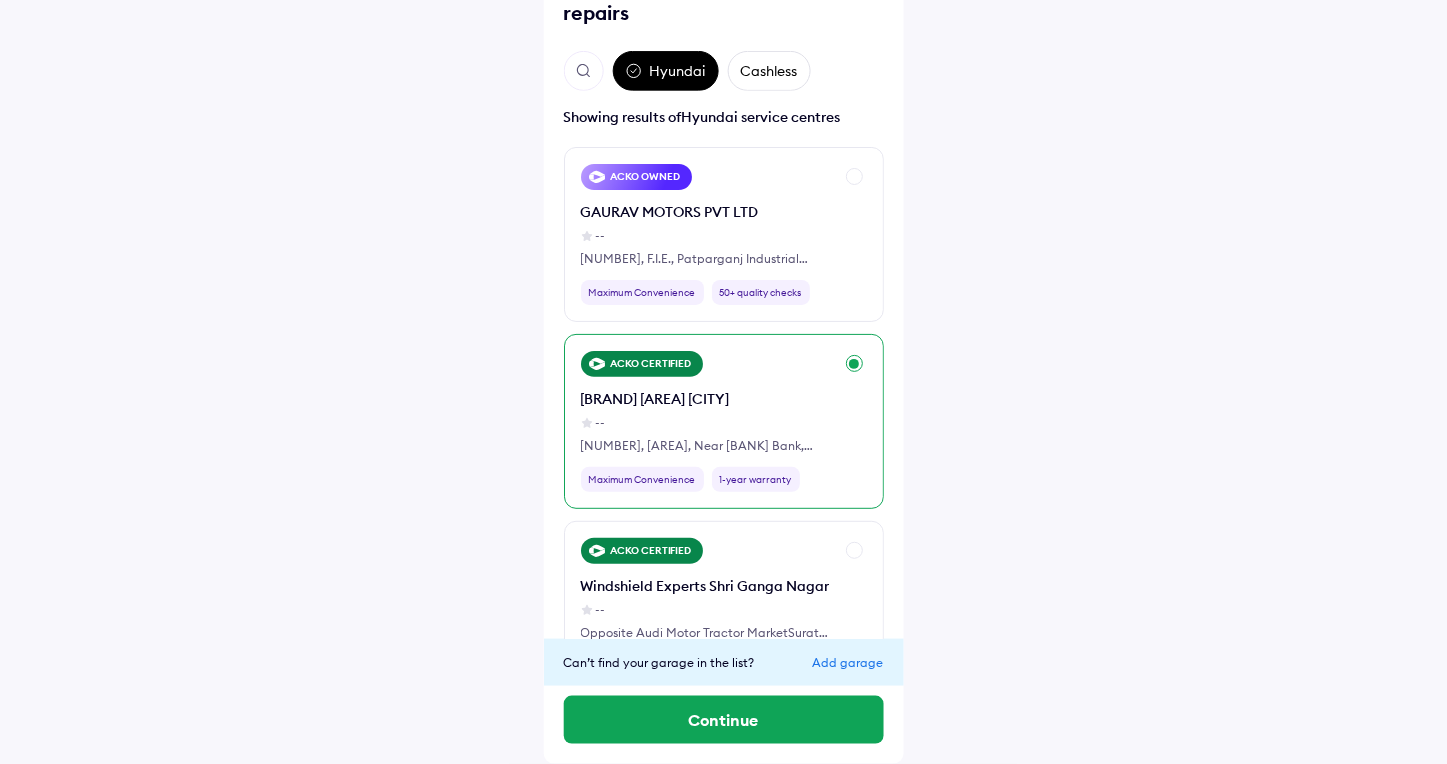scroll, scrollTop: 117, scrollLeft: 0, axis: vertical 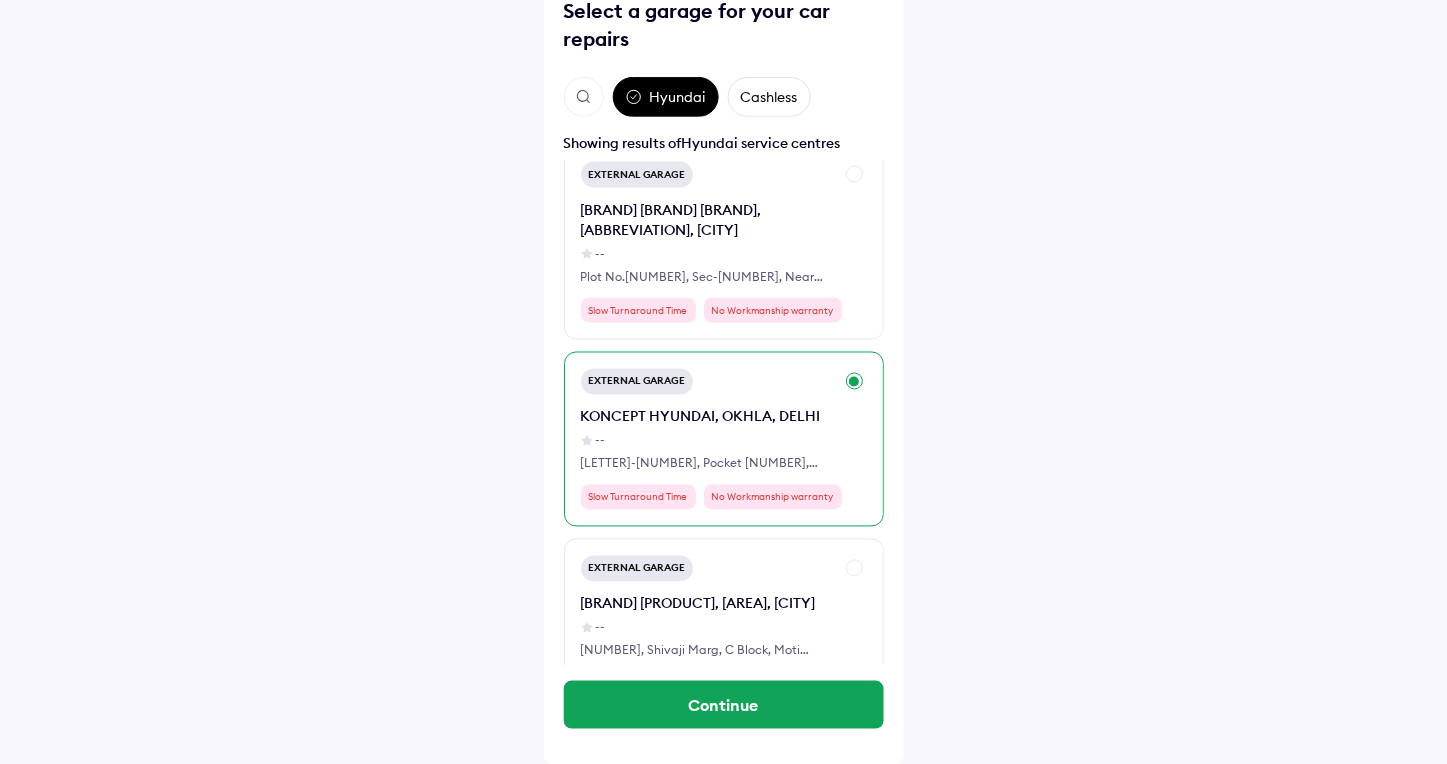 click on "KONCEPT HYUNDAI, OKHLA, DELHI" at bounding box center [707, 417] 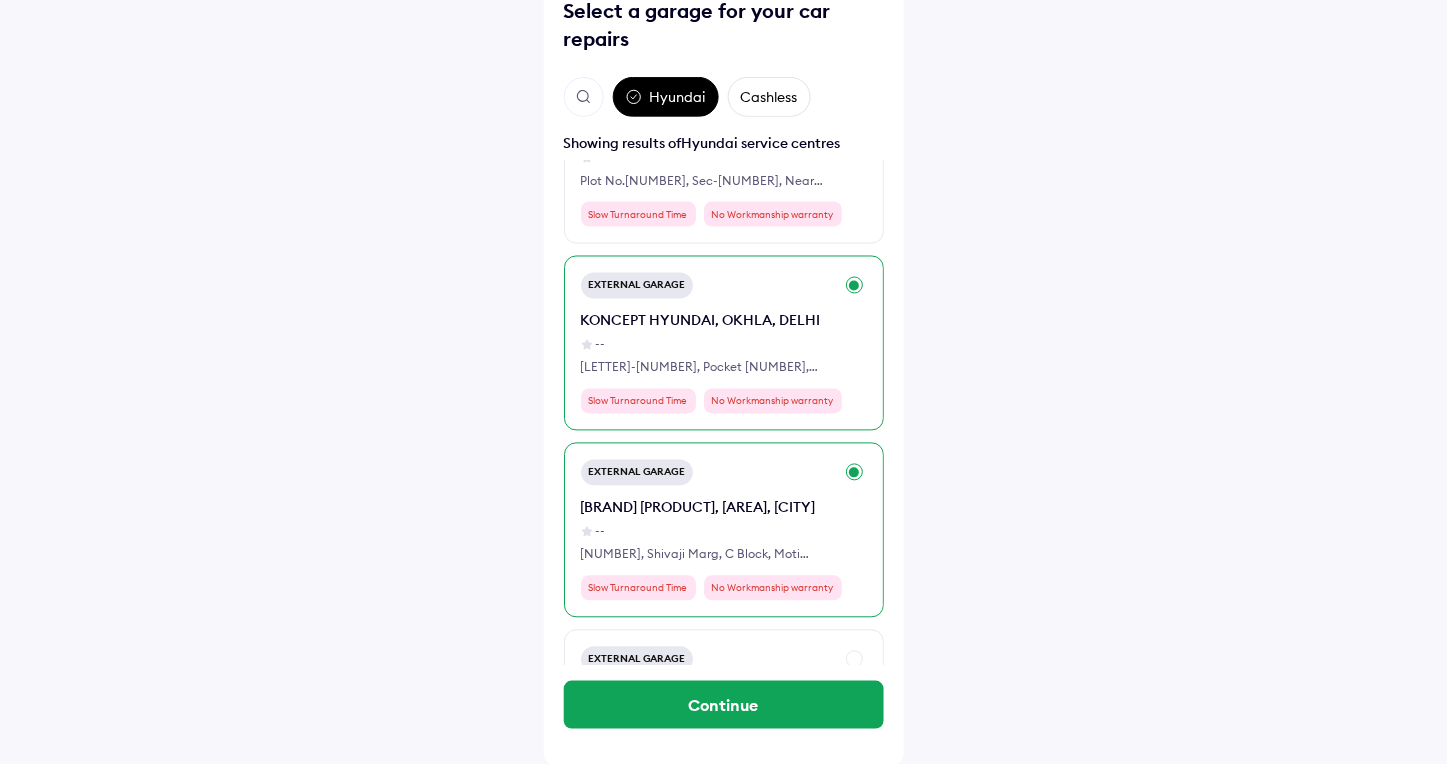 scroll, scrollTop: 27042, scrollLeft: 0, axis: vertical 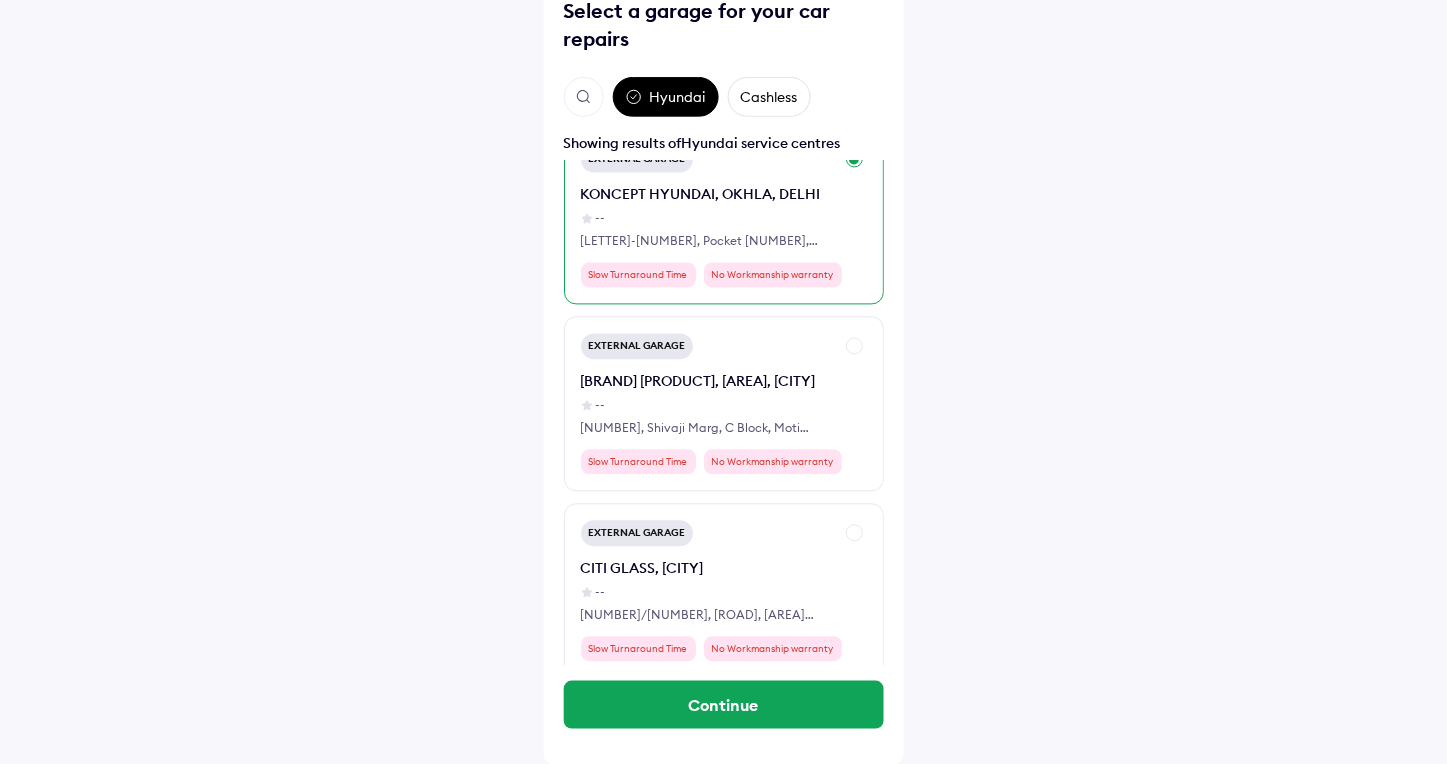 click on "KONCEPT HYUNDAI, OKHLA, DELHI" at bounding box center [707, 195] 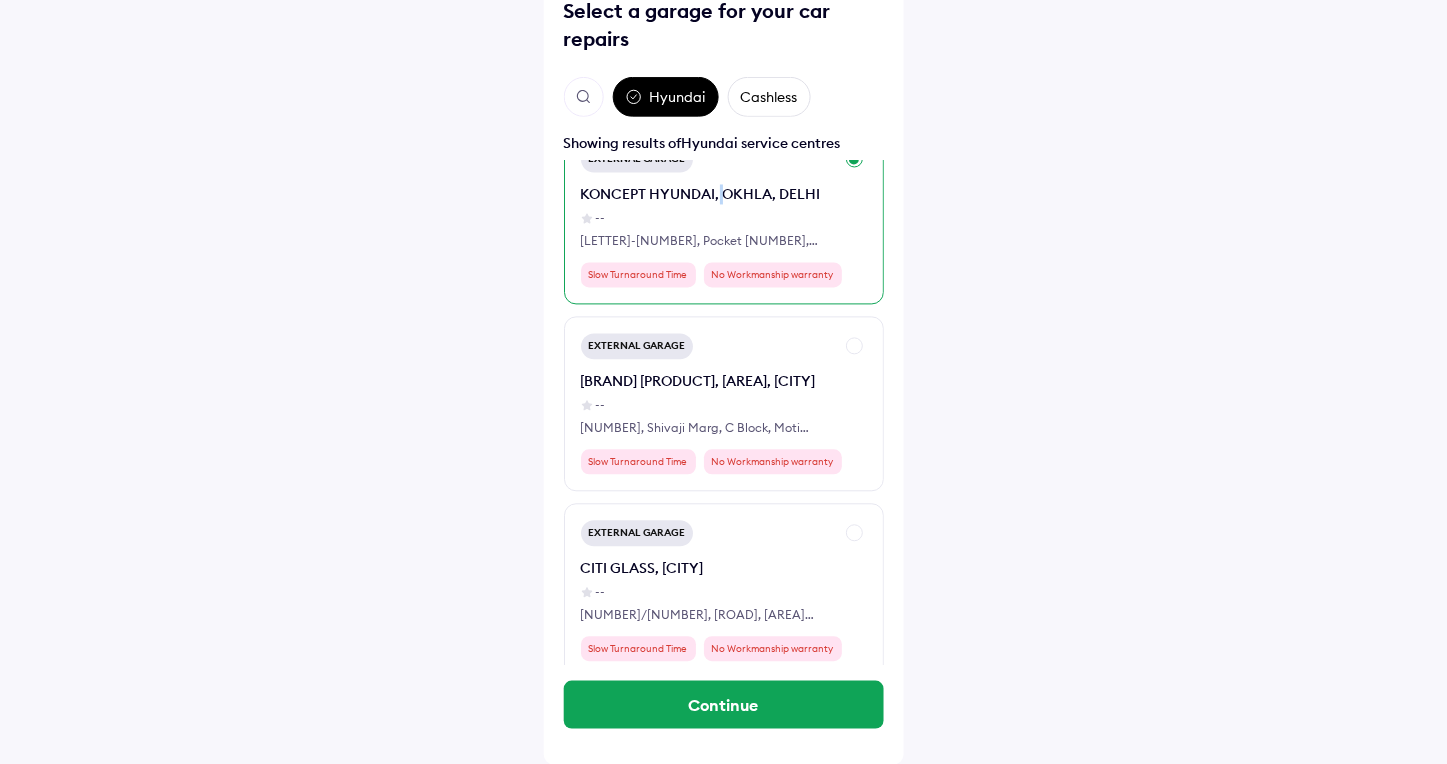 click on "KONCEPT HYUNDAI, OKHLA, DELHI" at bounding box center [707, 195] 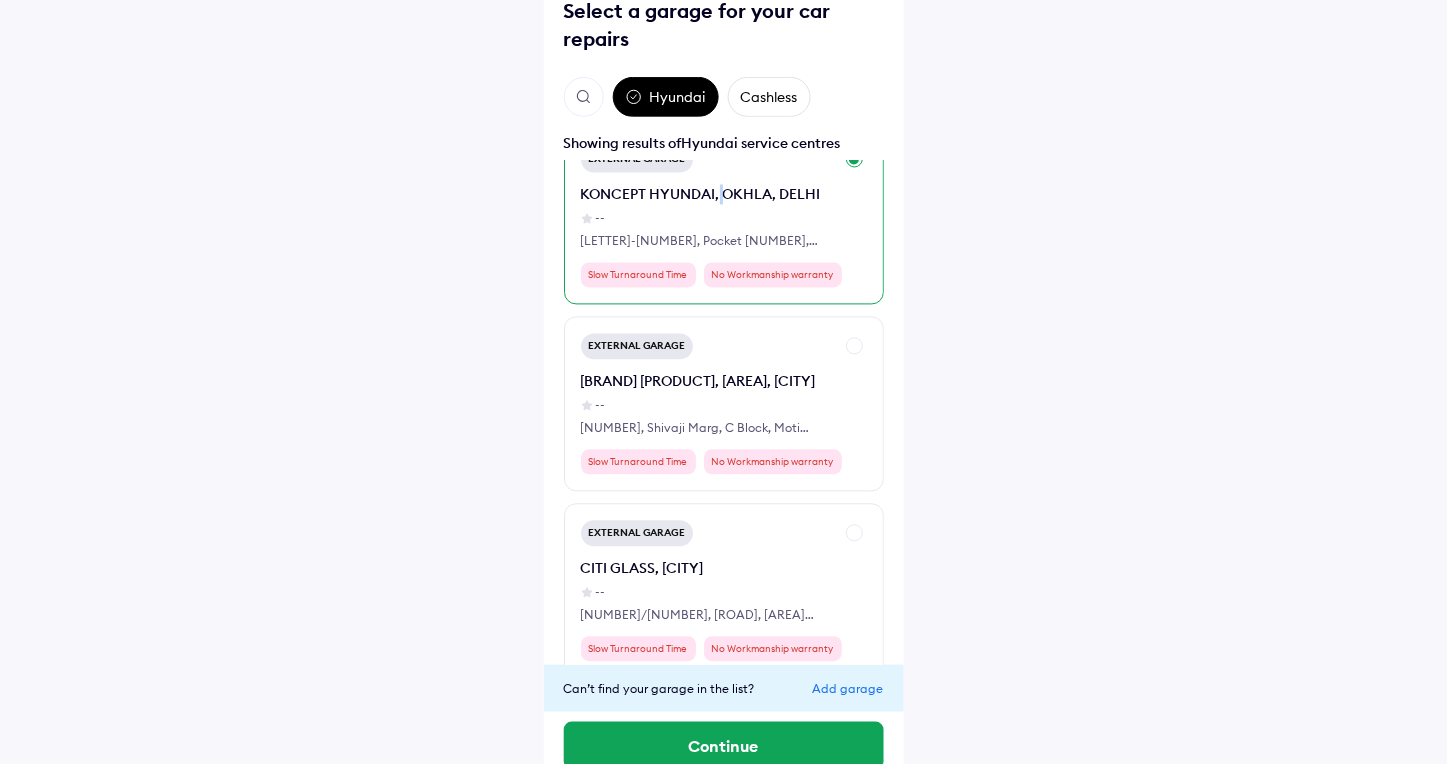 scroll, scrollTop: 26820, scrollLeft: 0, axis: vertical 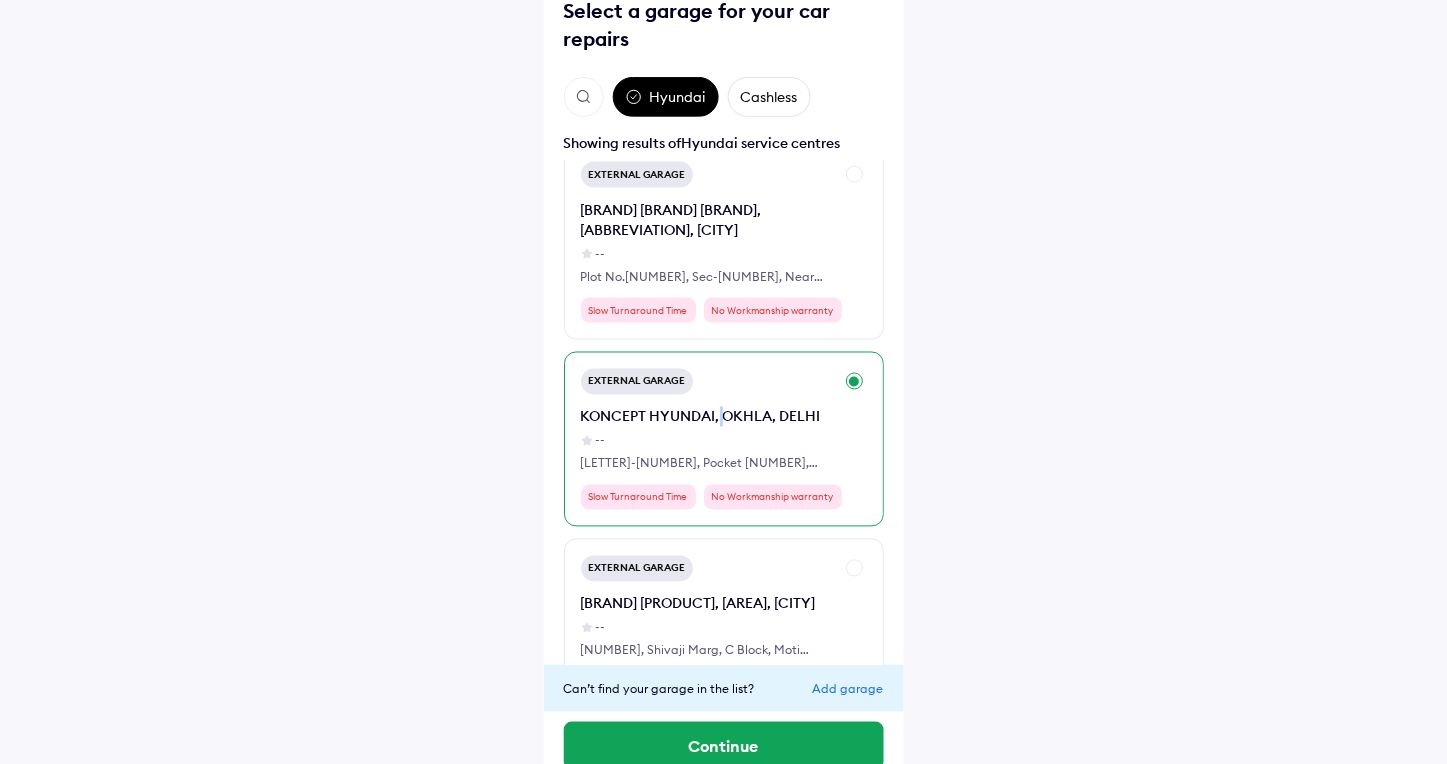 click on "External Garage KONCEPT HYUNDAI, OKHLA, [CITY]  -- D-[NUMBER], Pocket D, Okhla Phase I, Okhla Industrial Area, New [CITY] [CITY] [POSTAL_CODE] Slow Turnaround Time No Workmanship warranty" at bounding box center [707, 439] 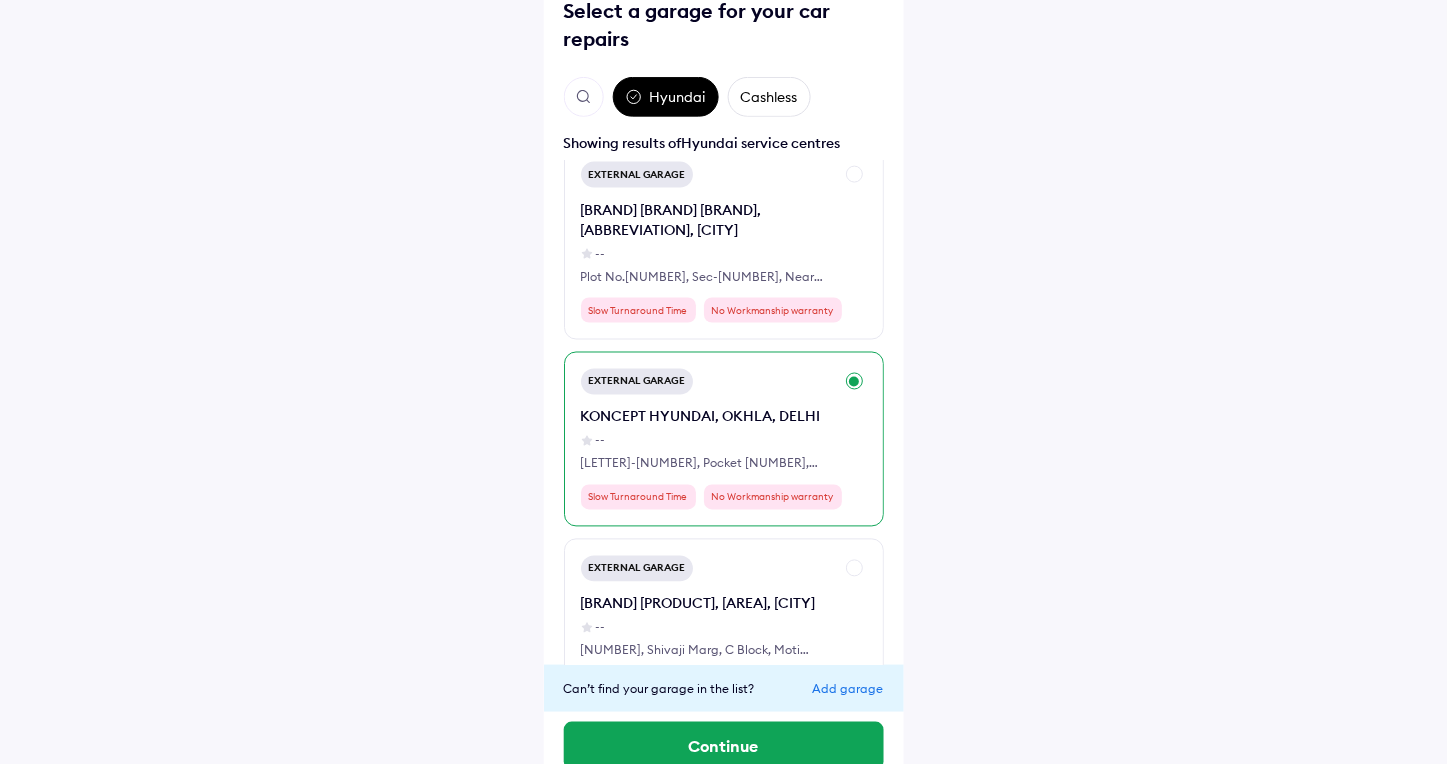 click on "KONCEPT HYUNDAI, OKHLA, DELHI" at bounding box center (707, 417) 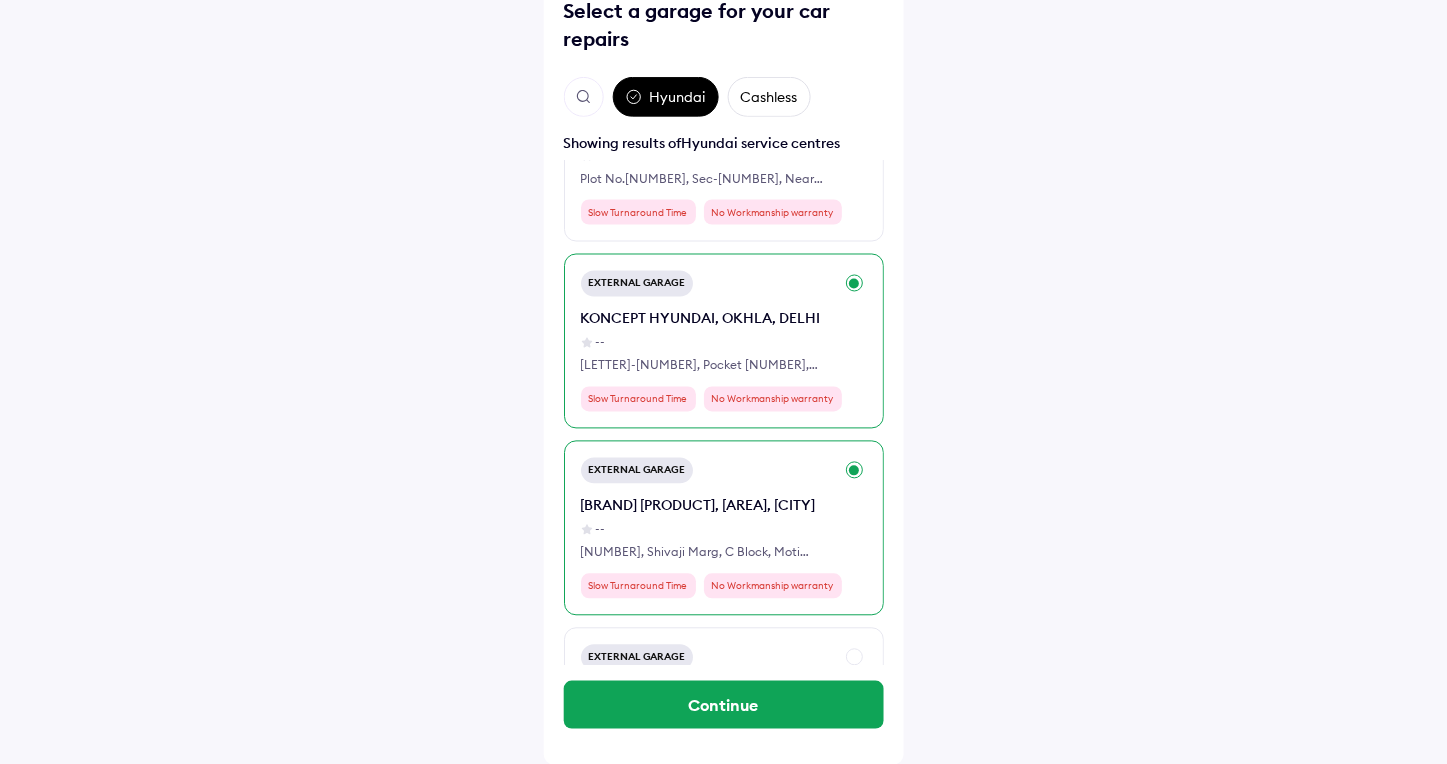 scroll, scrollTop: 26931, scrollLeft: 0, axis: vertical 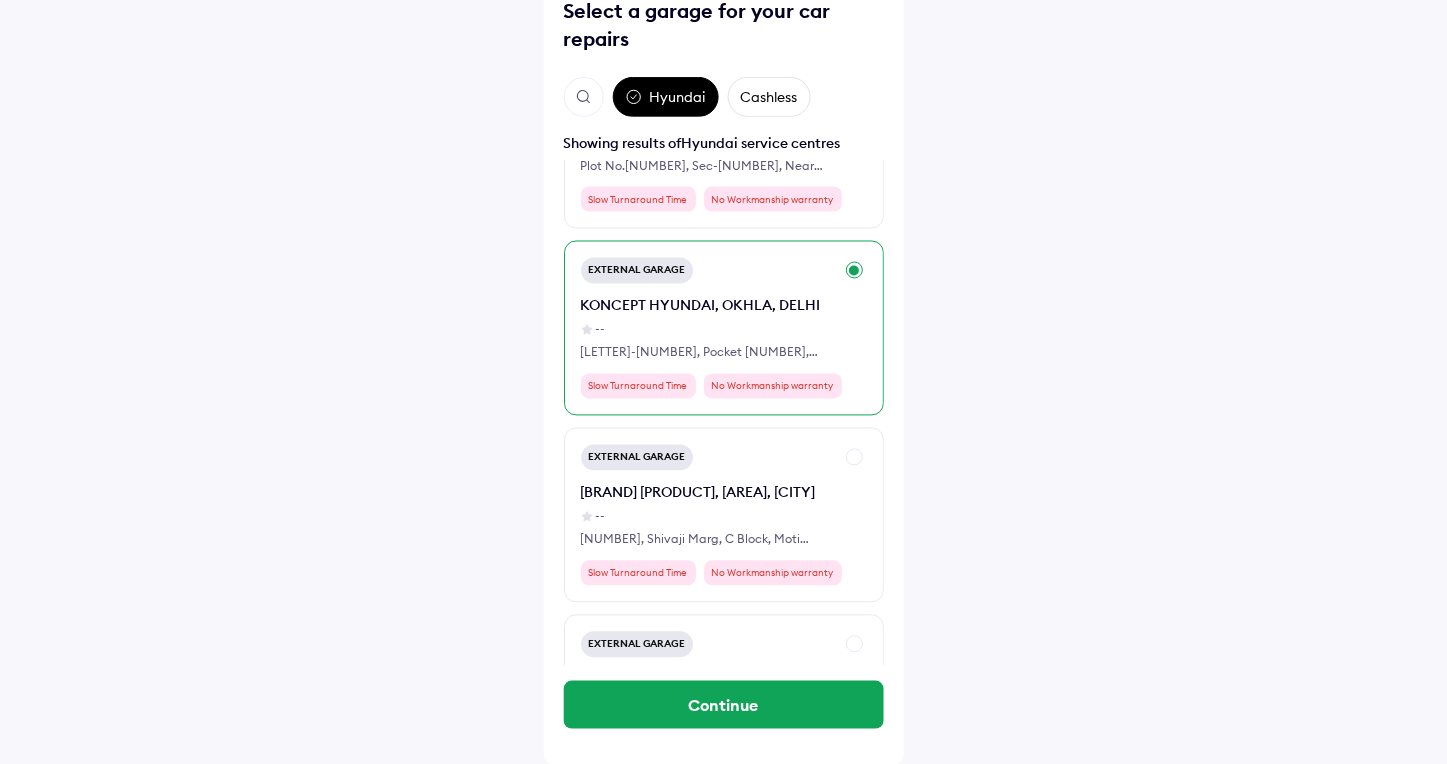 click on "--" at bounding box center [707, 330] 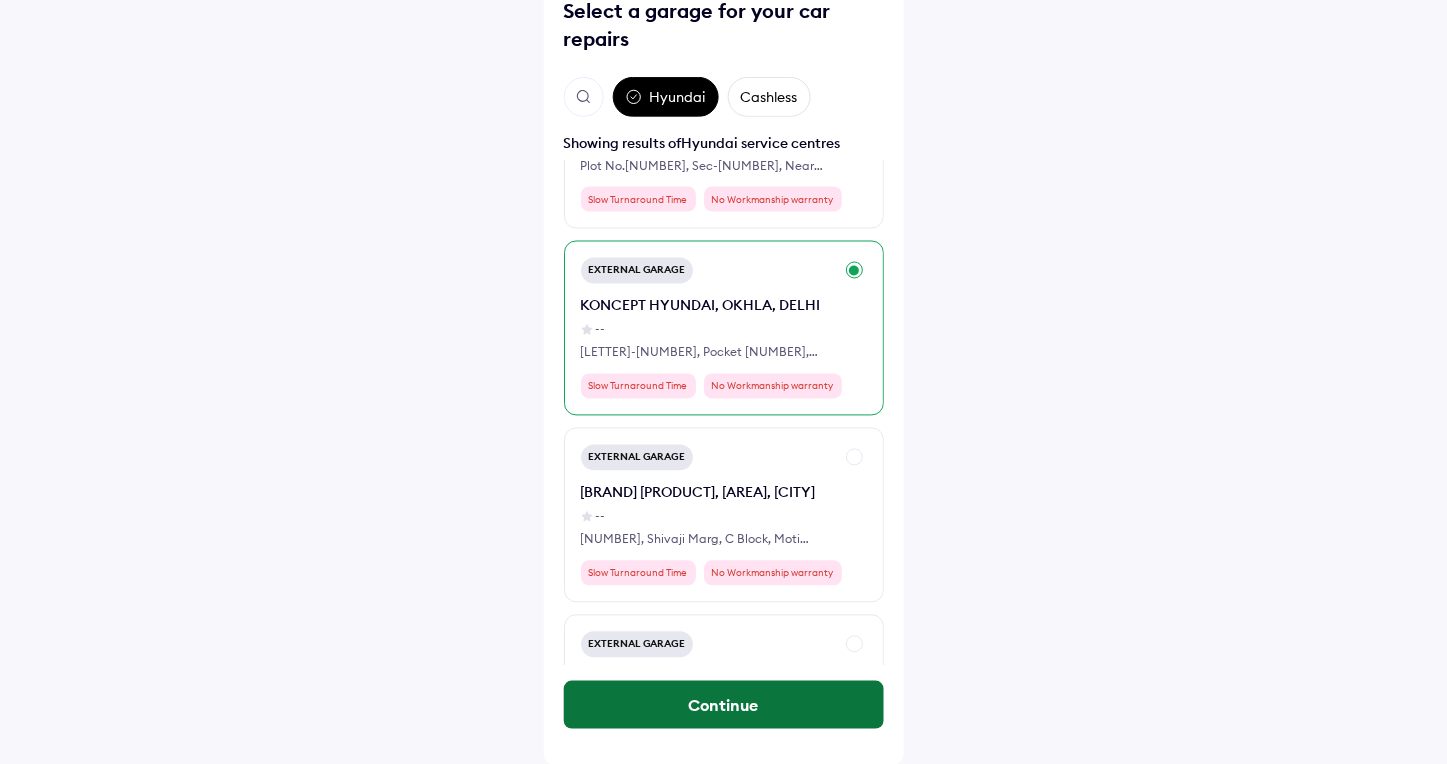 click on "Continue" at bounding box center (724, 705) 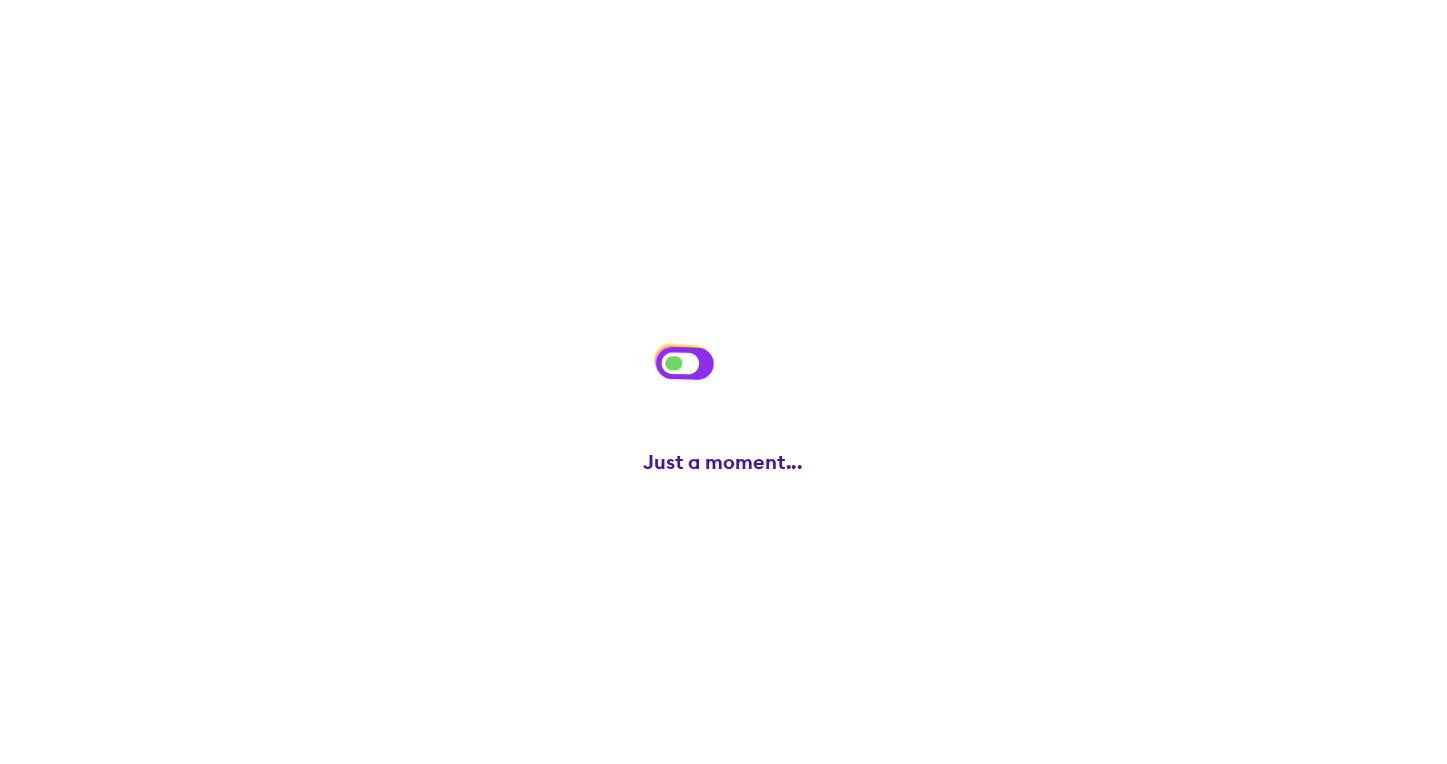scroll, scrollTop: 0, scrollLeft: 0, axis: both 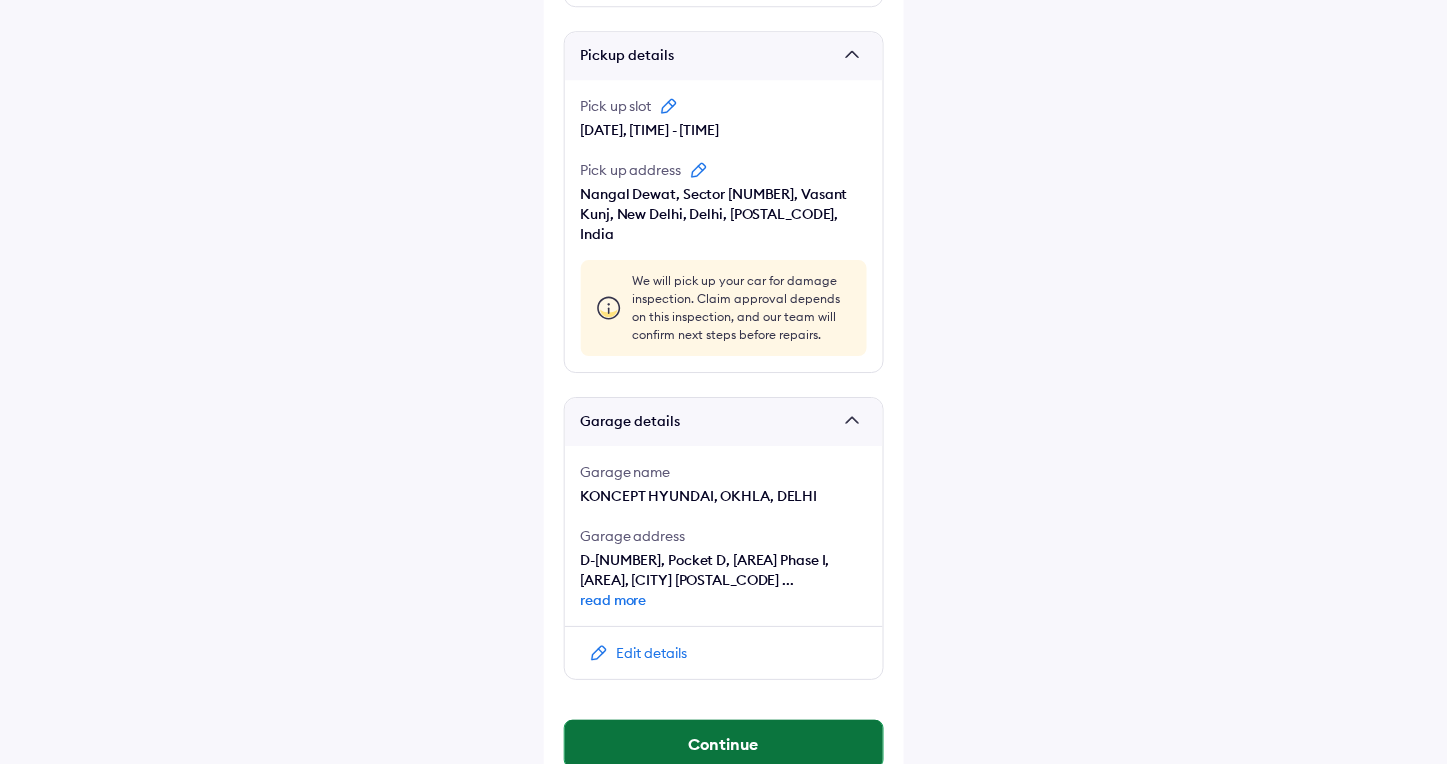 click on "Continue" at bounding box center (724, 744) 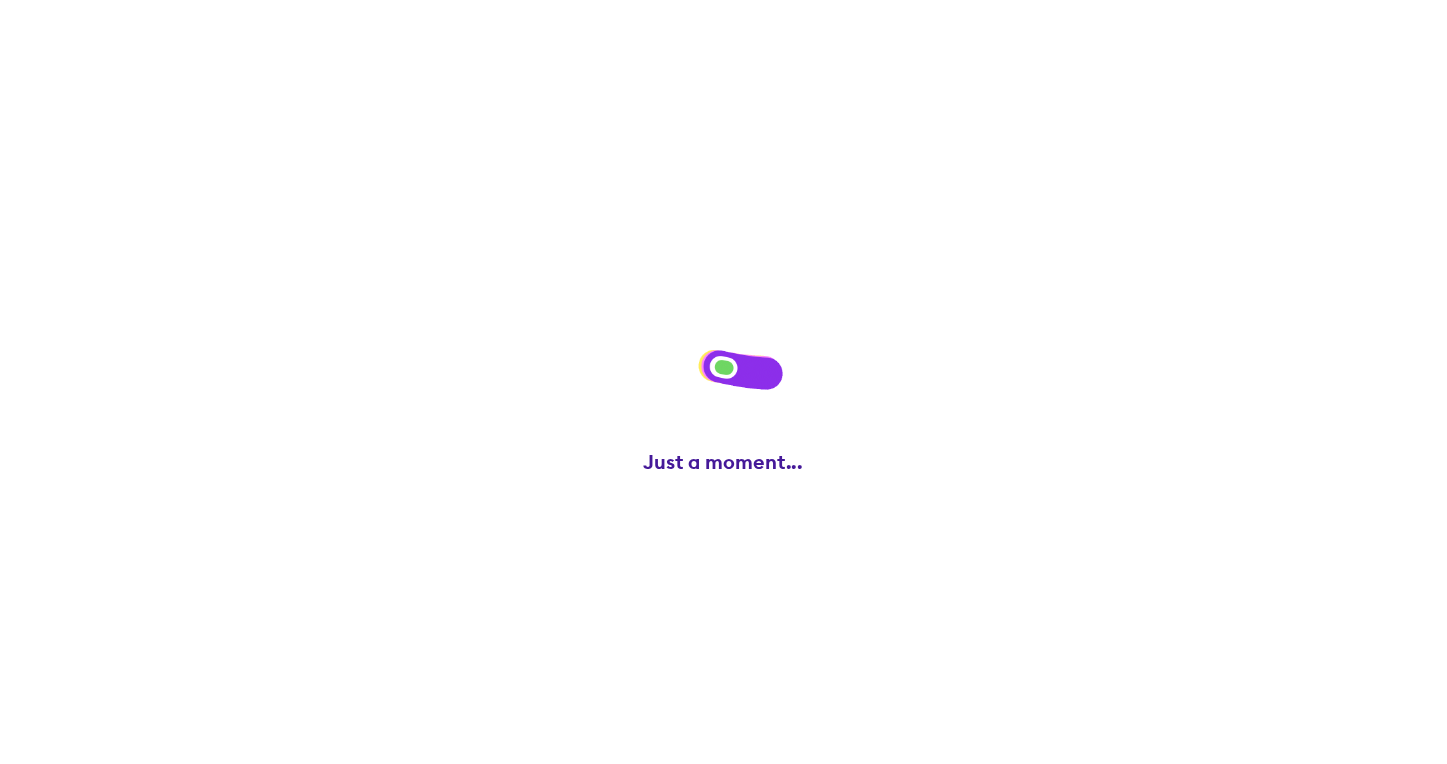 scroll, scrollTop: 0, scrollLeft: 0, axis: both 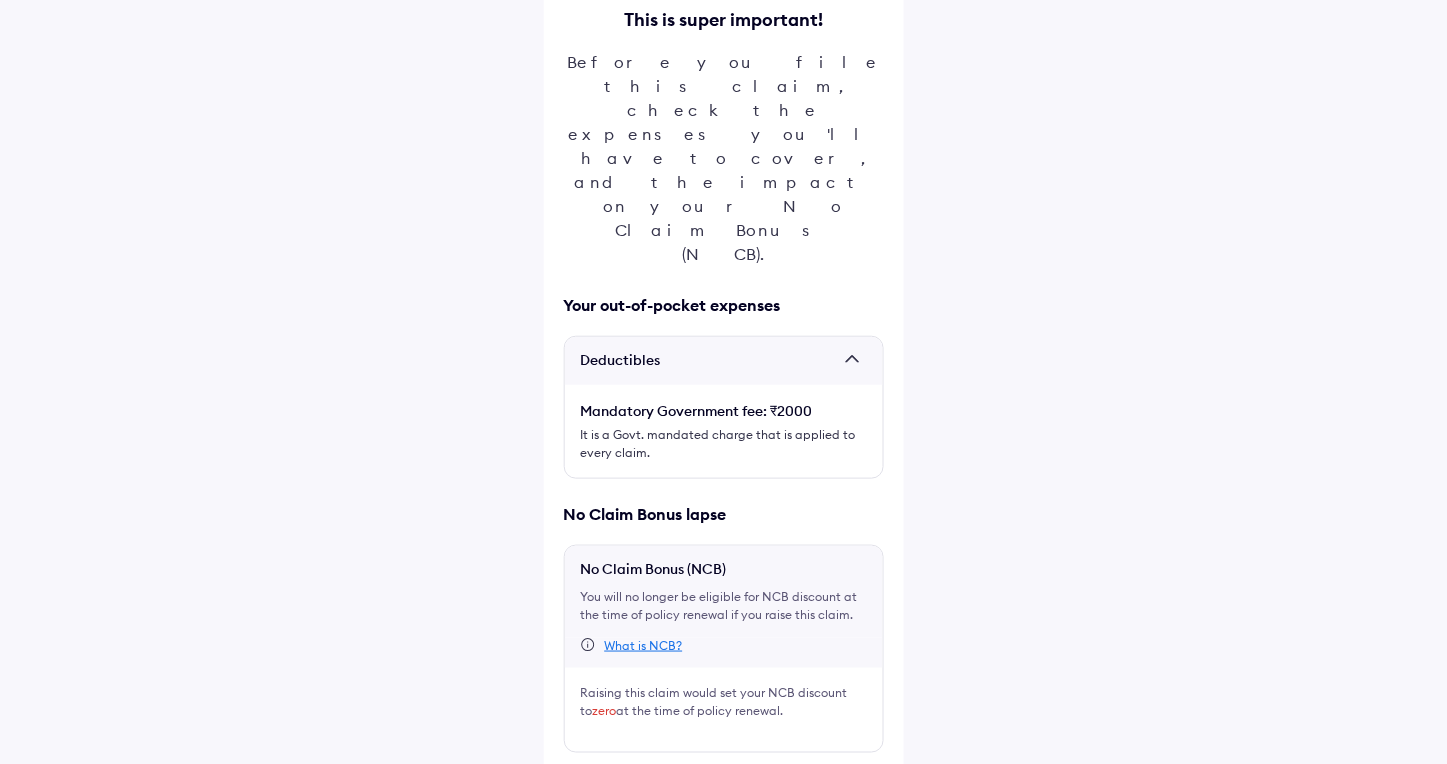 click at bounding box center [572, 785] 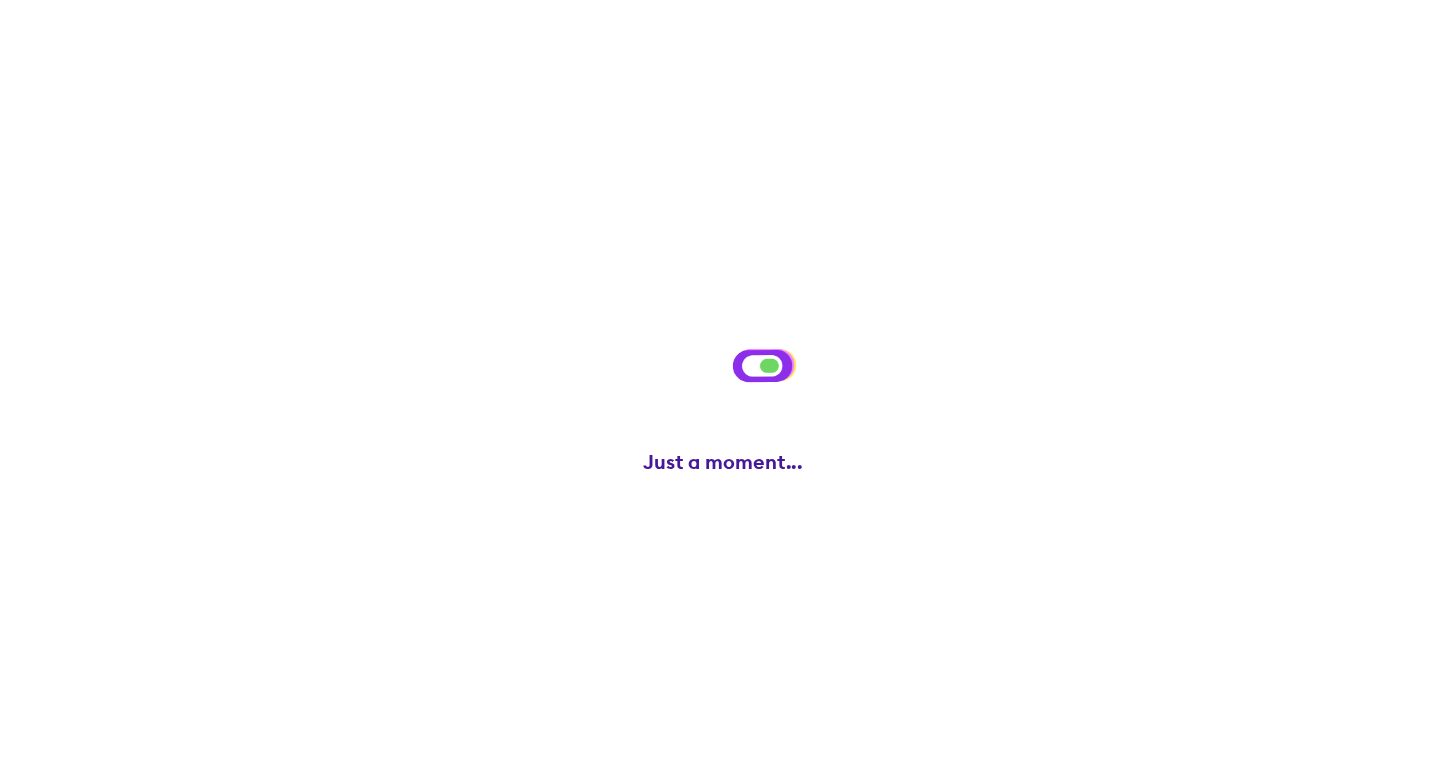 scroll, scrollTop: 0, scrollLeft: 0, axis: both 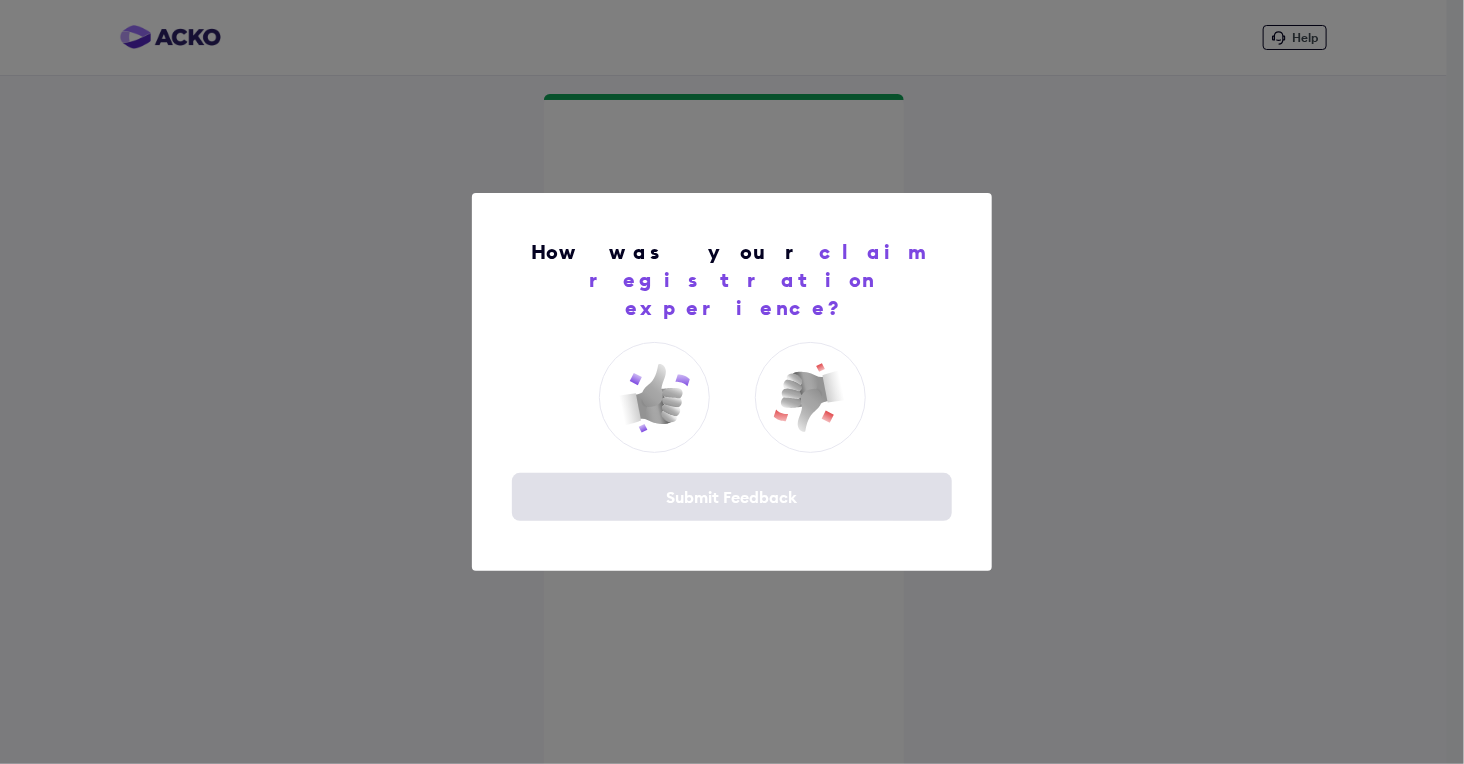 click on "How was your  claim registration experience? Submit Feedback" at bounding box center [732, 382] 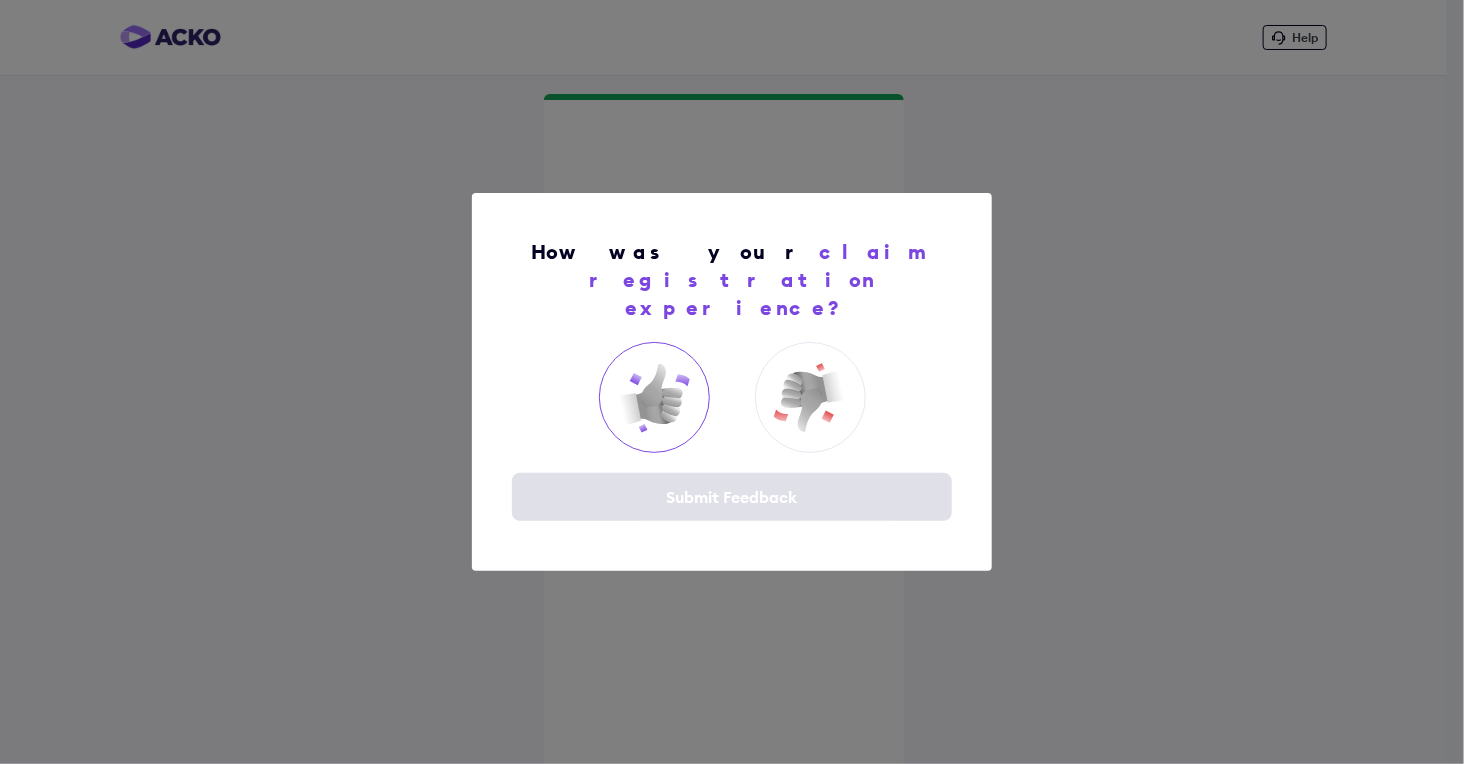 click at bounding box center (654, 398) 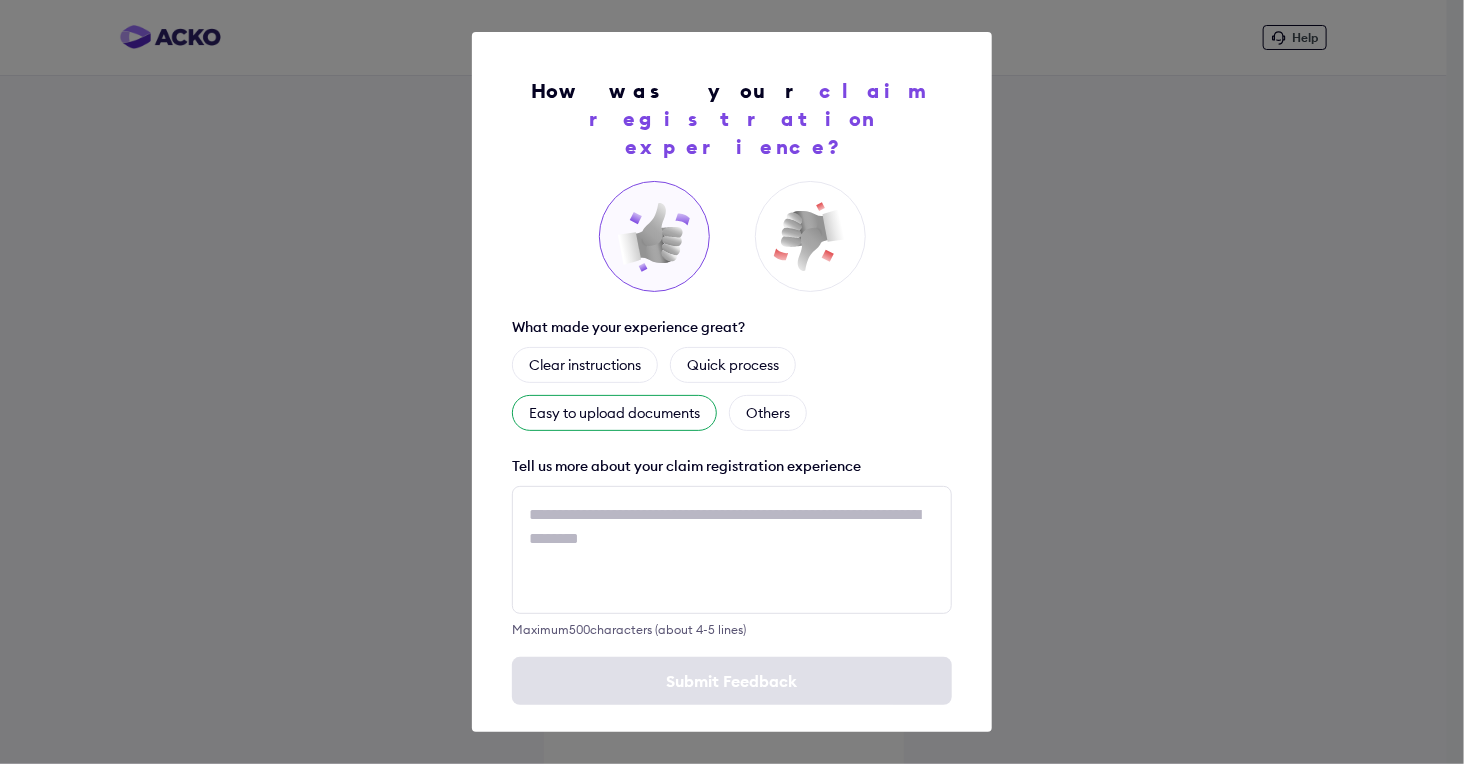 click on "Easy to upload documents" at bounding box center (614, 413) 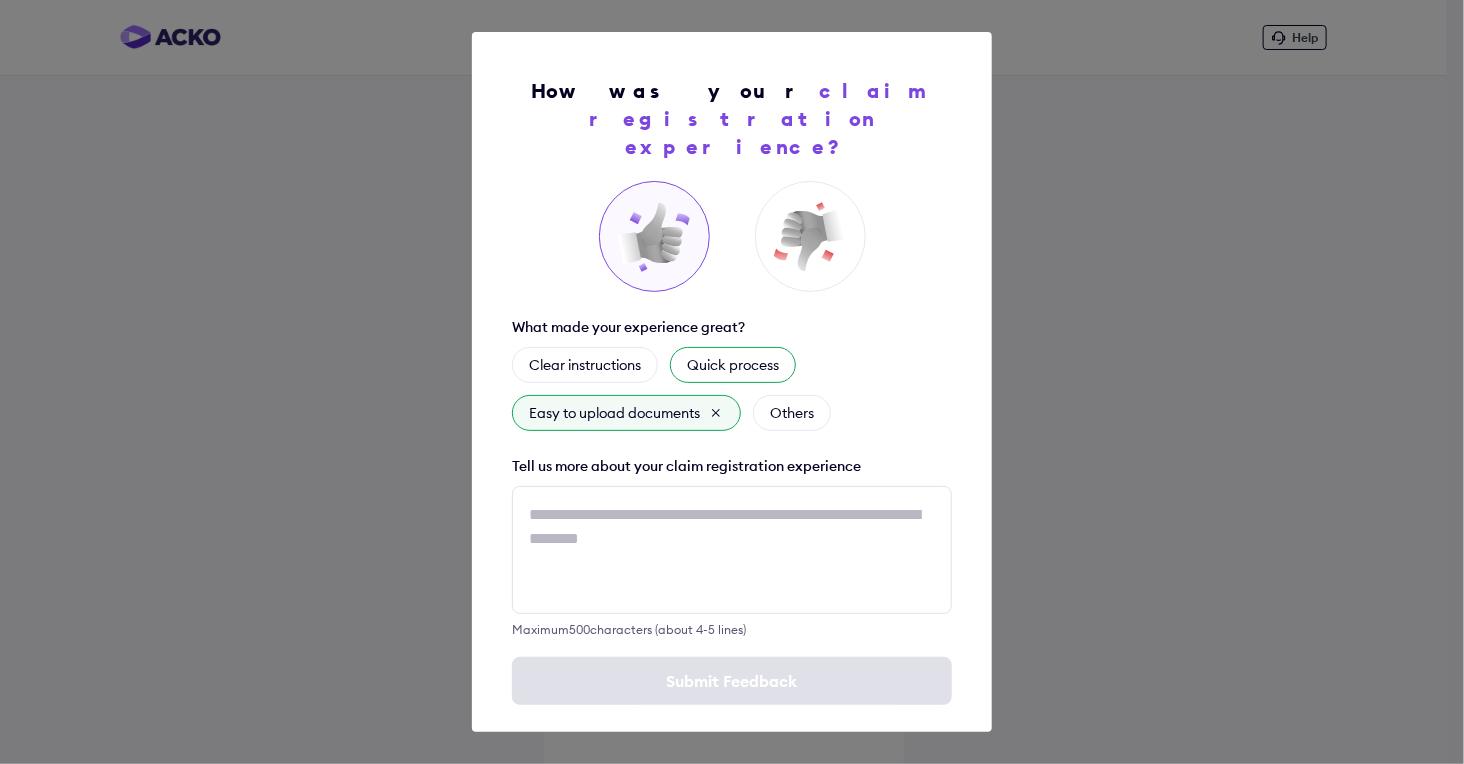 click on "Quick process" at bounding box center [733, 365] 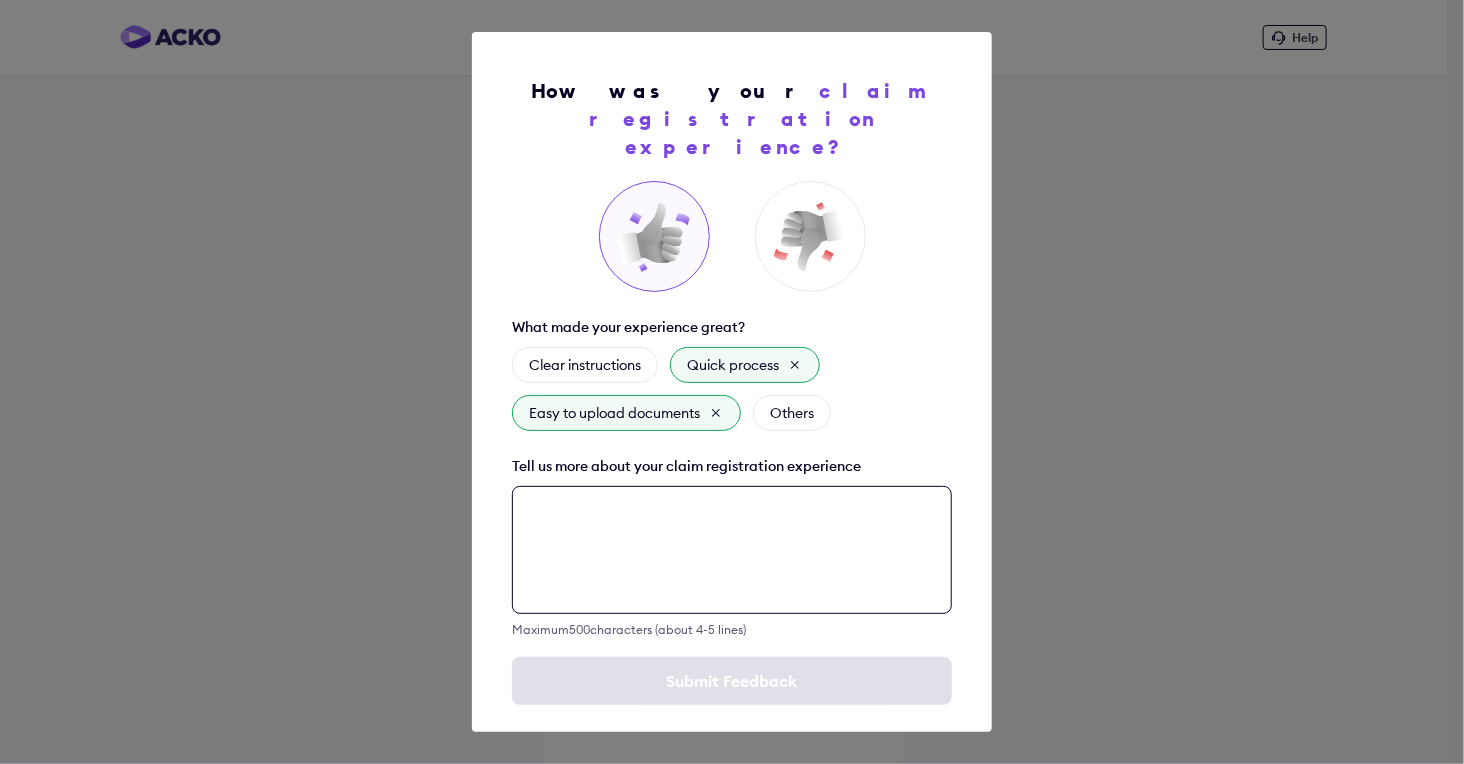 click at bounding box center [732, 550] 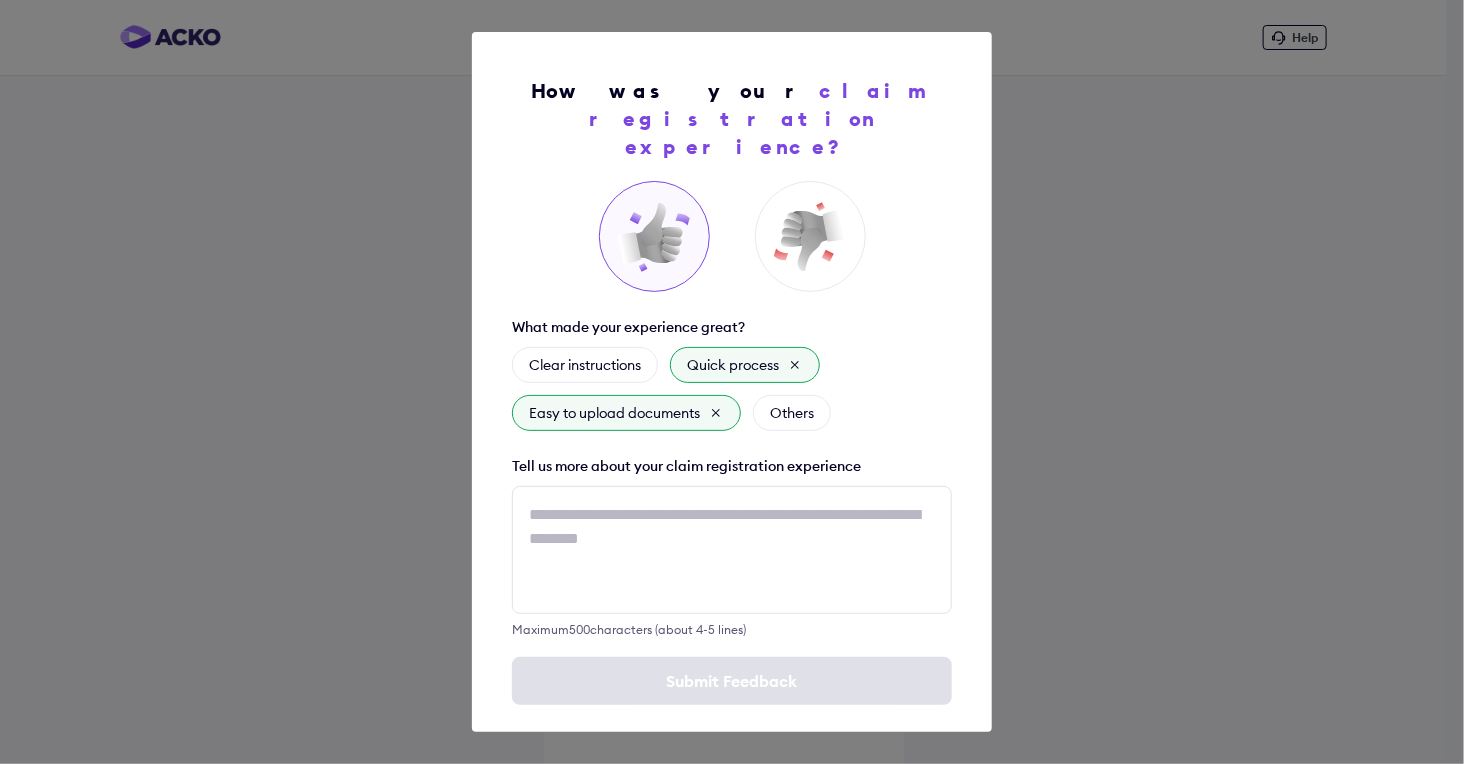 click on "How was your  claim registration experience? What made your experience great? Clear instructions Quick process Easy to upload documents Others Tell us more about your claim registration experience Maximum  500  characters (about 4-5 lines) Submit Feedback" at bounding box center [732, 382] 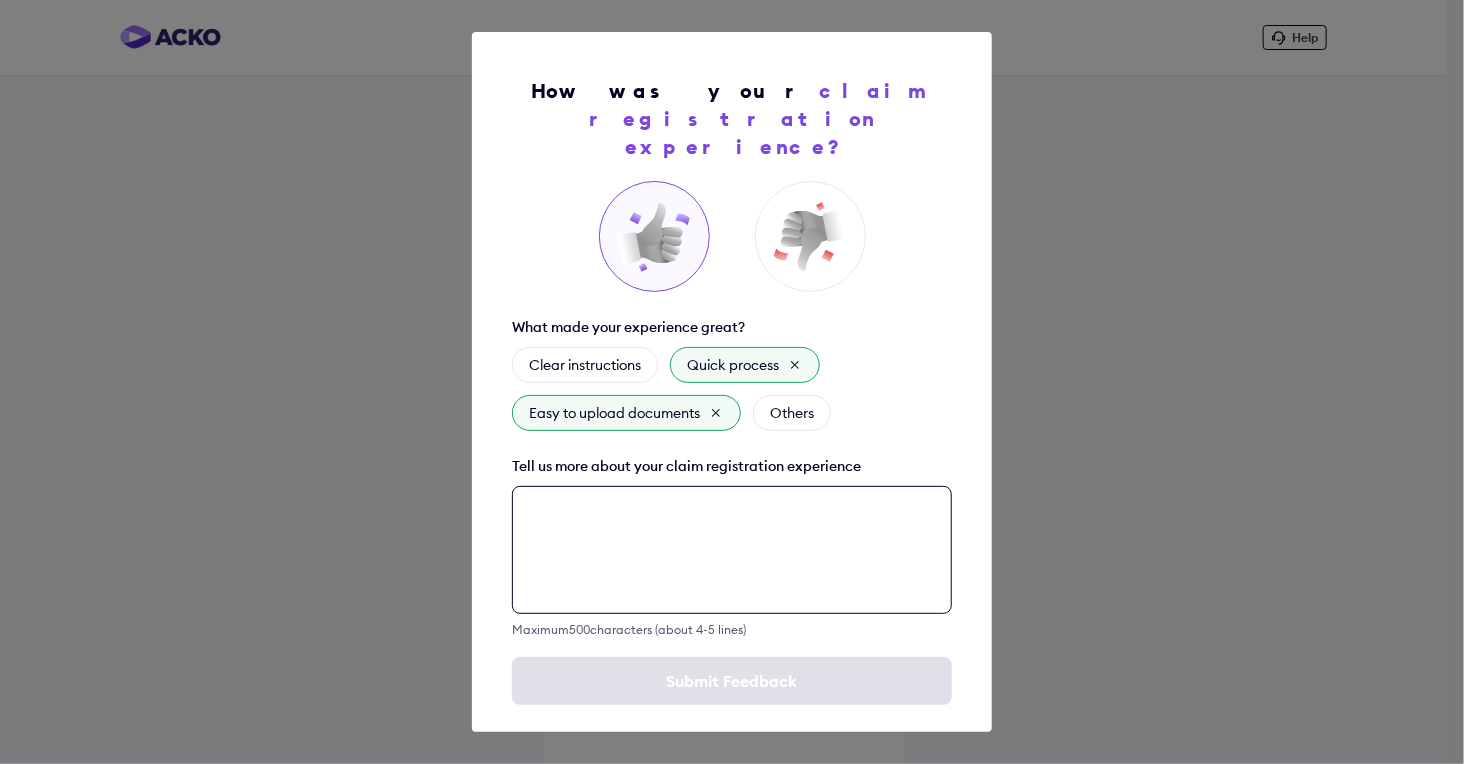 click at bounding box center [732, 550] 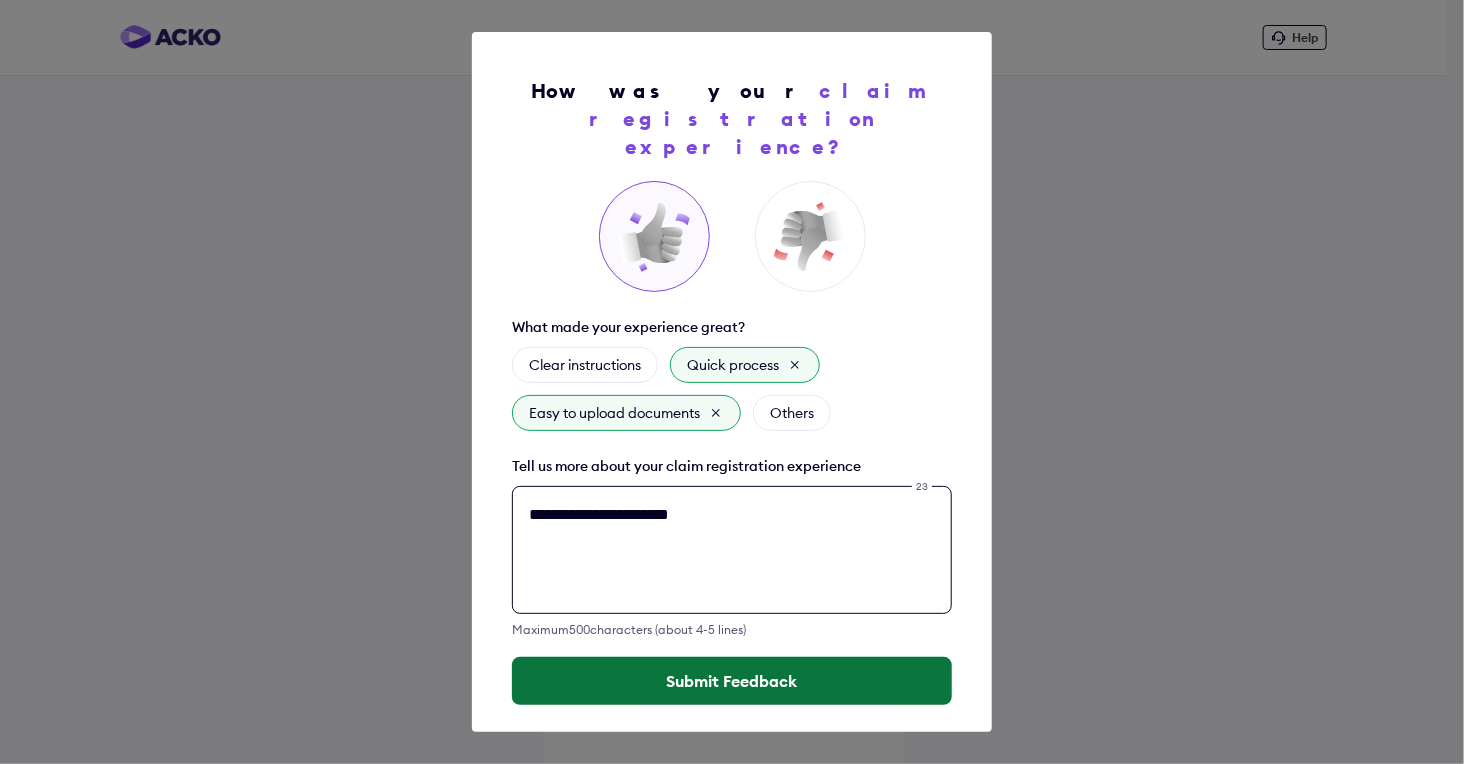 type on "**********" 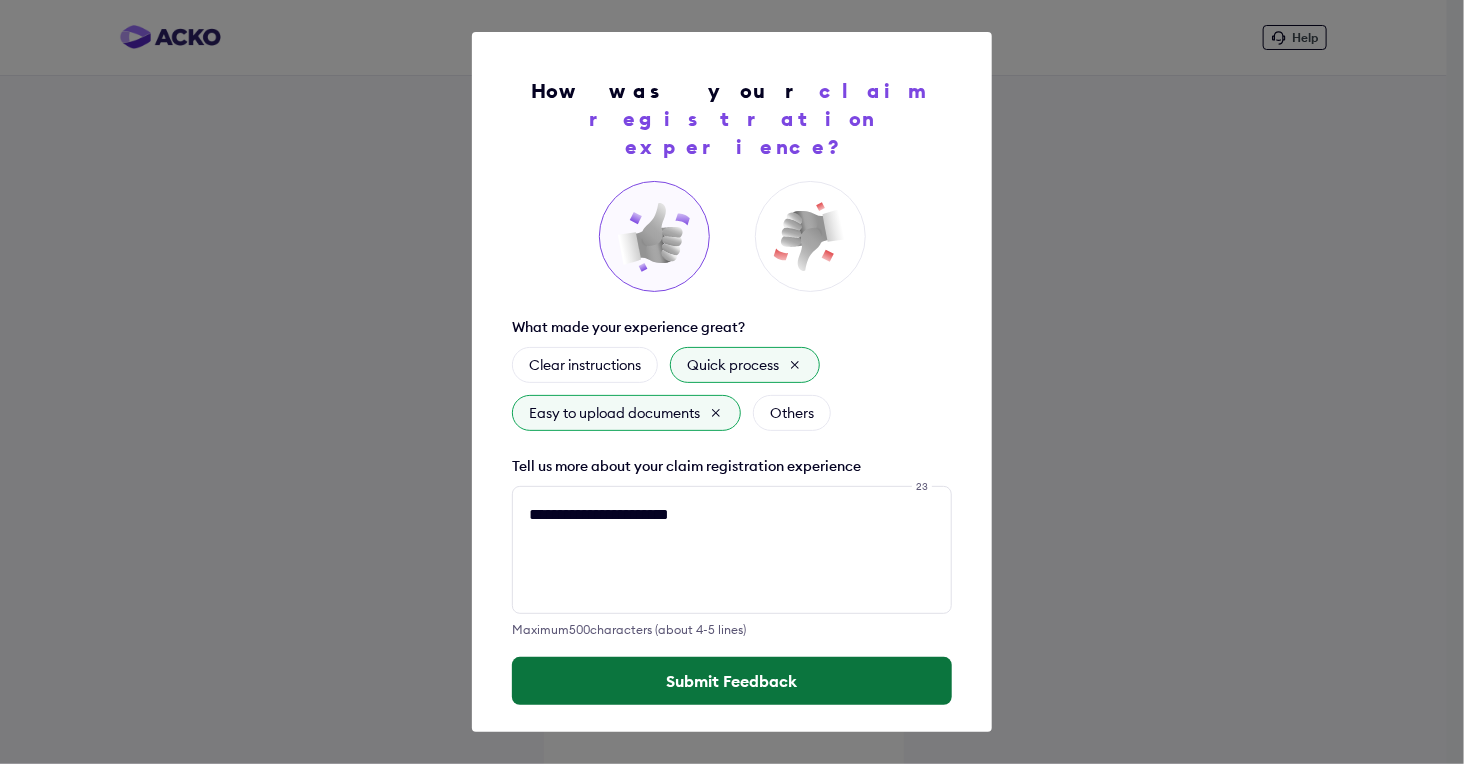 click on "Submit Feedback" at bounding box center (732, 681) 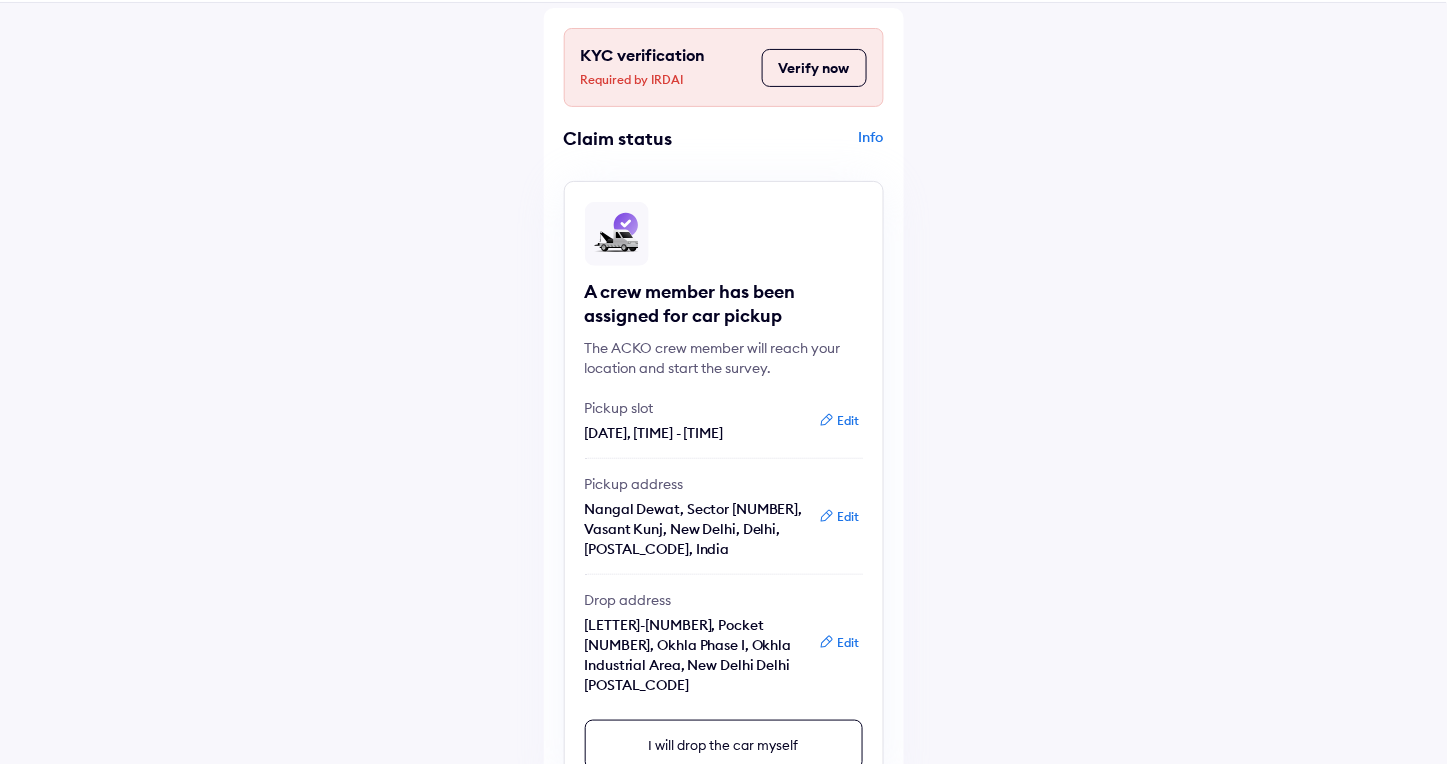 scroll, scrollTop: 111, scrollLeft: 0, axis: vertical 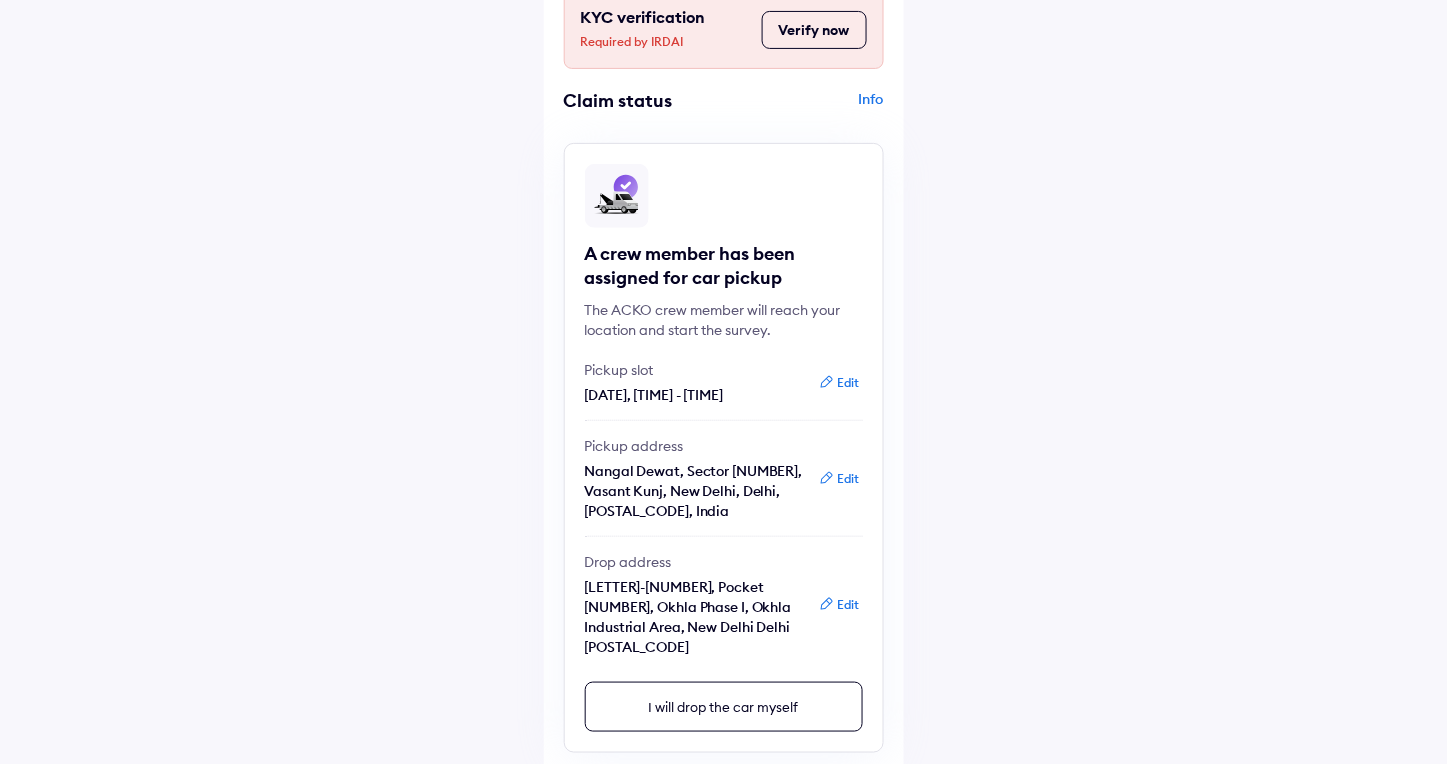 click 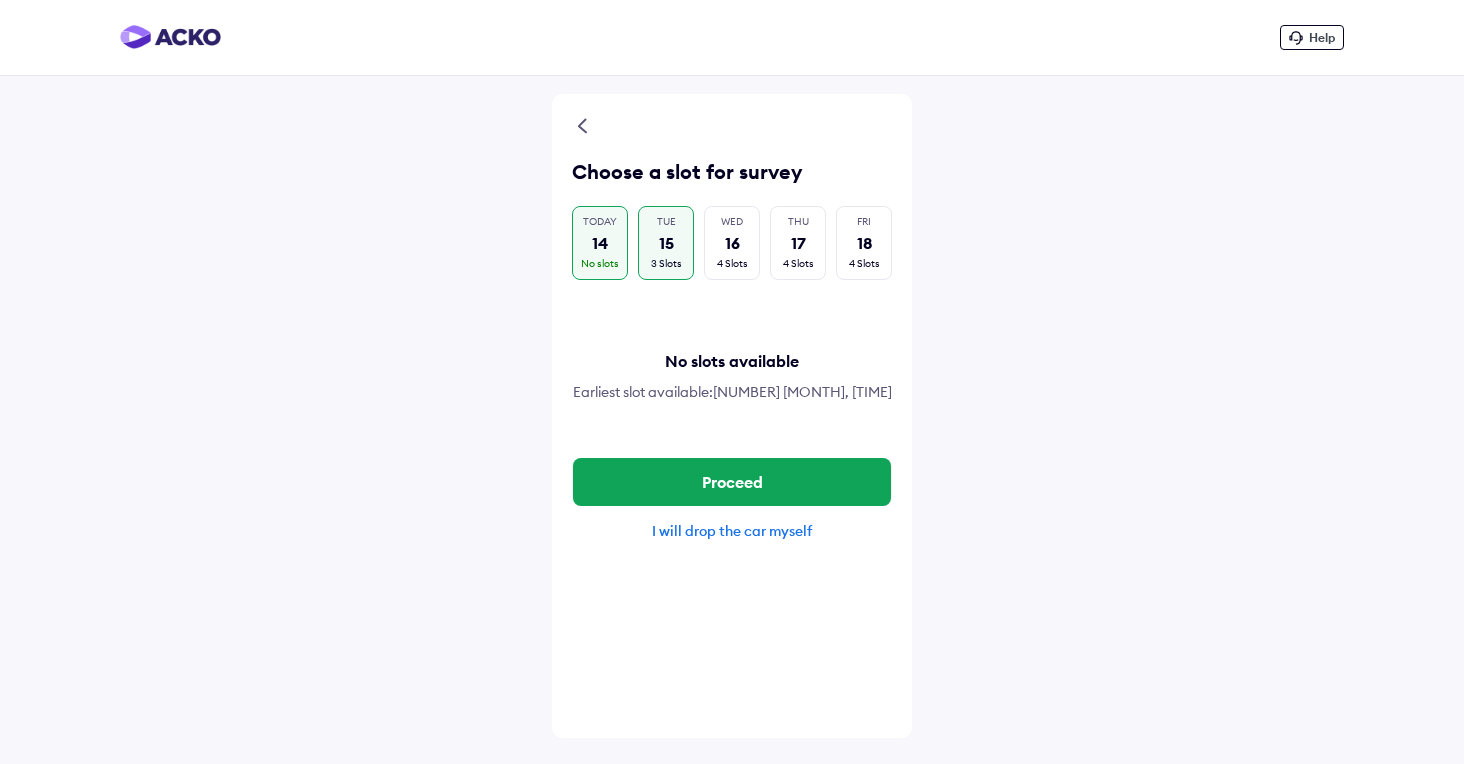 scroll, scrollTop: 0, scrollLeft: 0, axis: both 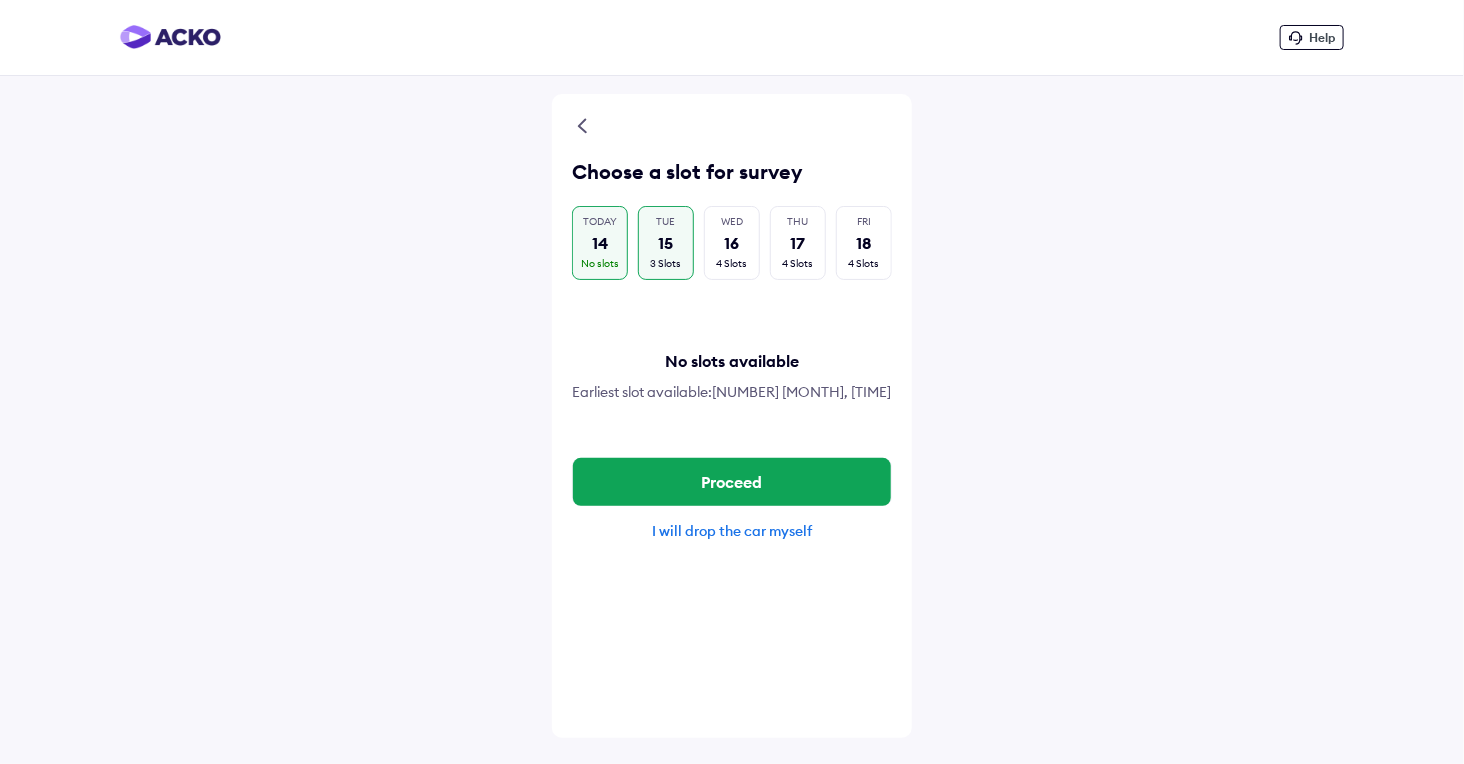 click on "15" at bounding box center (666, 243) 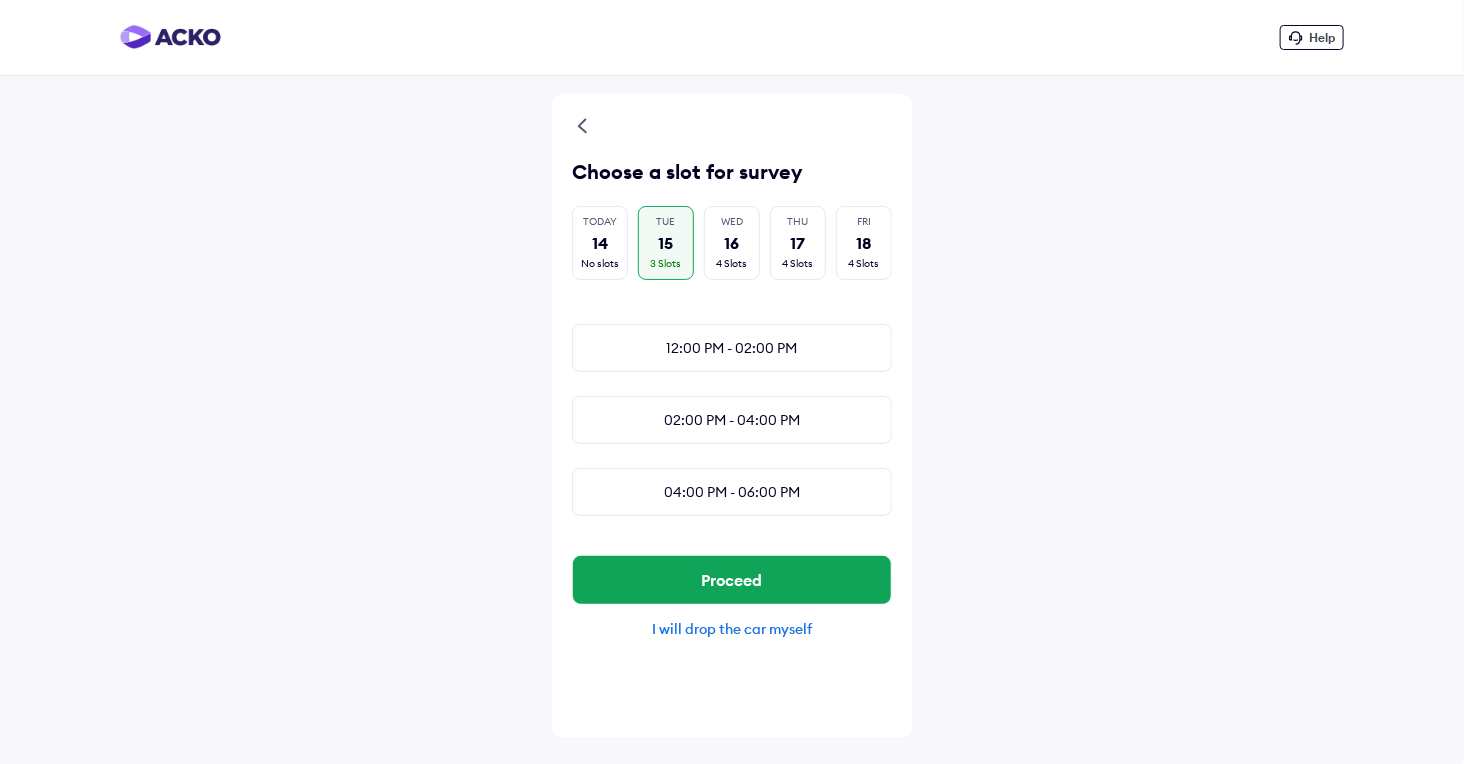 drag, startPoint x: 22, startPoint y: 1, endPoint x: 1117, endPoint y: 150, distance: 1105.091 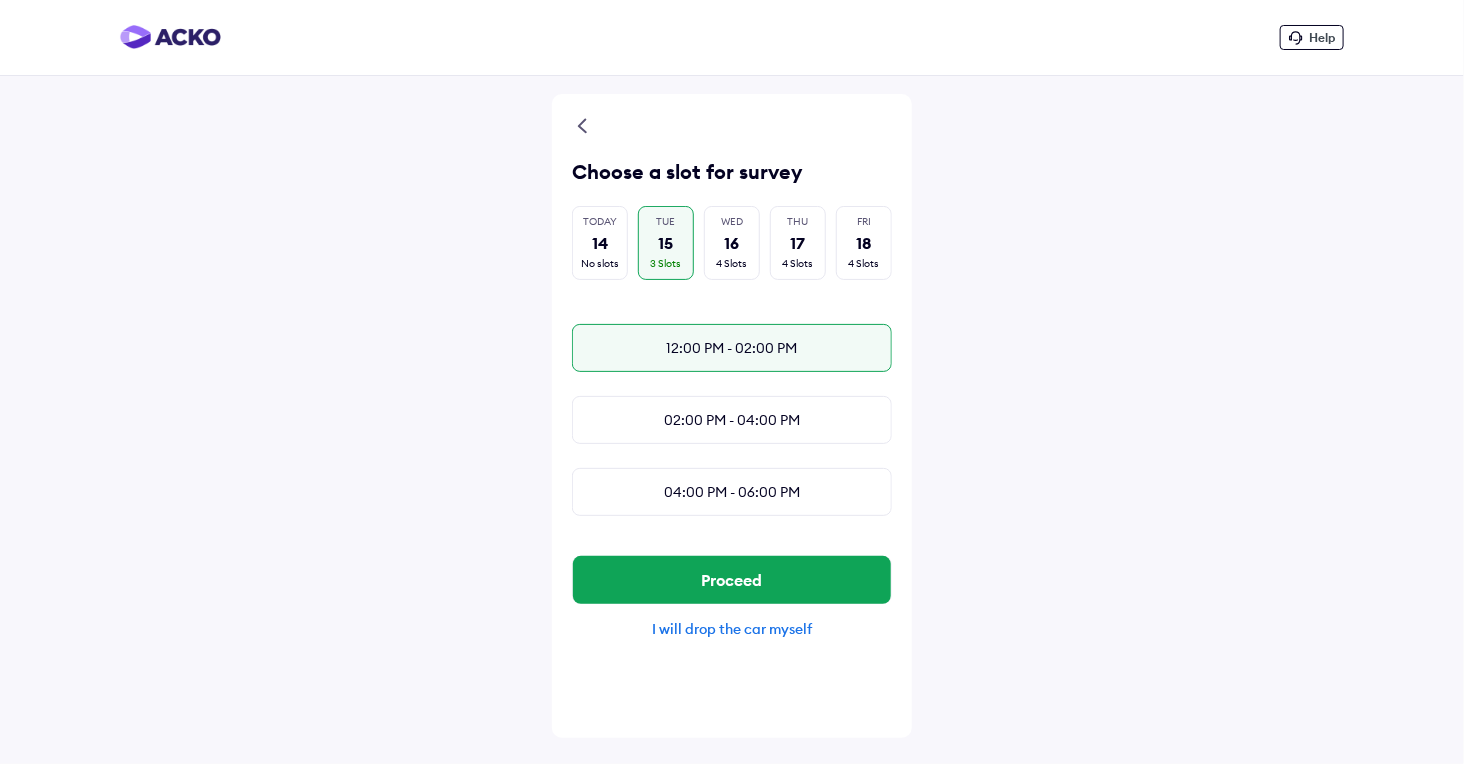 click on "12:00 PM - 02:00 PM" at bounding box center [732, 348] 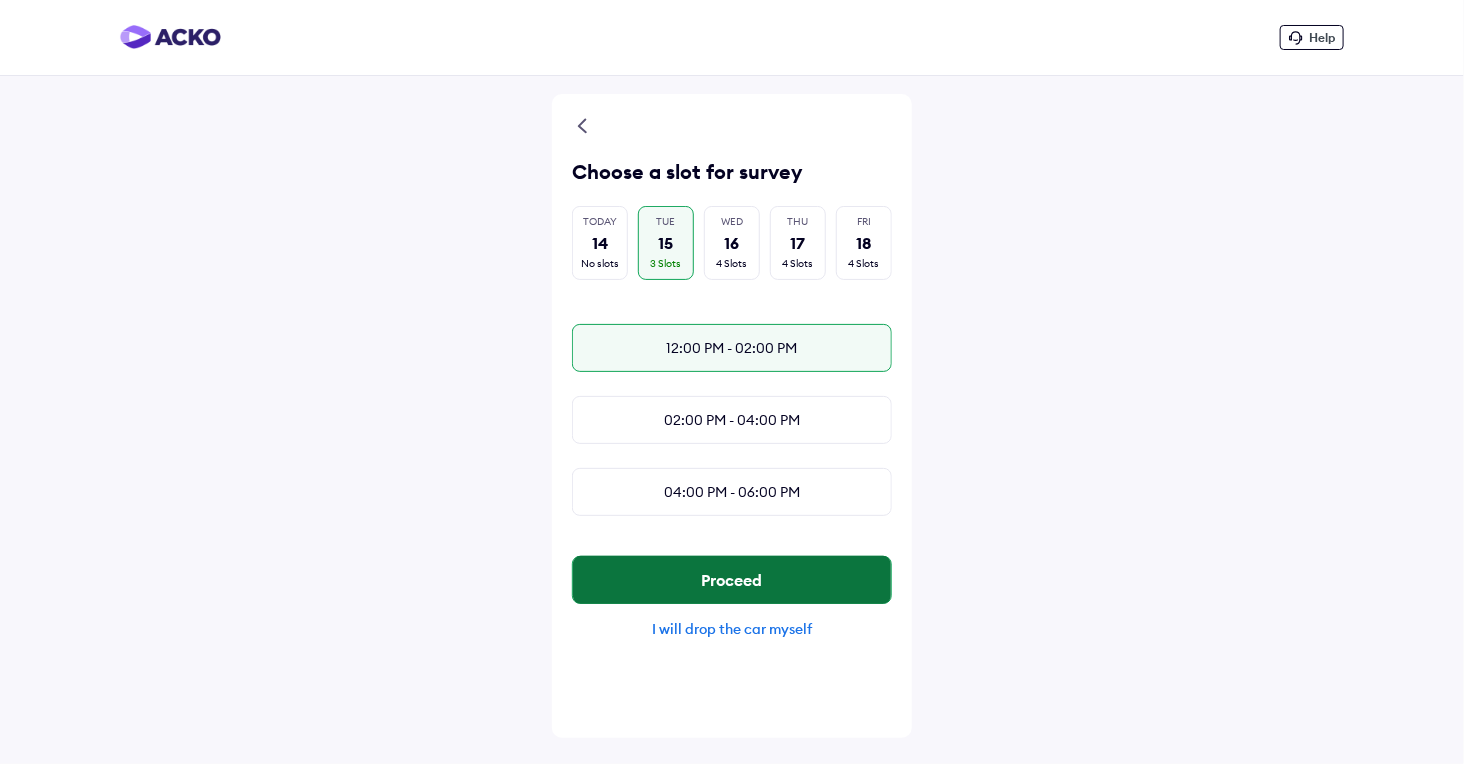 click on "Proceed" at bounding box center (732, 580) 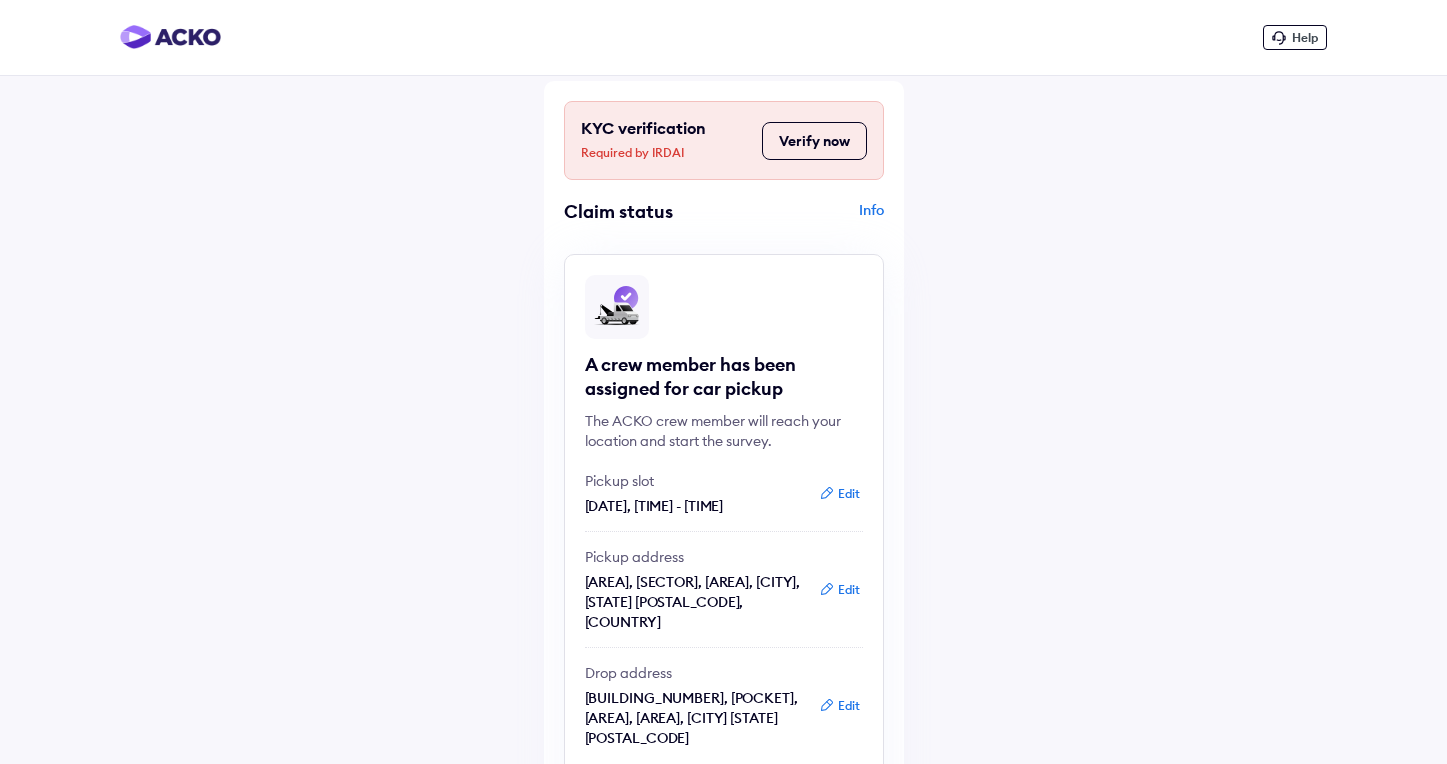 scroll, scrollTop: 0, scrollLeft: 0, axis: both 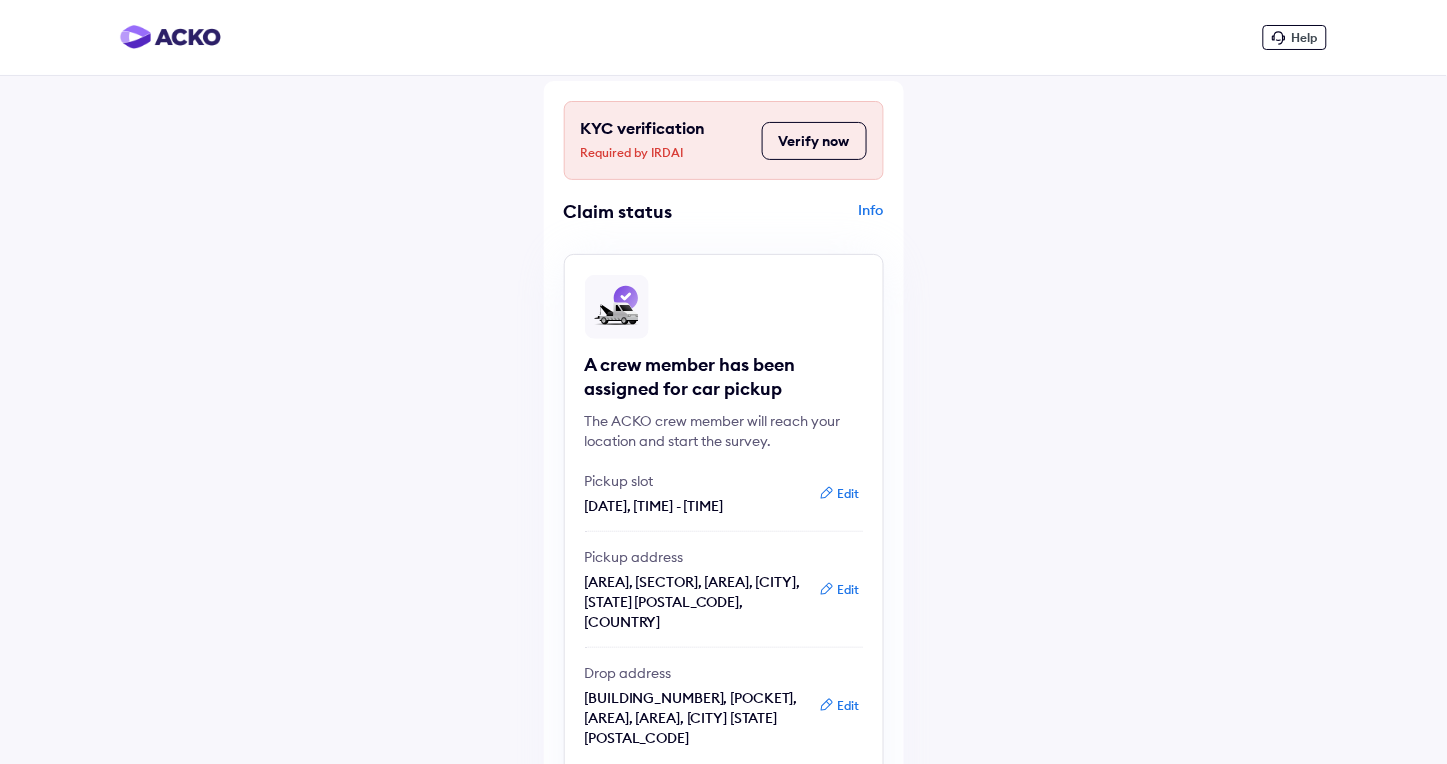 click on "Help KYC verification Required by IRDAI Verify now Claim status Info A crew member has been assigned for car pickup The ACKO crew member will reach your location and start the survey. Pickup slot [DATE], [TIME] - [TIME] Edit Pickup address [AREA], [SECTOR], [AREA], [CITY], [STATE] [POSTAL_CODE], [COUNTRY] Edit Drop address [BUILDING_NUMBER], [POCKET], [AREA], [AREA], [CITY] [STATE] [POSTAL_CODE] Edit I will drop the car myself Timeline Claim intimated [DATE], [TIME] Claim registered [DATE], [TIME] Pickup & Survey ETA: [DATE], [TIME] Pickup scheduled [DATE], [TIME] Survey completed ETA: [DATE], [TIME] Pickup completed Vehicle dropped Claim under review" at bounding box center [723, 781] 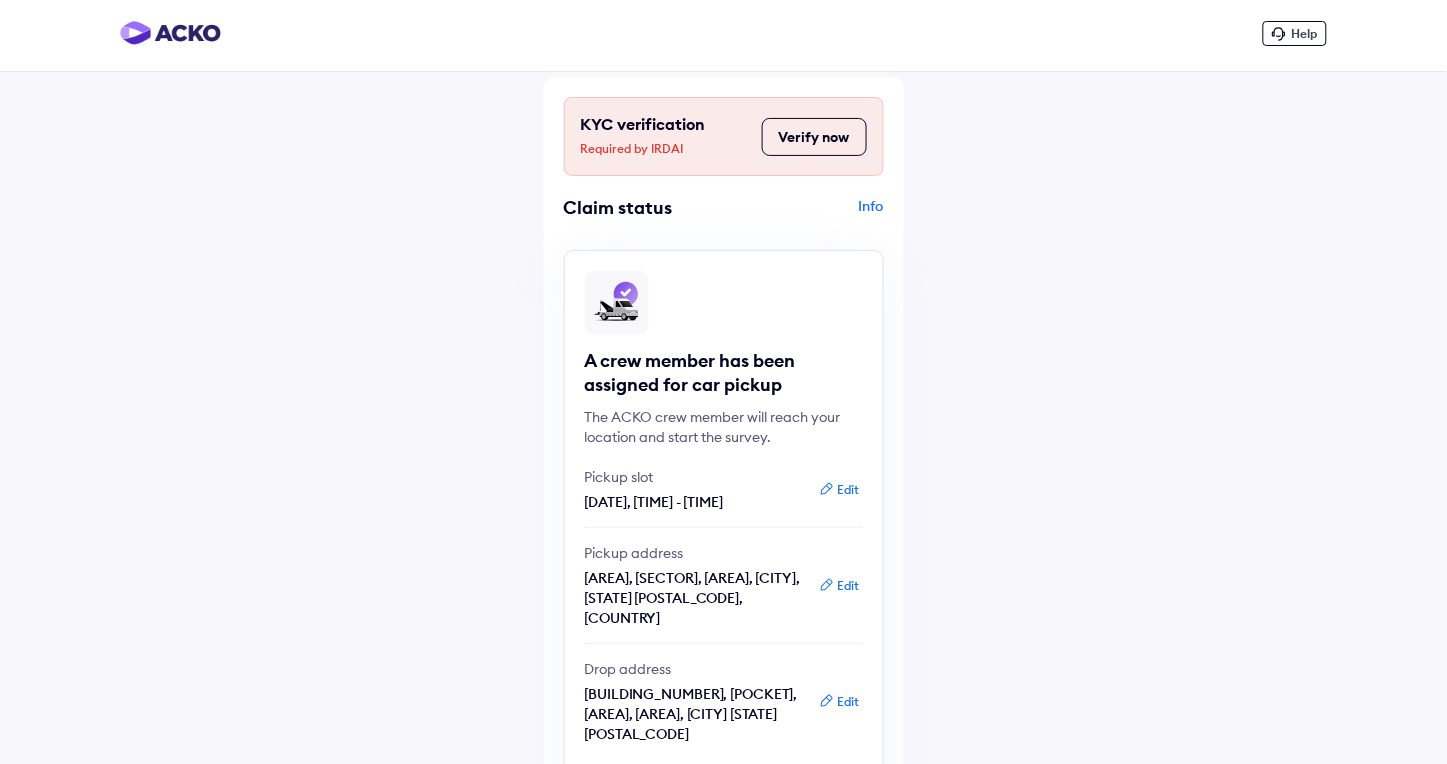 scroll, scrollTop: 0, scrollLeft: 0, axis: both 